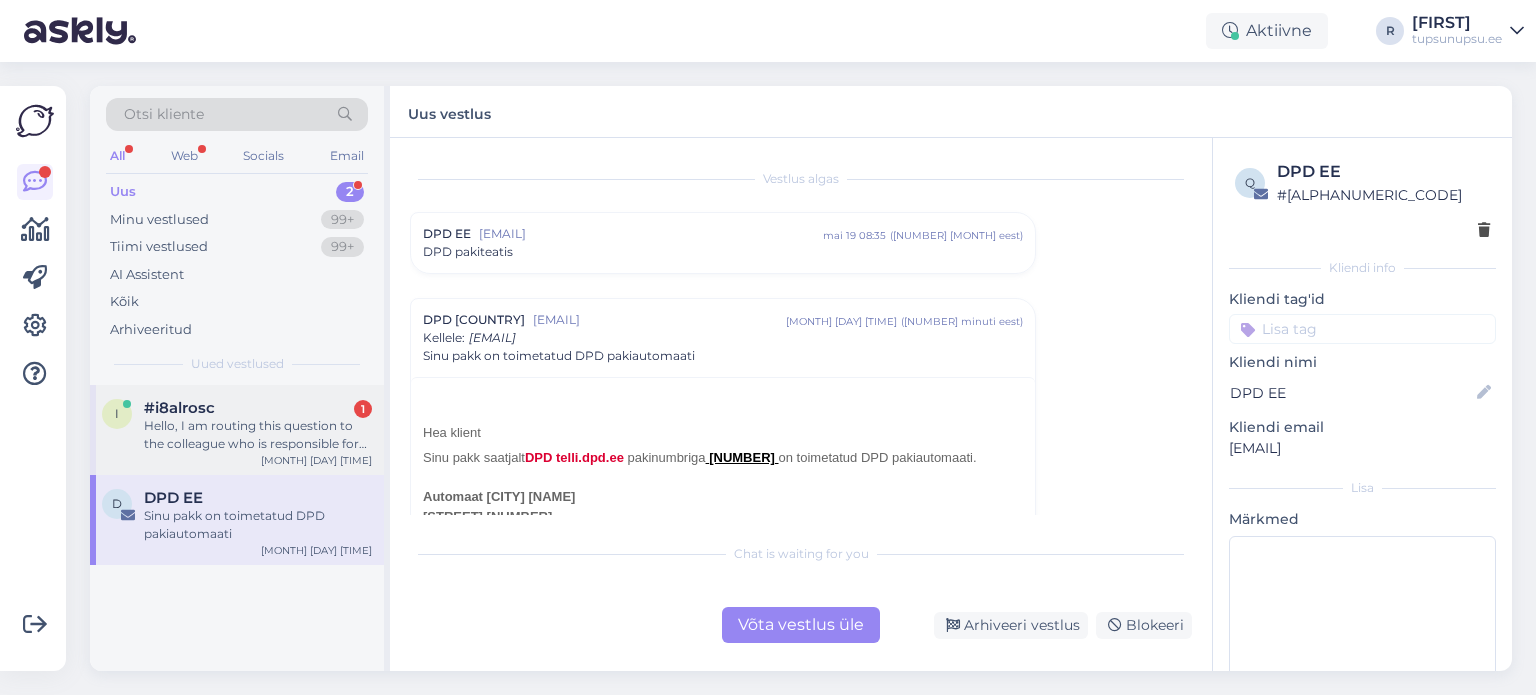 scroll, scrollTop: 0, scrollLeft: 0, axis: both 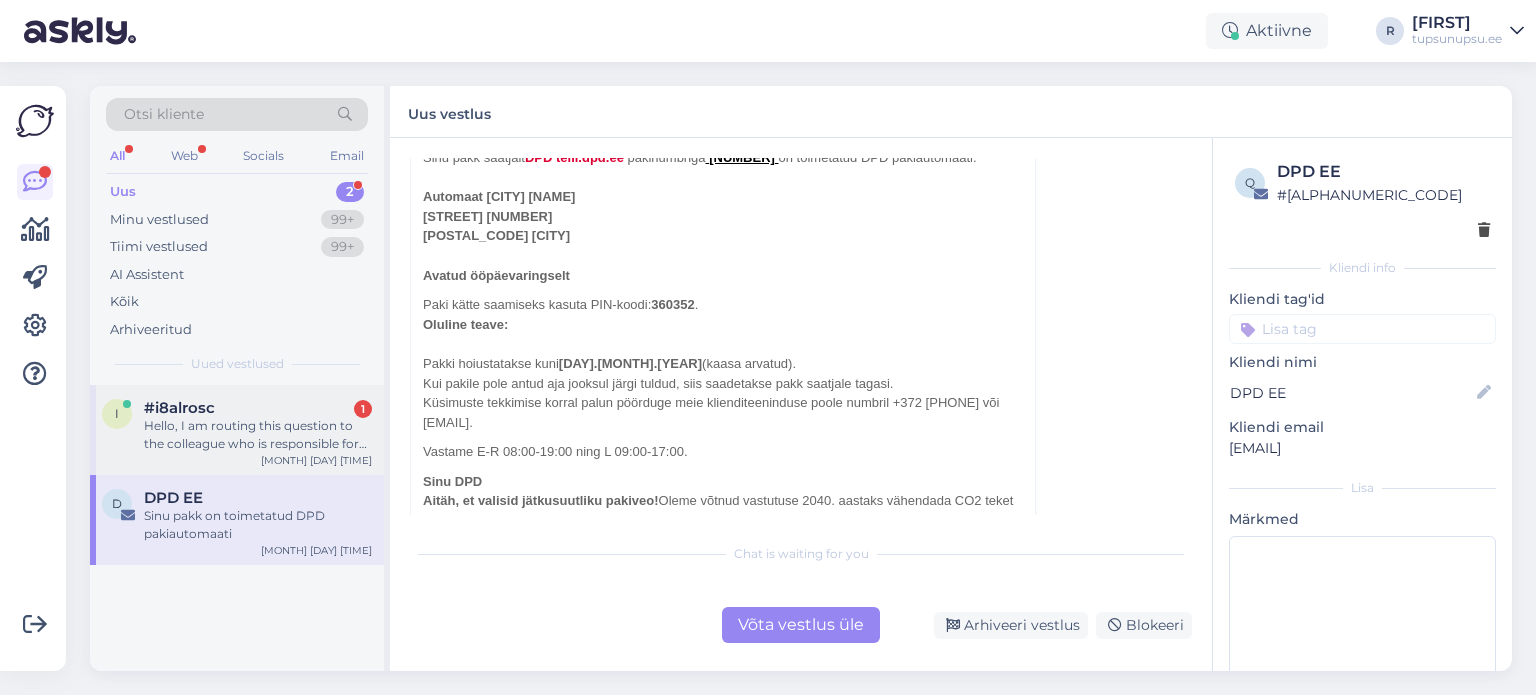 click on "Hello, I am routing this question to the colleague who is responsible for this topic. The reply might take a bit. But it’ll be saved here for you to read later." at bounding box center (258, 435) 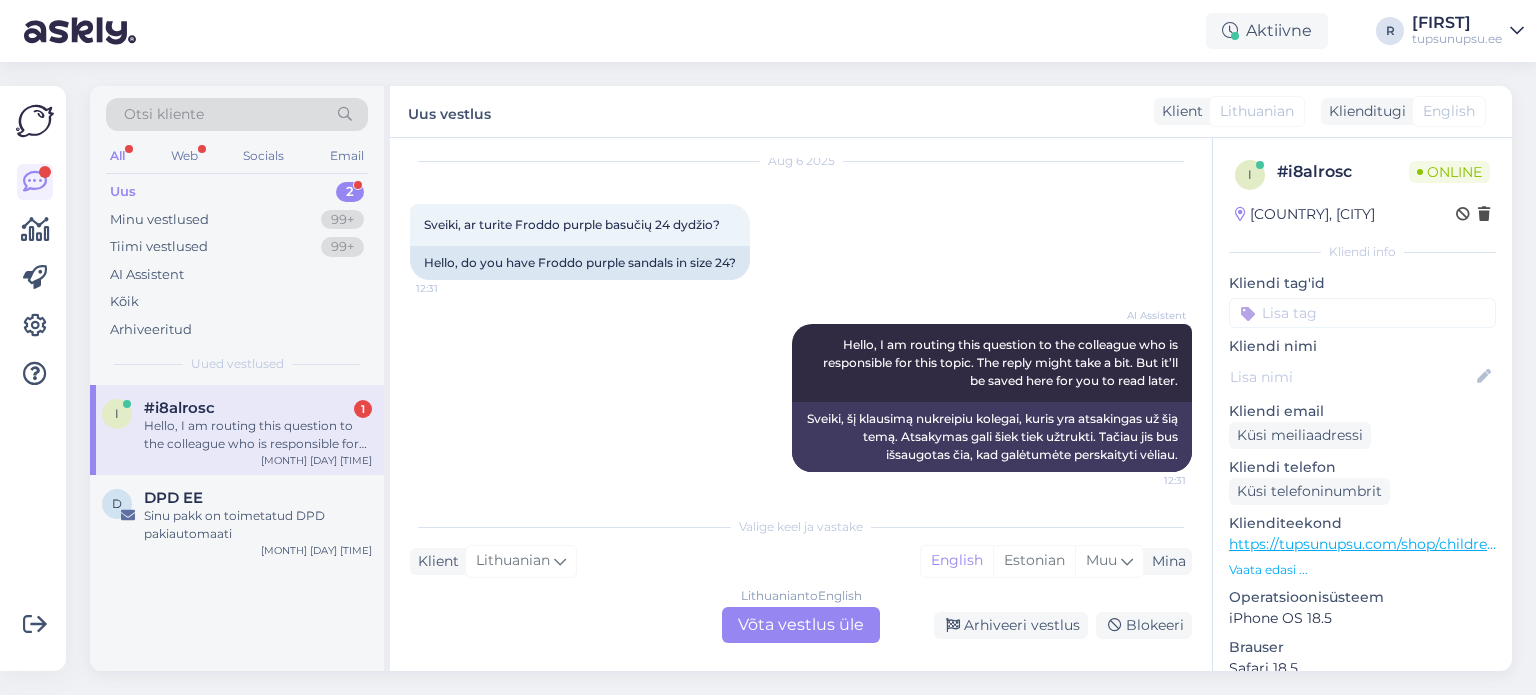 scroll, scrollTop: 65, scrollLeft: 0, axis: vertical 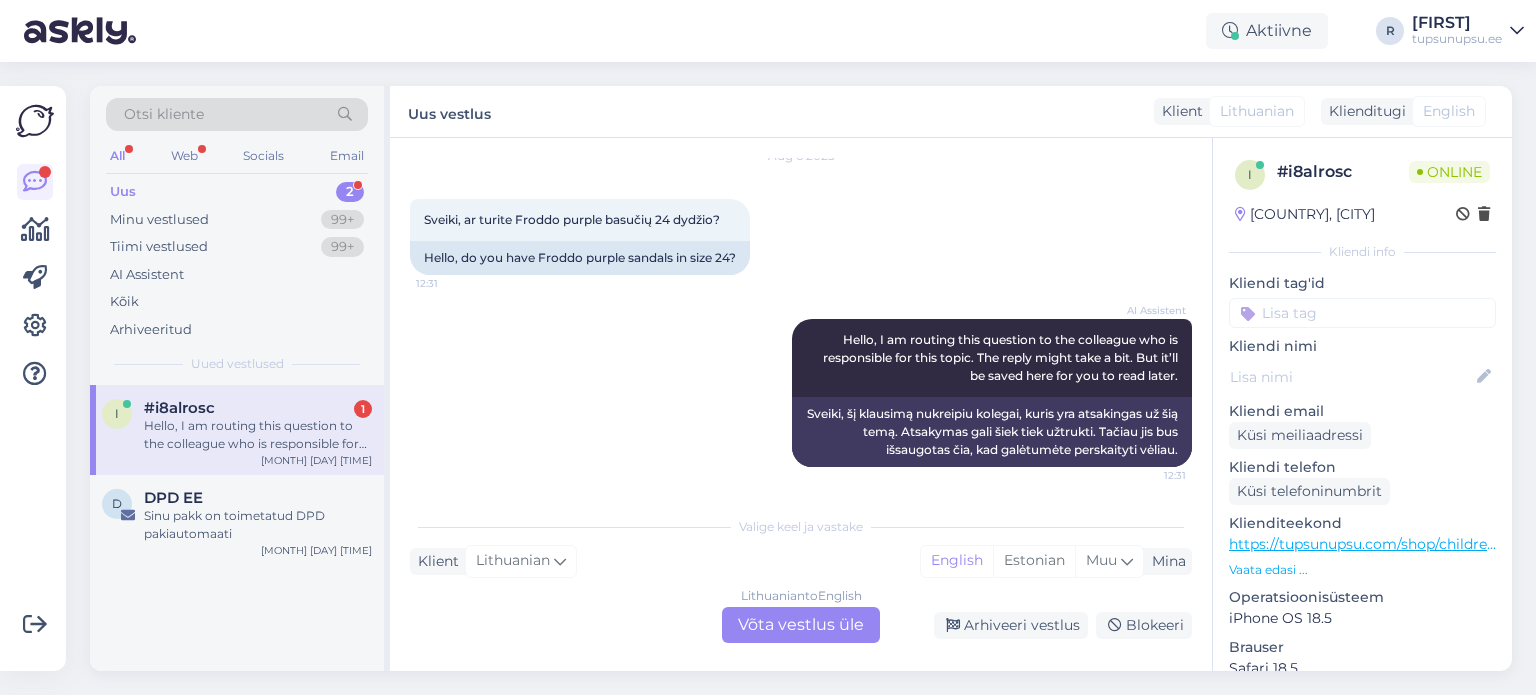 click on "[LANGUAGE] to [LANGUAGE] Võta vestlus üle" at bounding box center (801, 625) 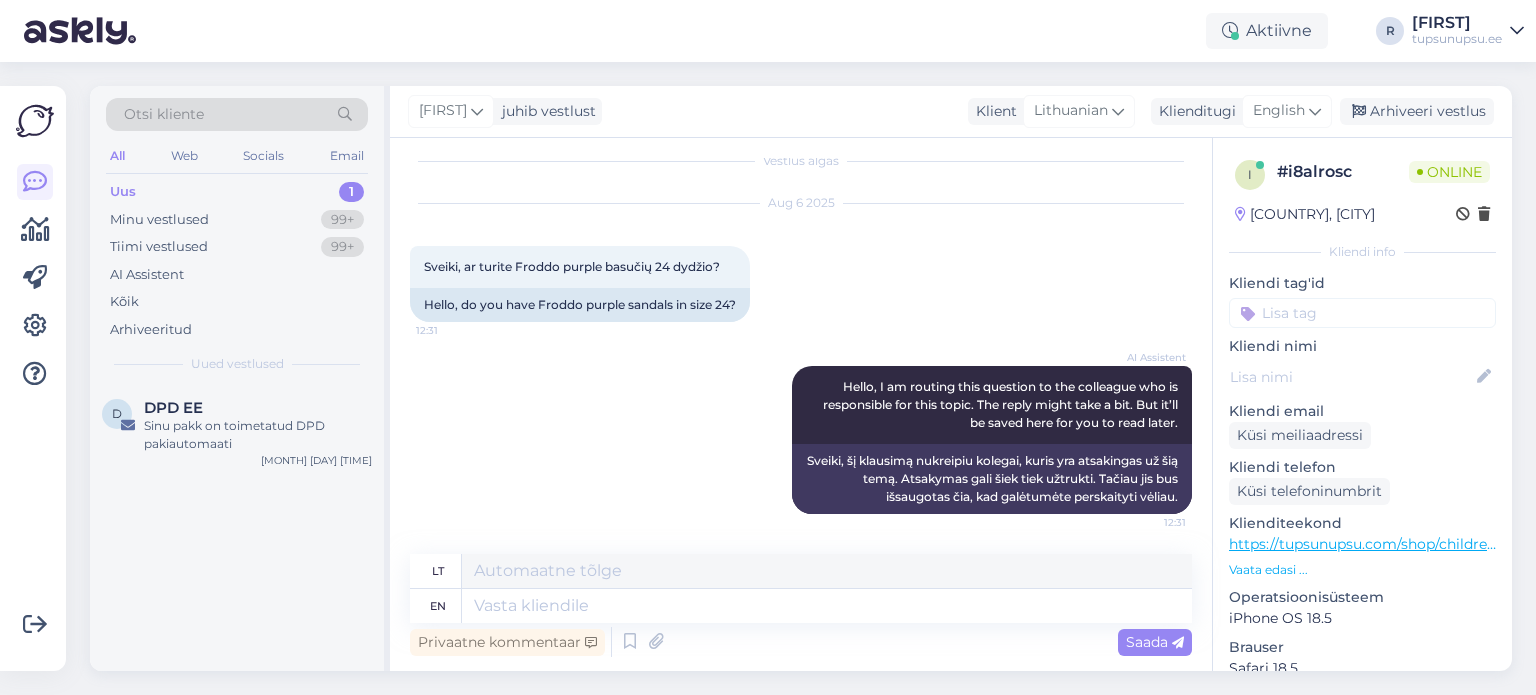 scroll, scrollTop: 17, scrollLeft: 0, axis: vertical 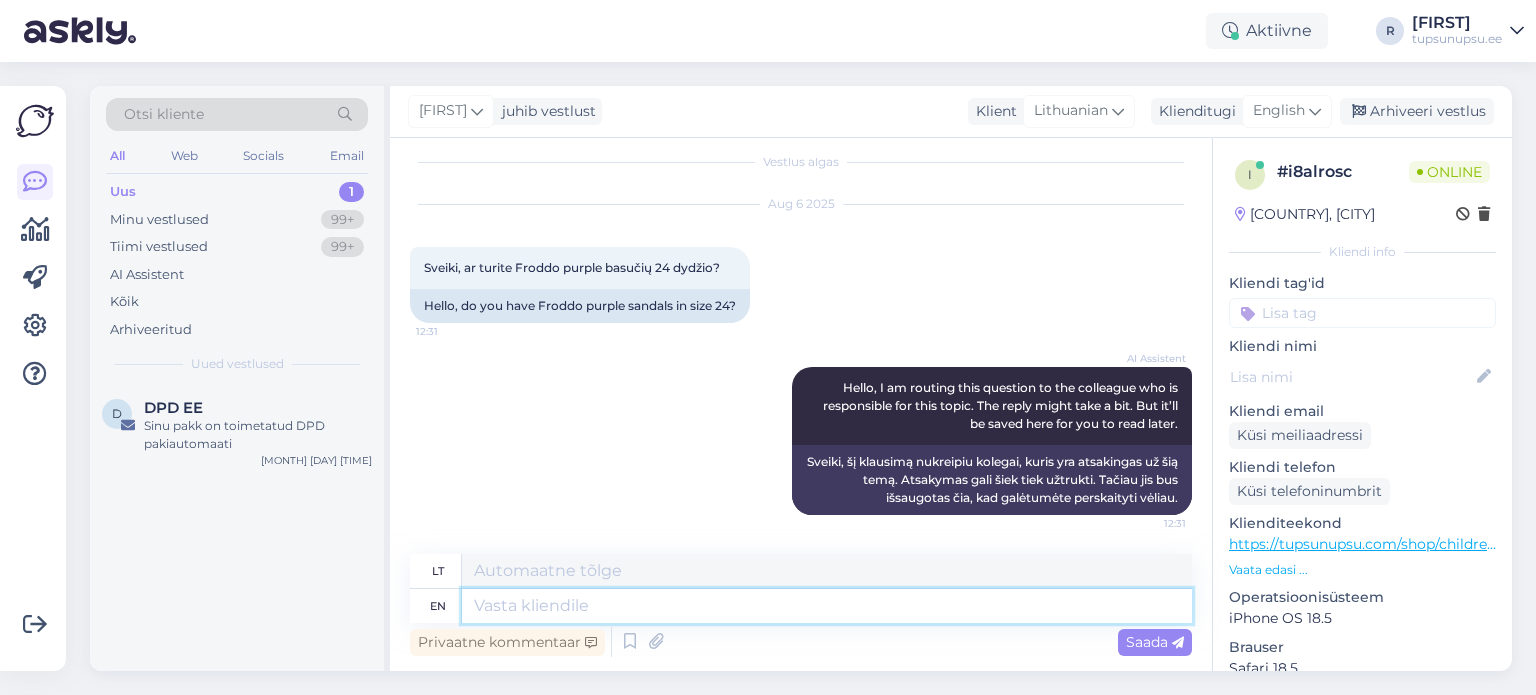 click at bounding box center (827, 606) 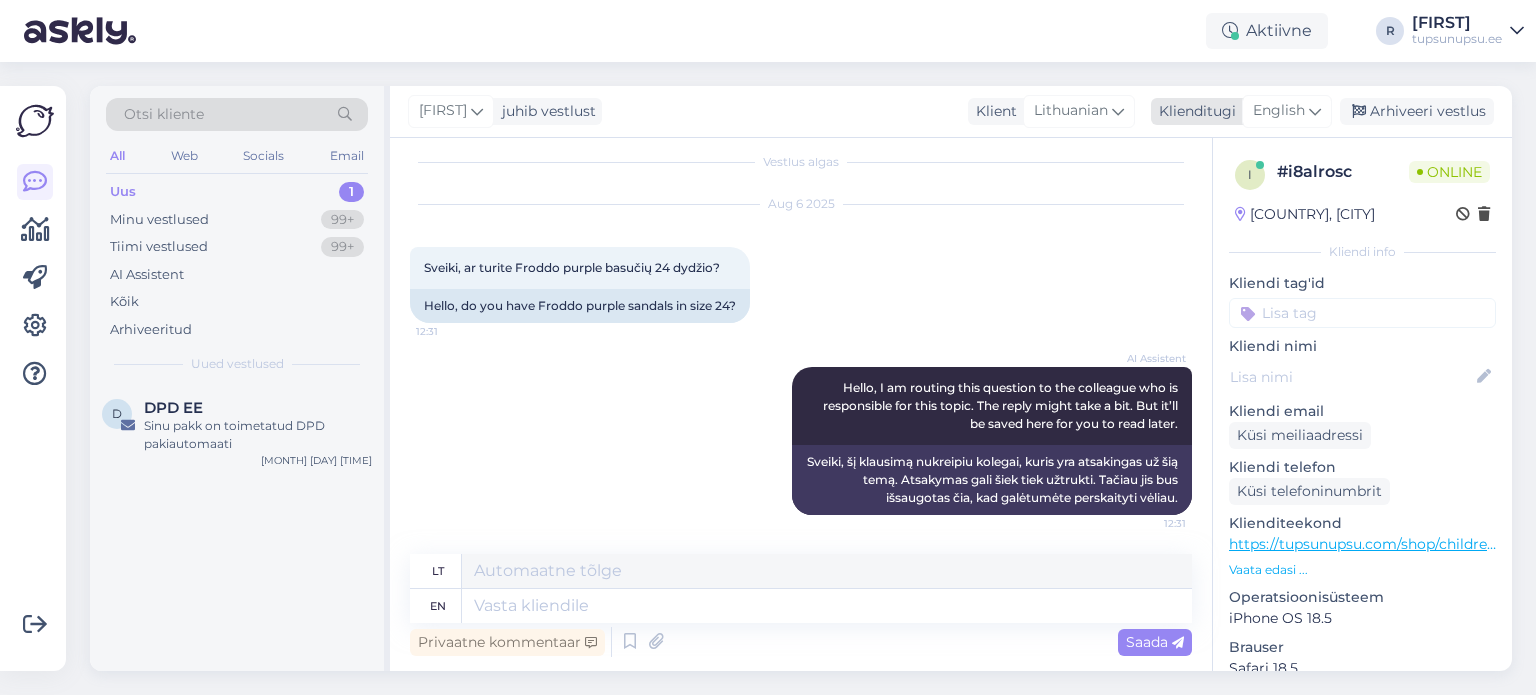 click on "English" at bounding box center (1279, 111) 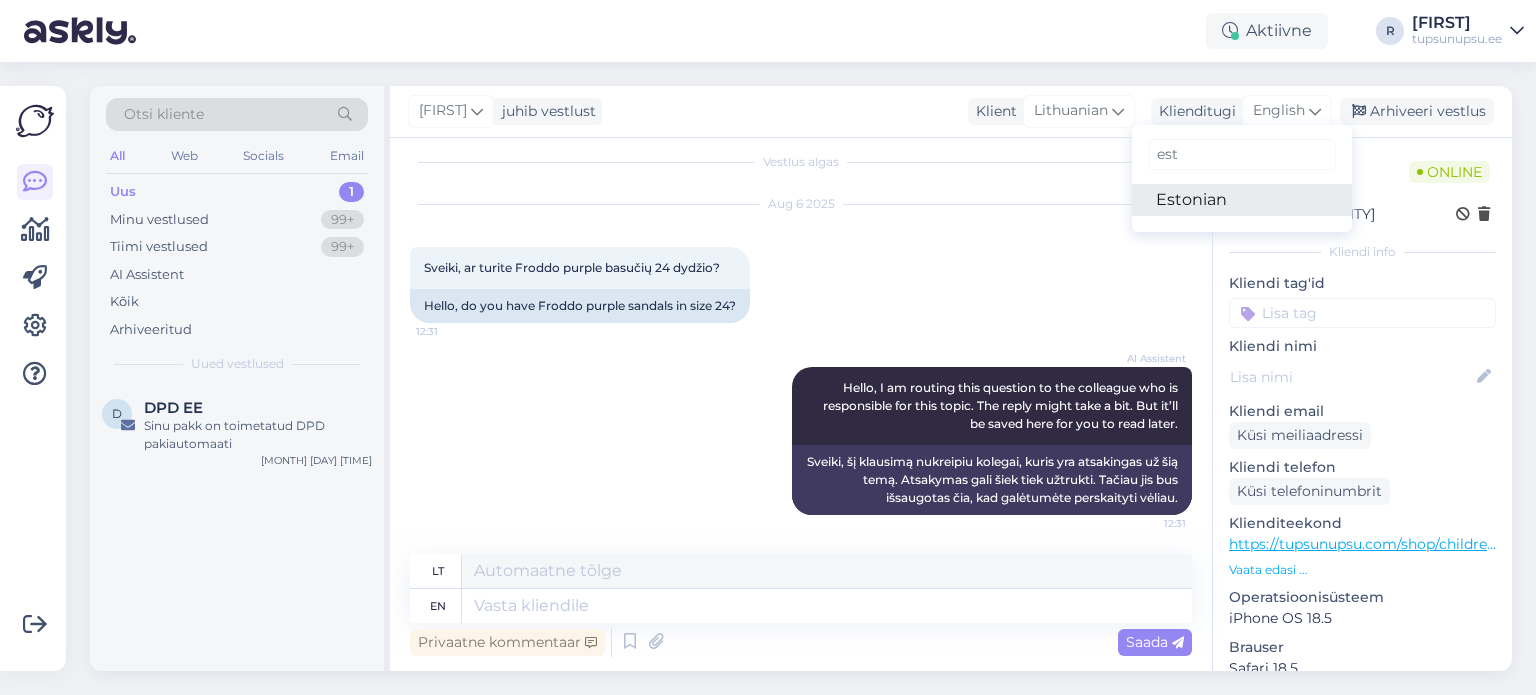 type on "est" 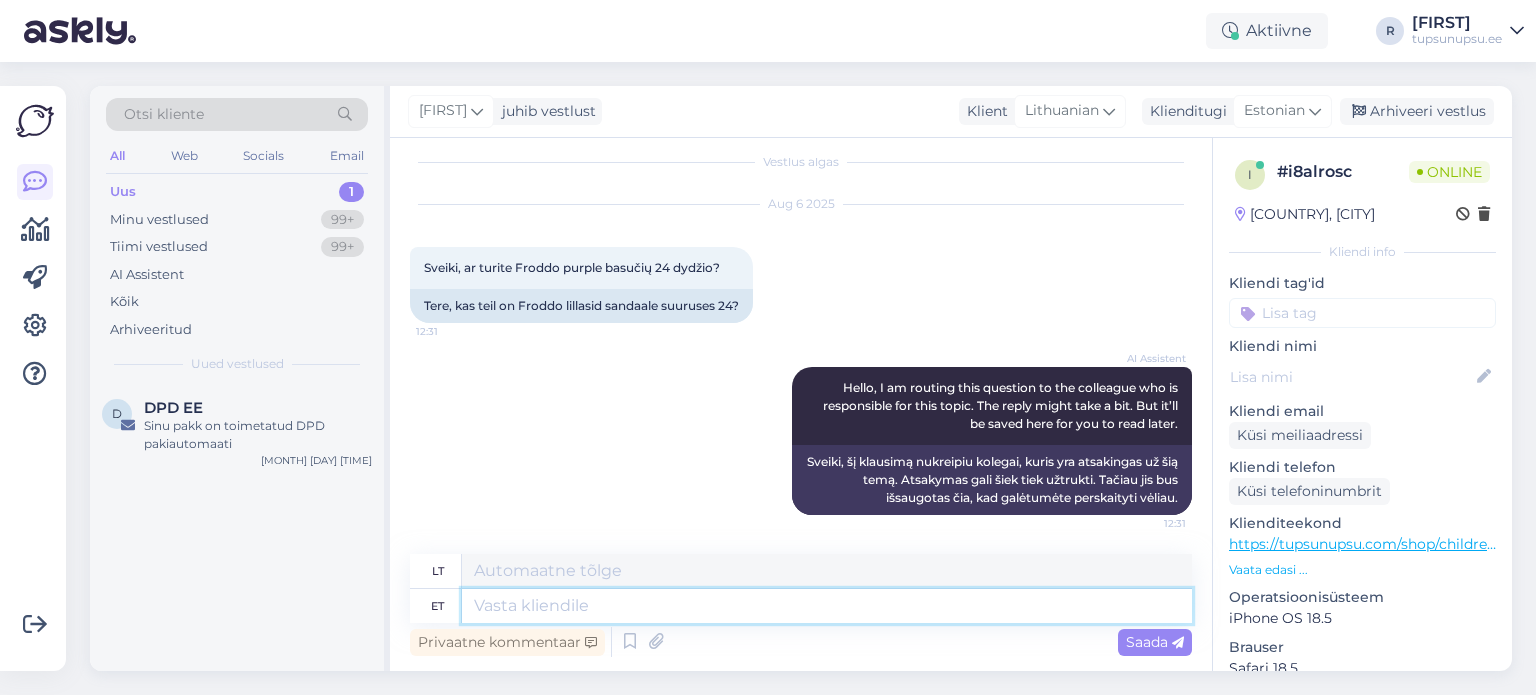 click at bounding box center (827, 606) 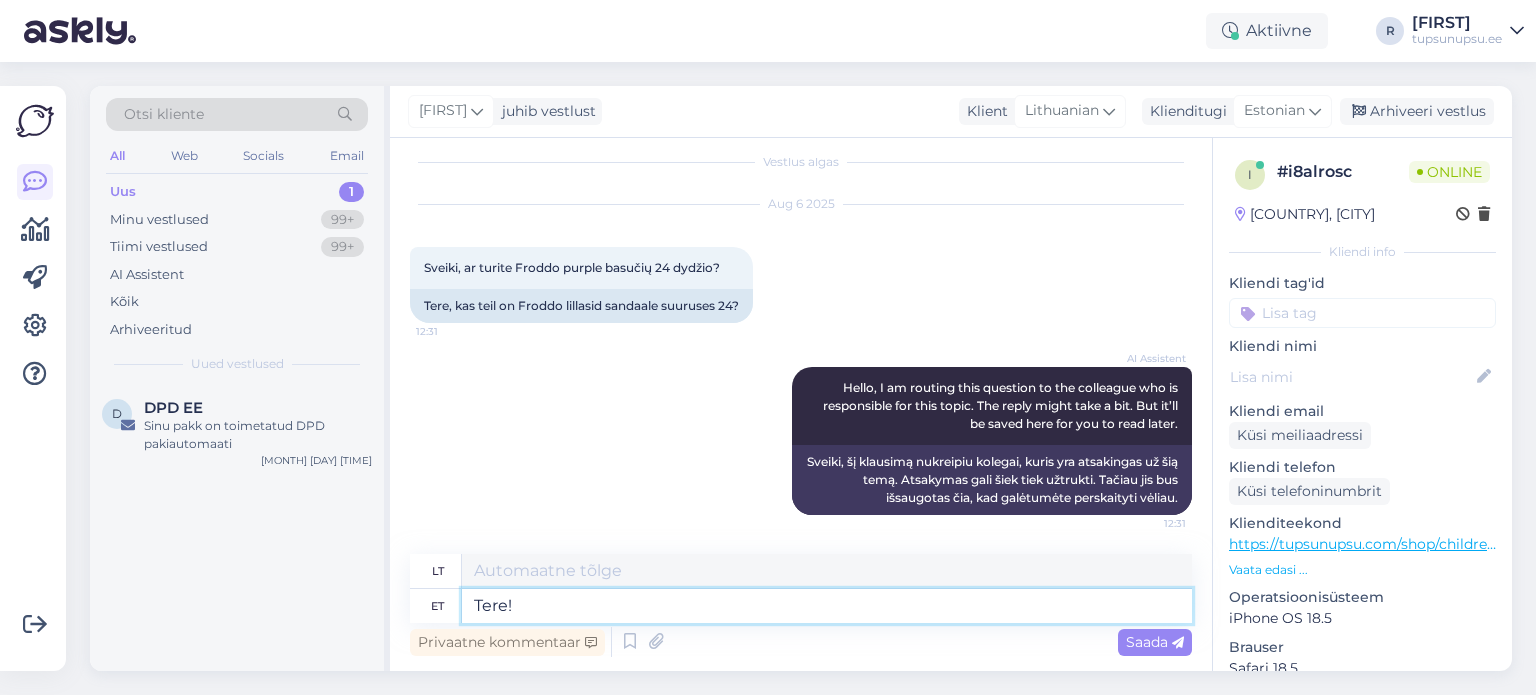 type on "Tere!" 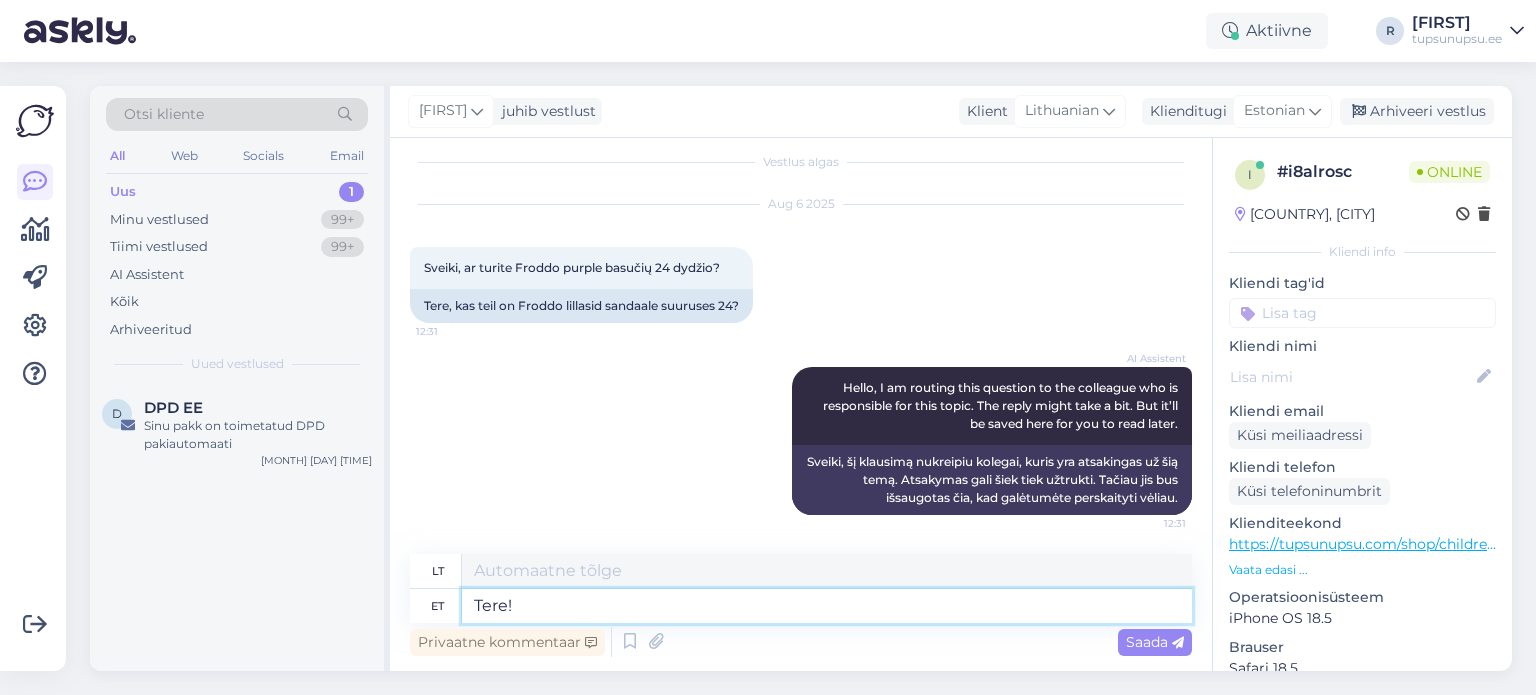type on "Sveiki!" 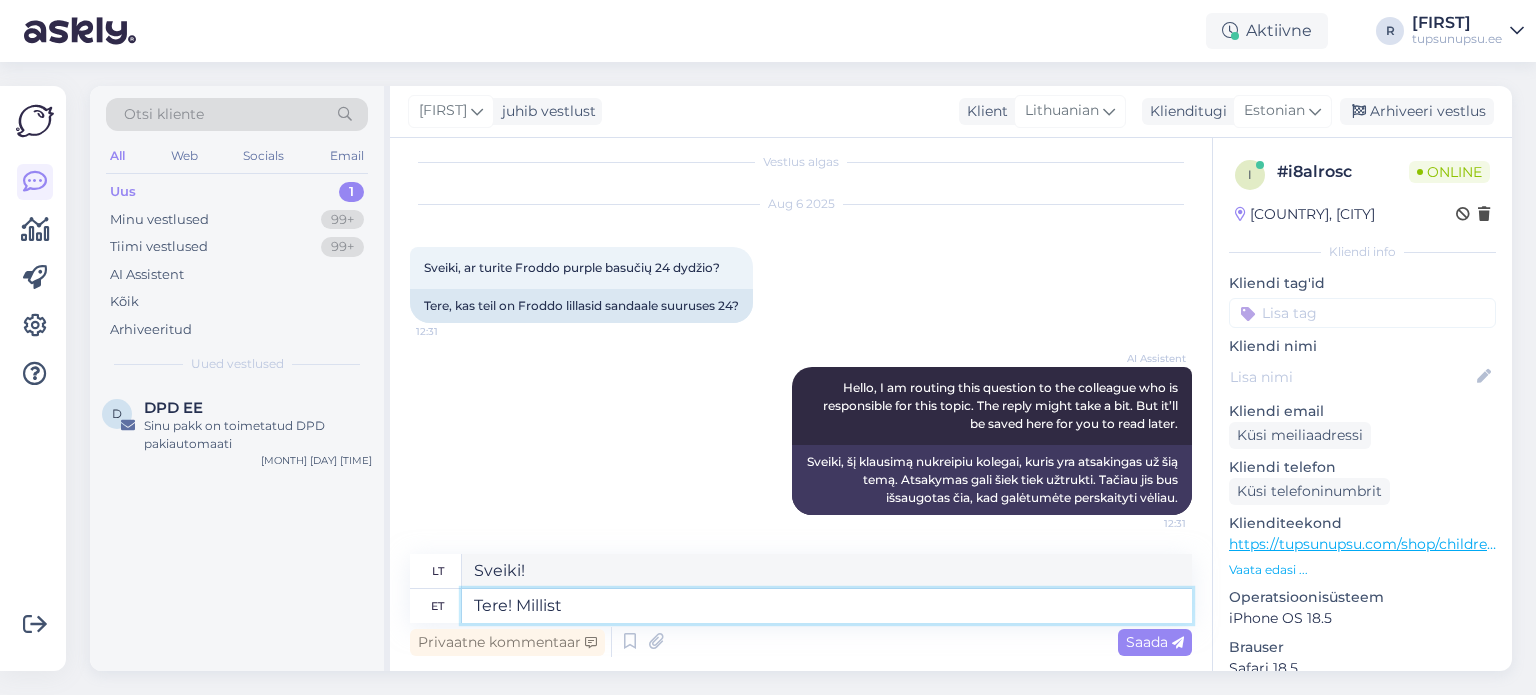 type on "Tere! Millist m" 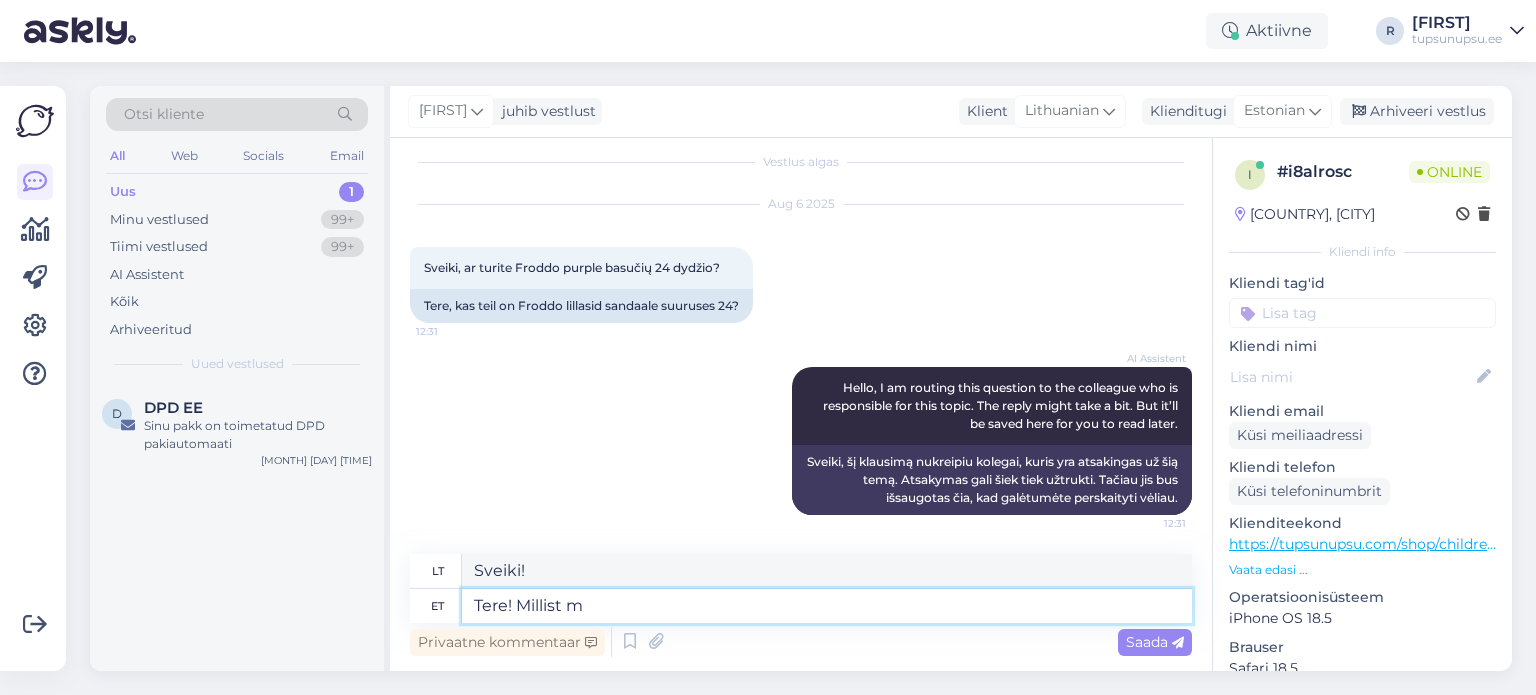 type on "Sveiki! Kokio tipo?" 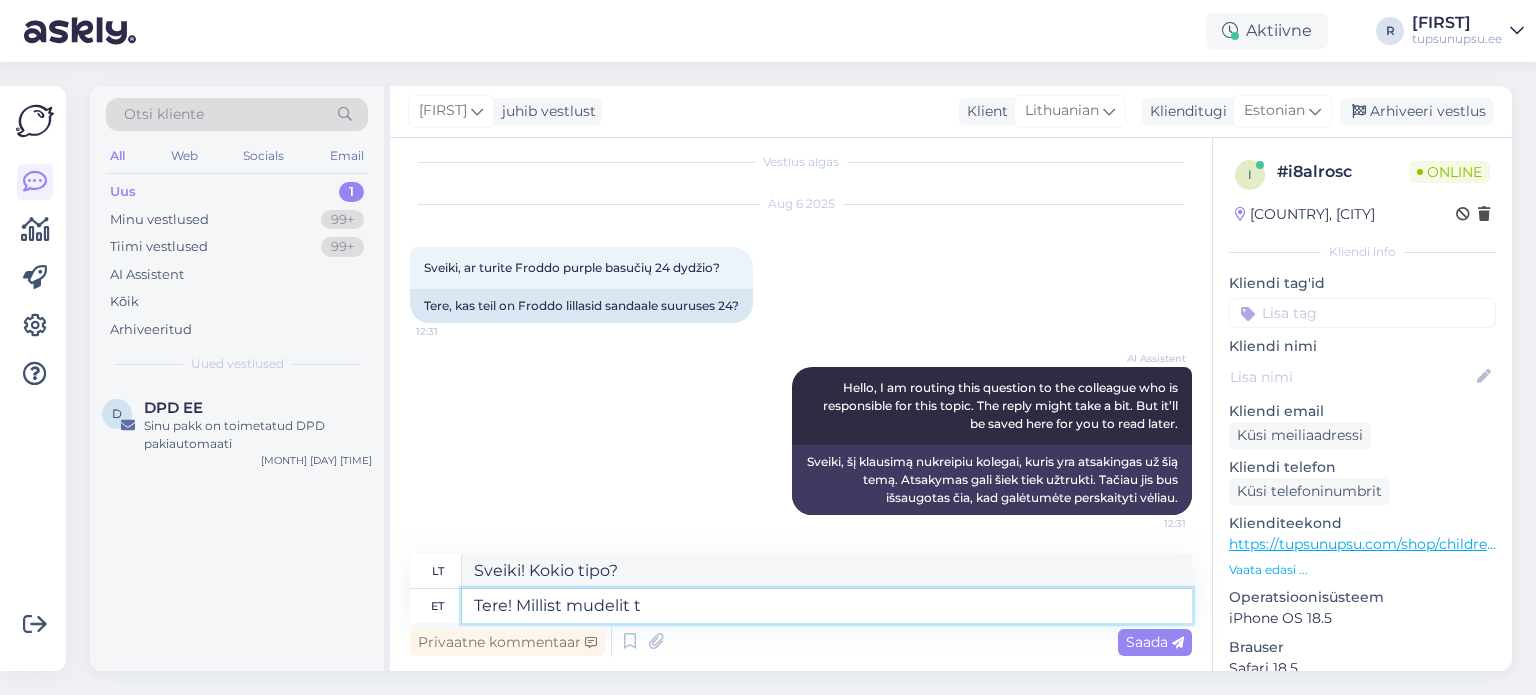 type on "Tere! Millist mudelit te" 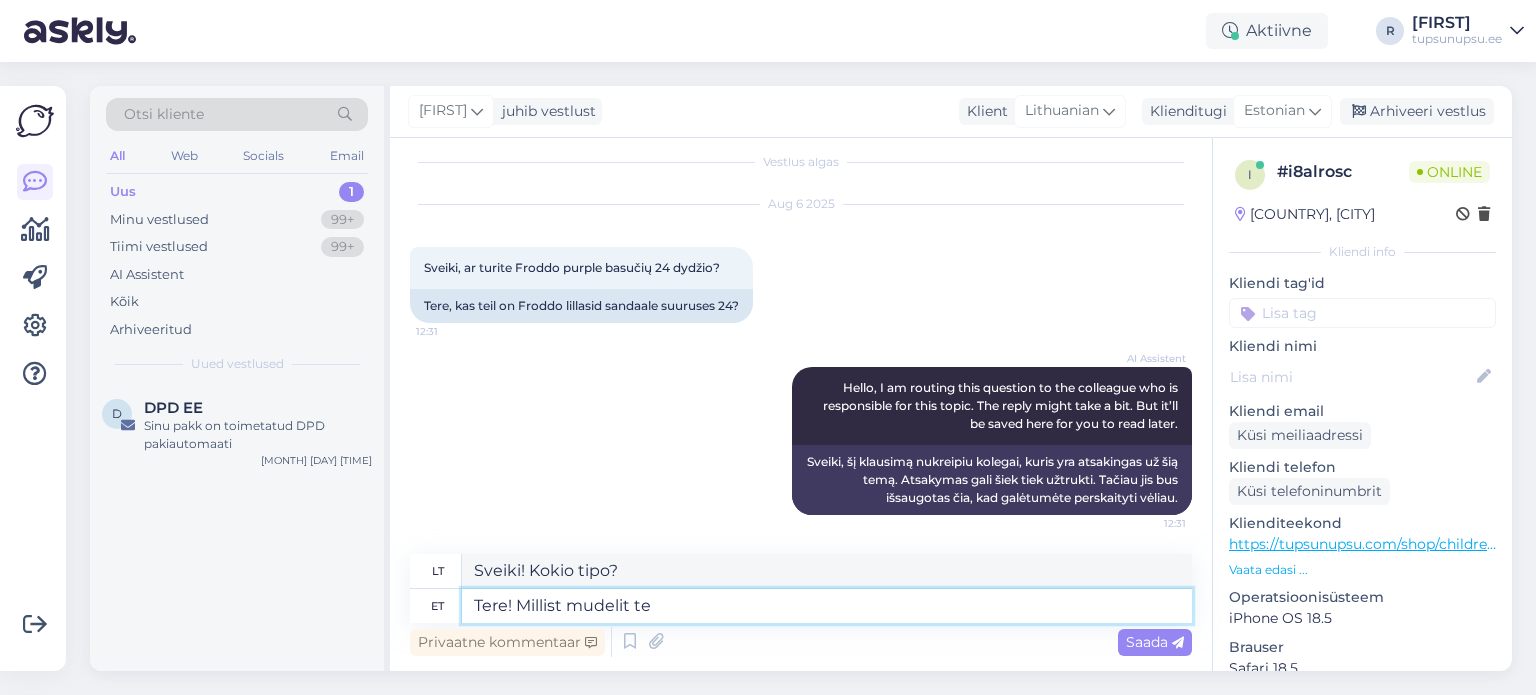type on "Sveiki! Koks modelis?" 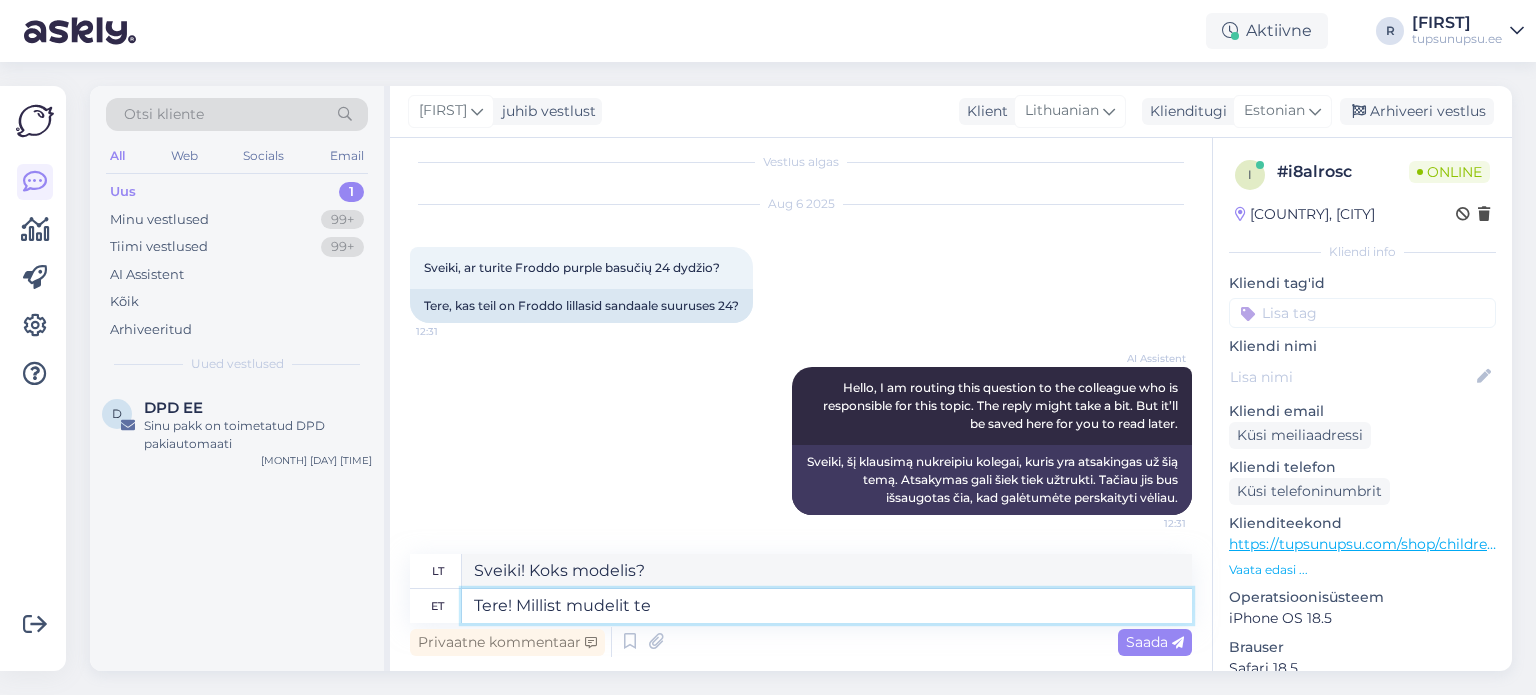 type on "Tere! Millist mudelit te m" 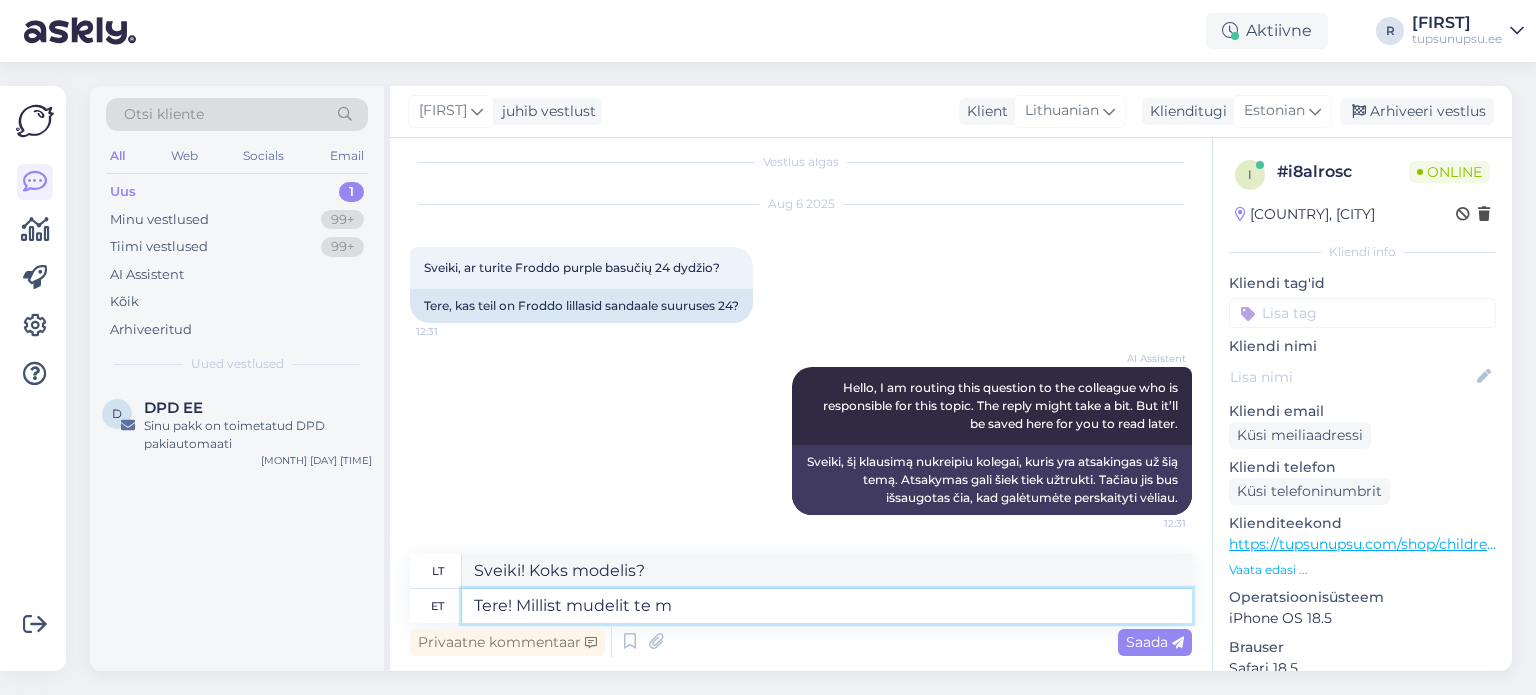 type on "Sveiki! Kokį modelį turite?" 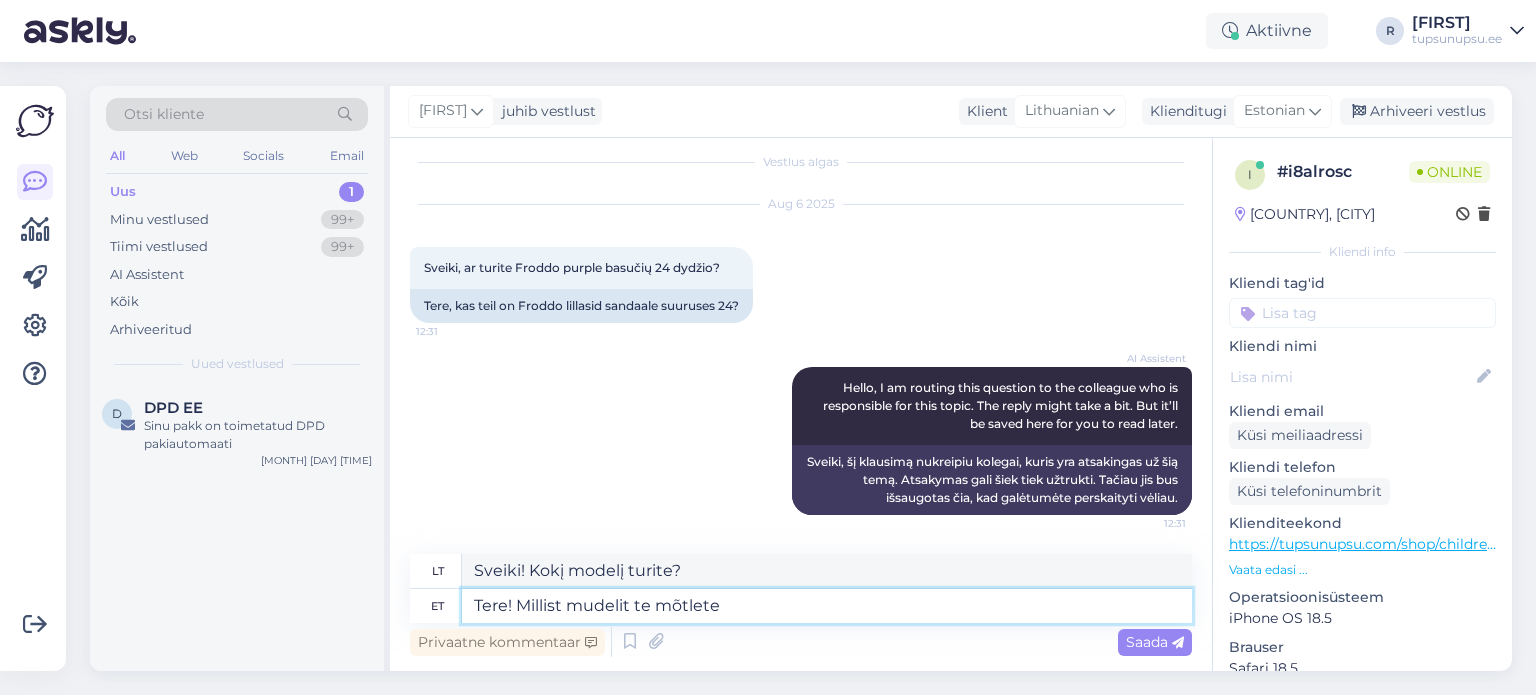 type on "Tere! Millist mudelit te mõtlete?" 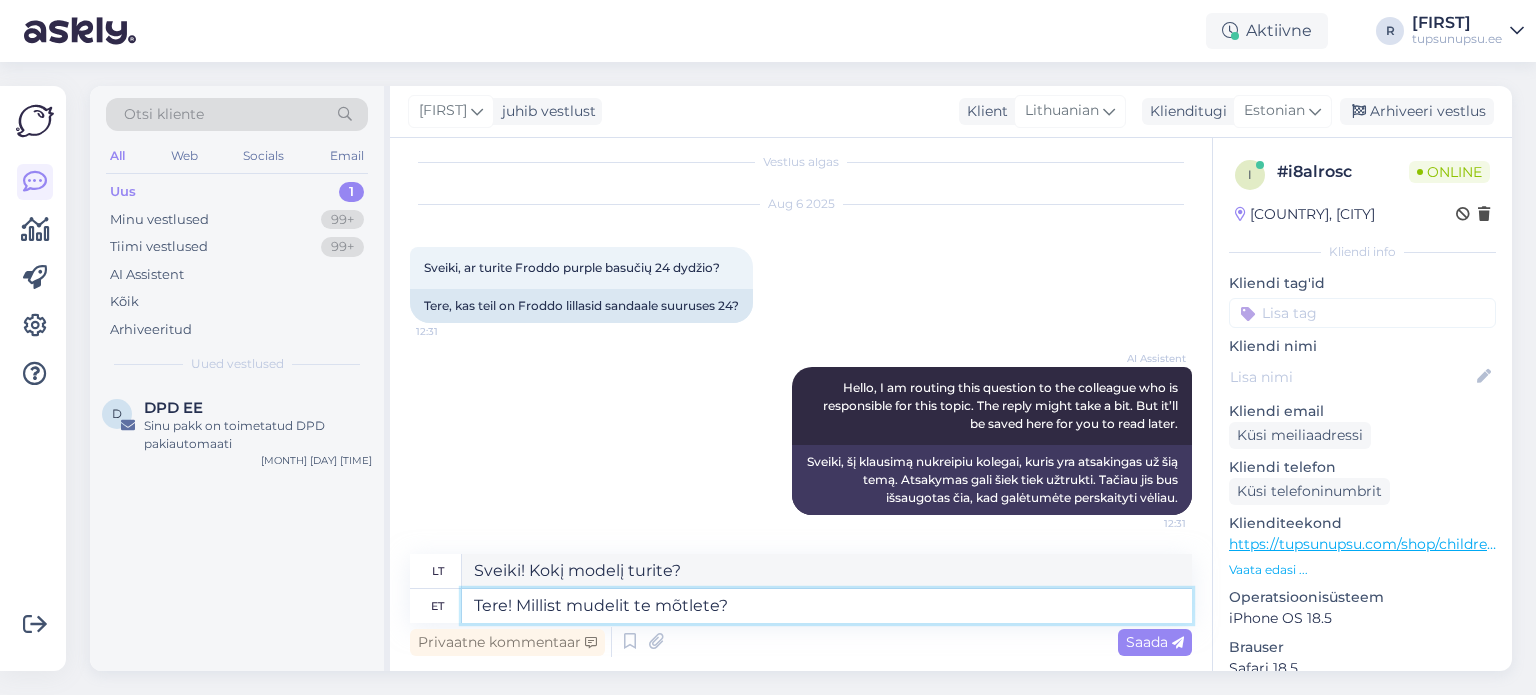 type on "Sveiki! Apie kokį modelį galvojate?" 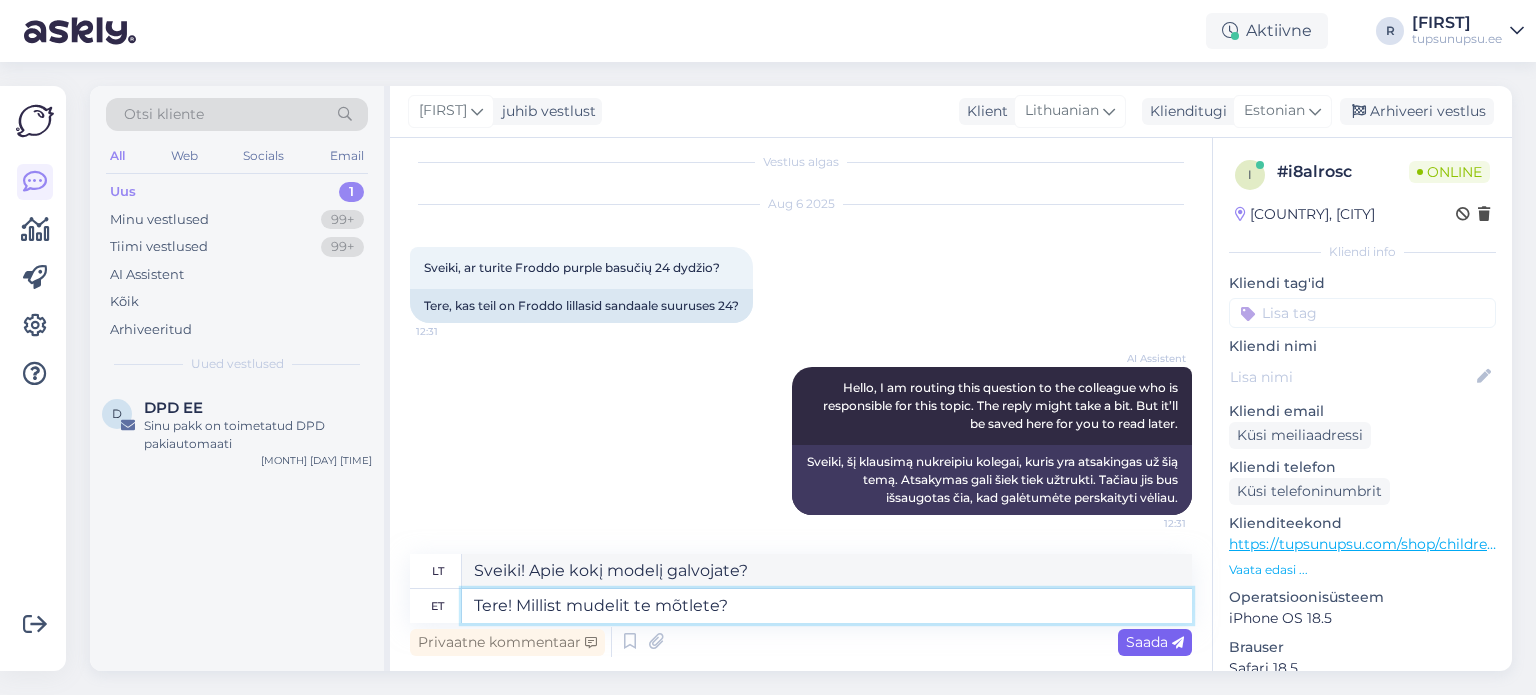 type on "Tere! Millist mudelit te mõtlete?" 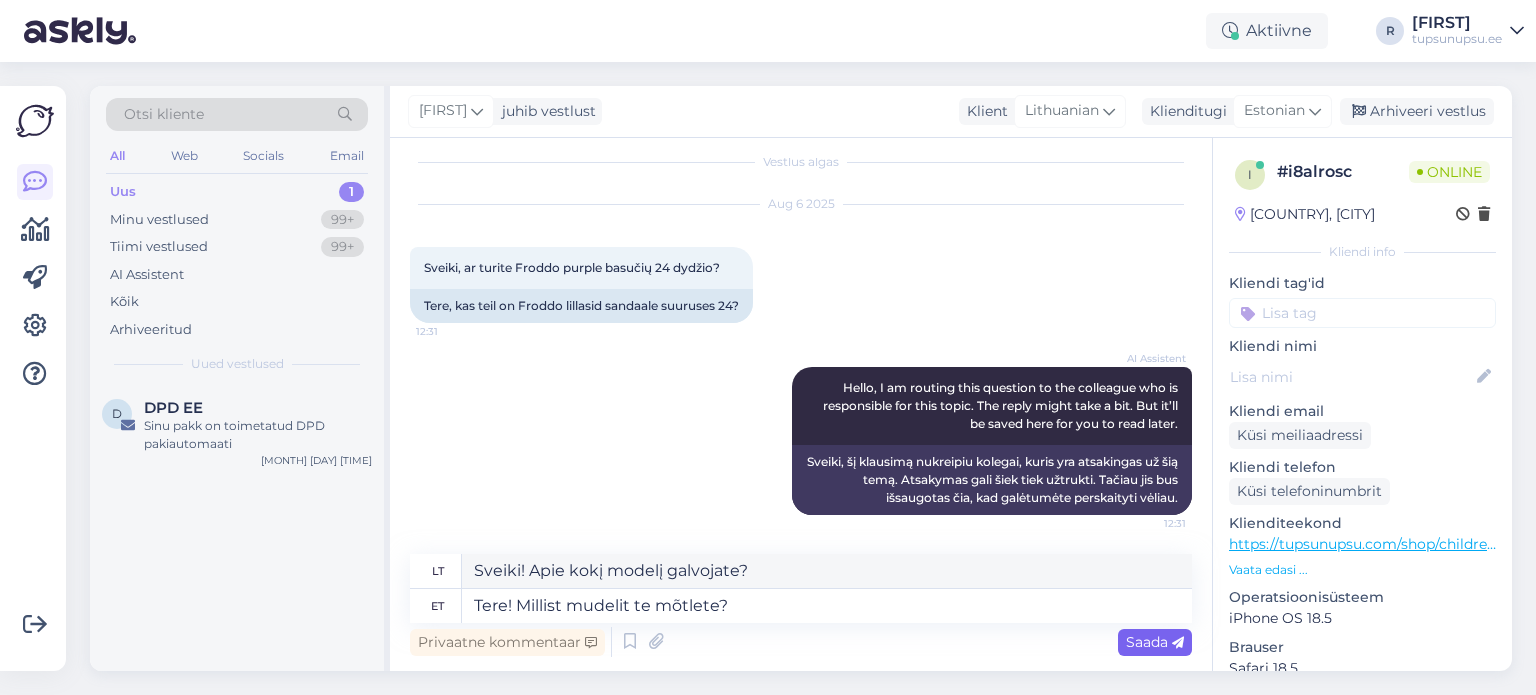 click on "Saada" at bounding box center [1155, 642] 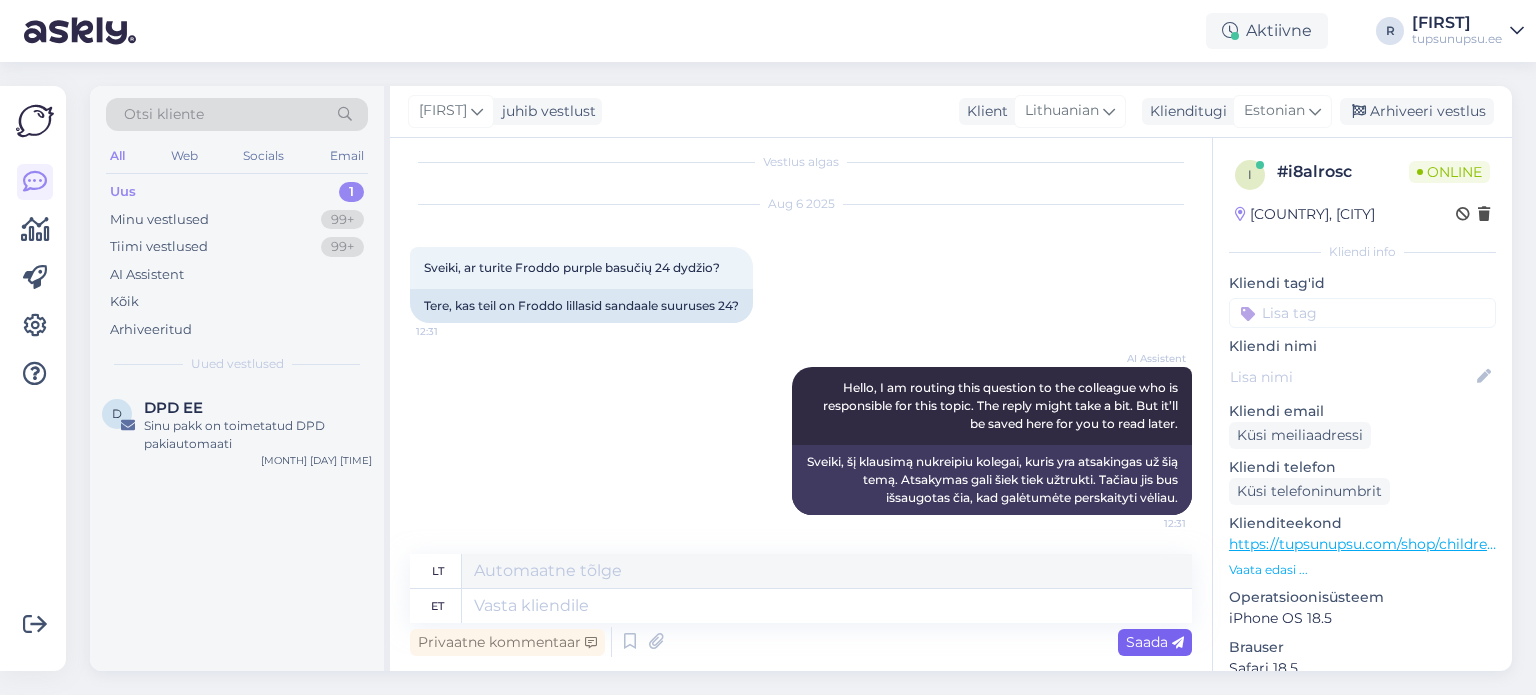 scroll, scrollTop: 137, scrollLeft: 0, axis: vertical 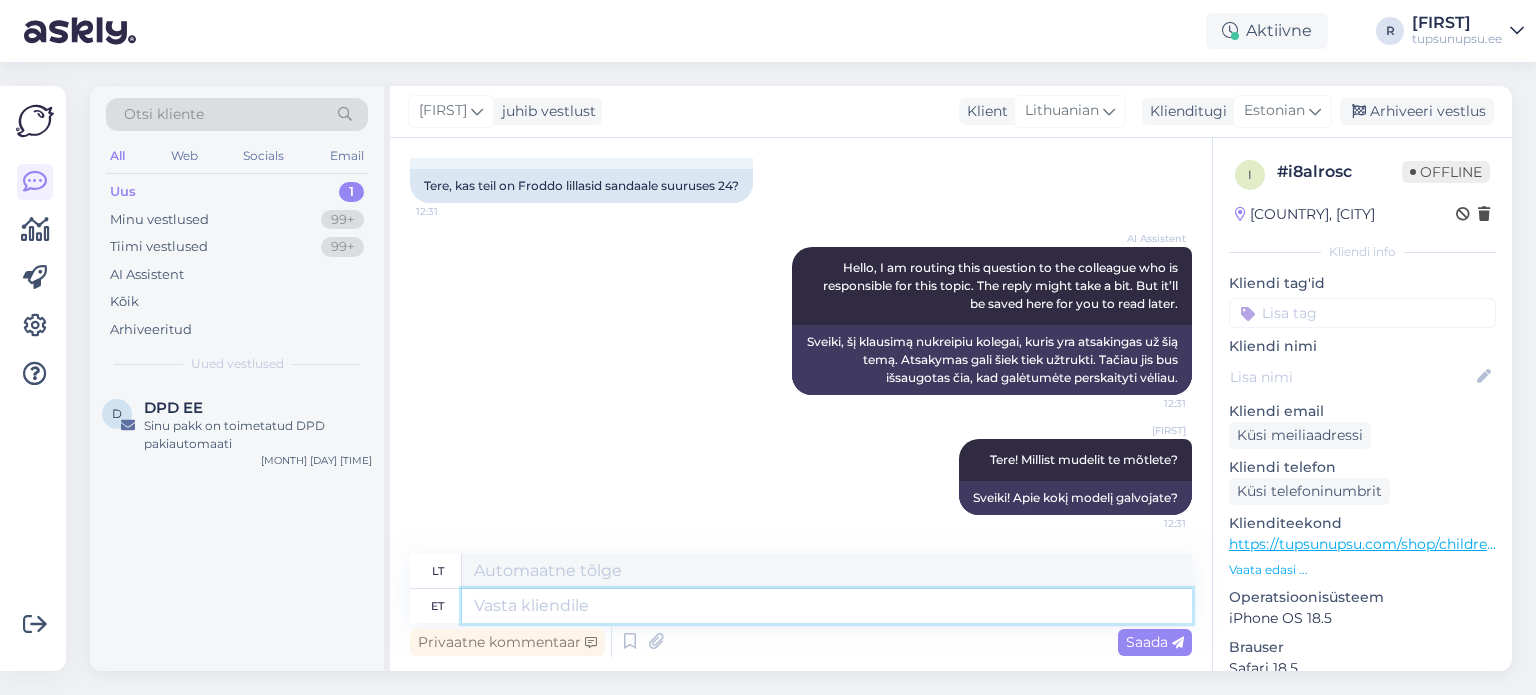 click at bounding box center (827, 606) 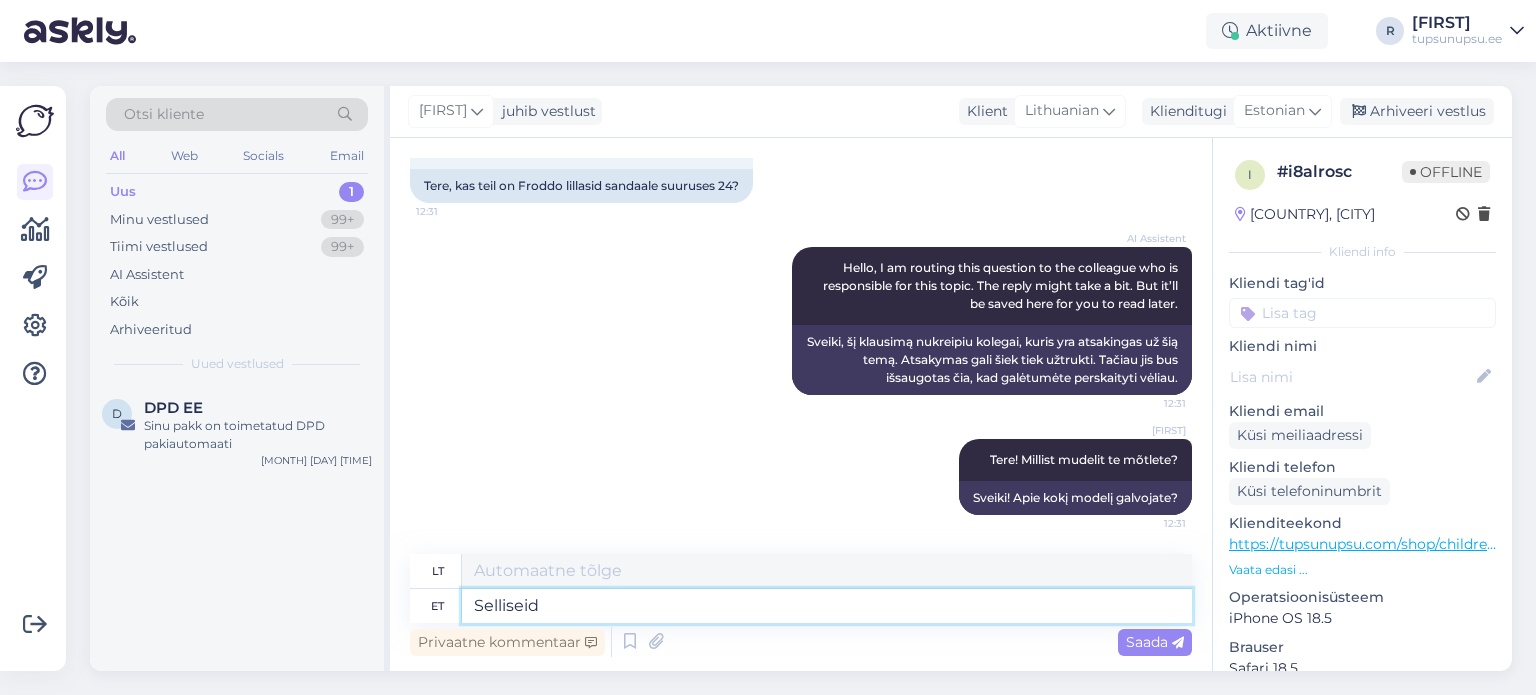 type on "Selliseid" 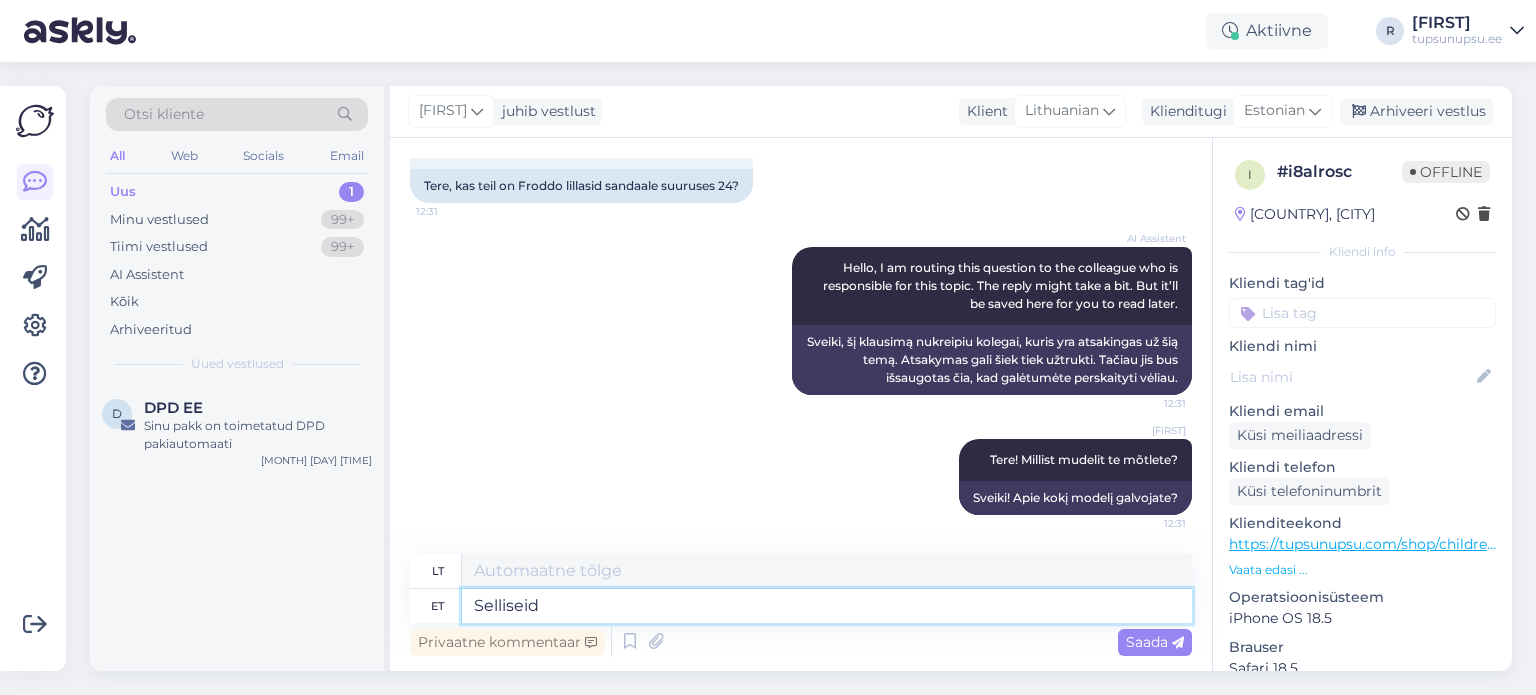 type on "Toks" 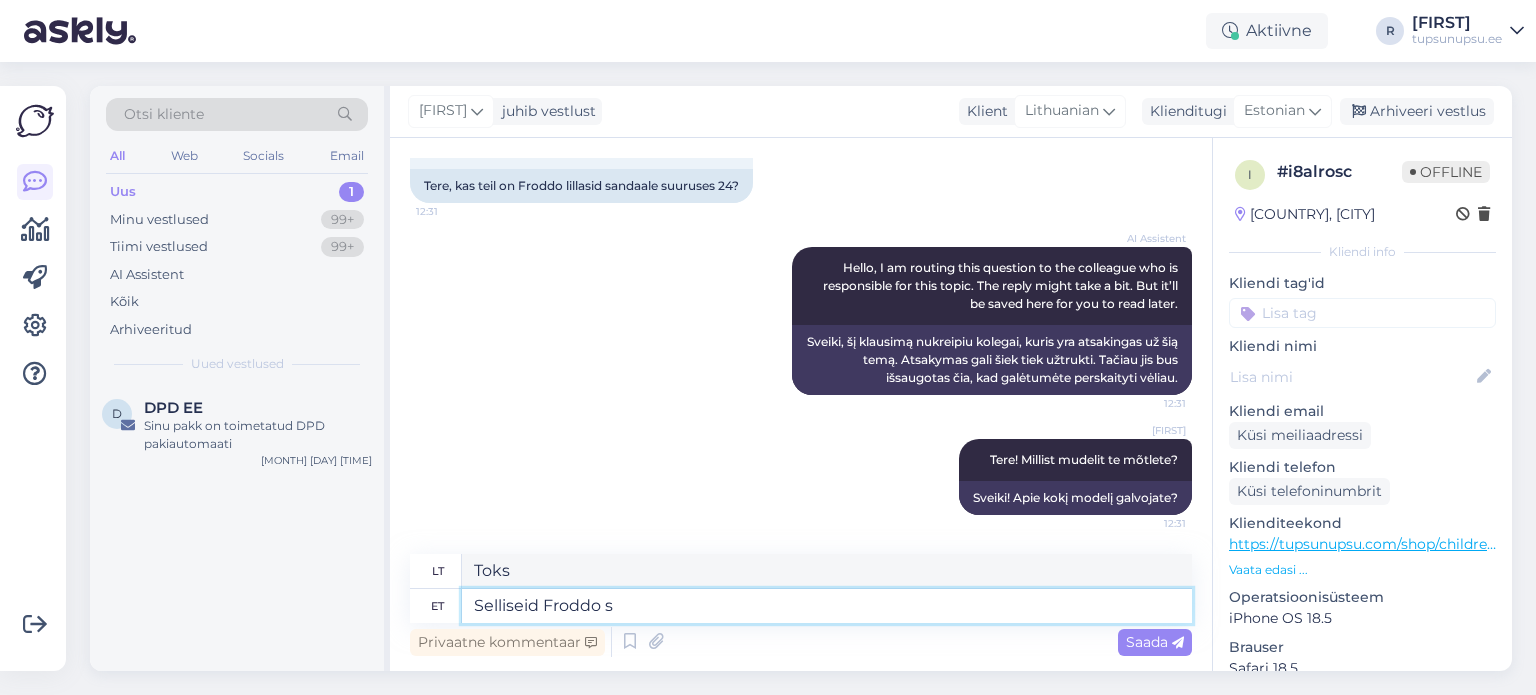 type on "Selliseid [LAST] sa" 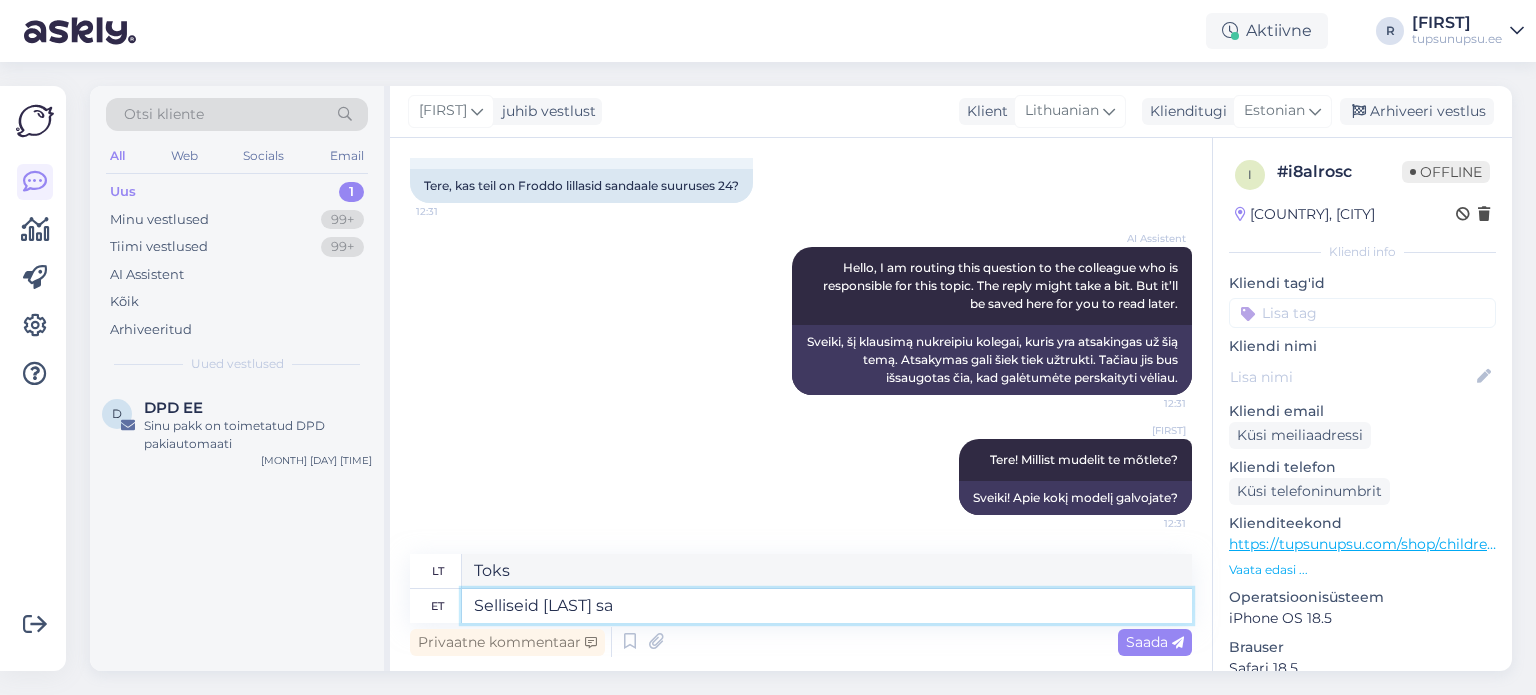 type on "Toks Froddo" 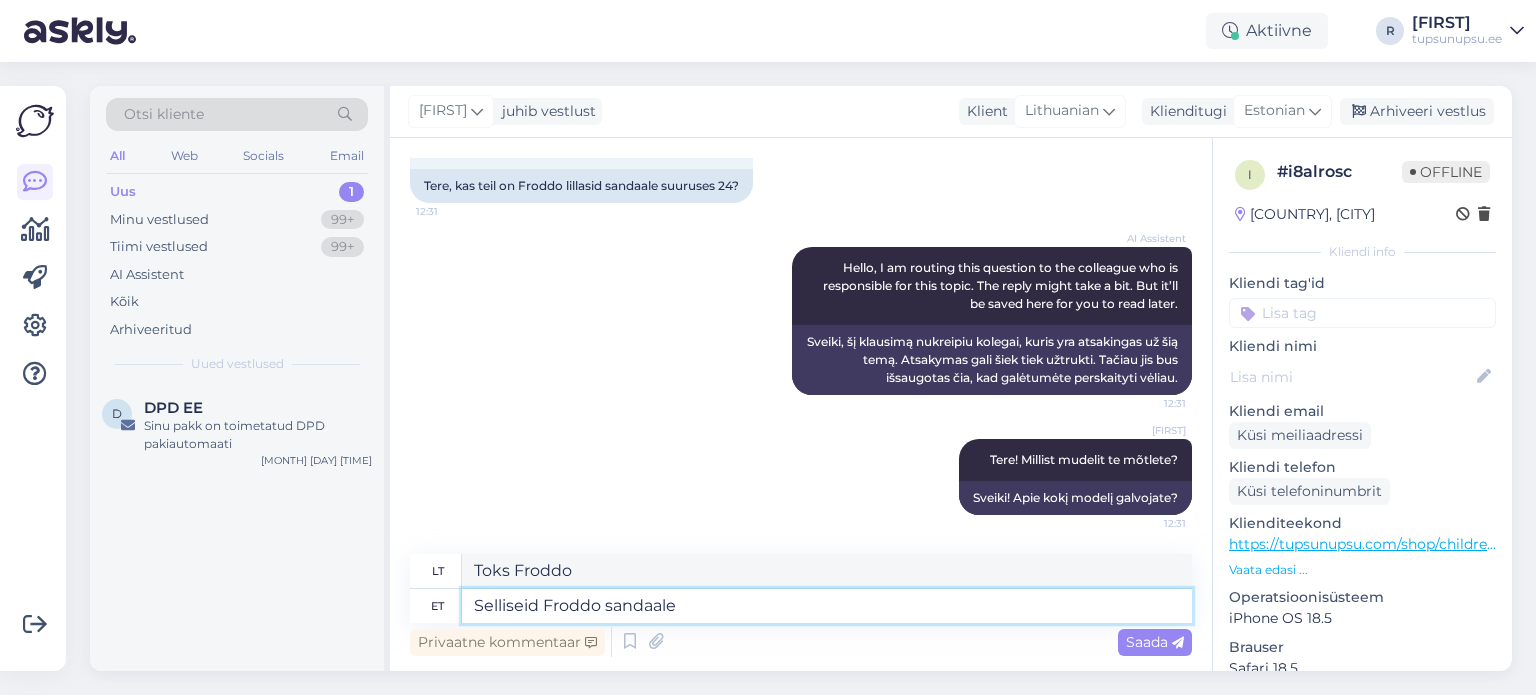 type on "Selliseid Froddo sandaale o" 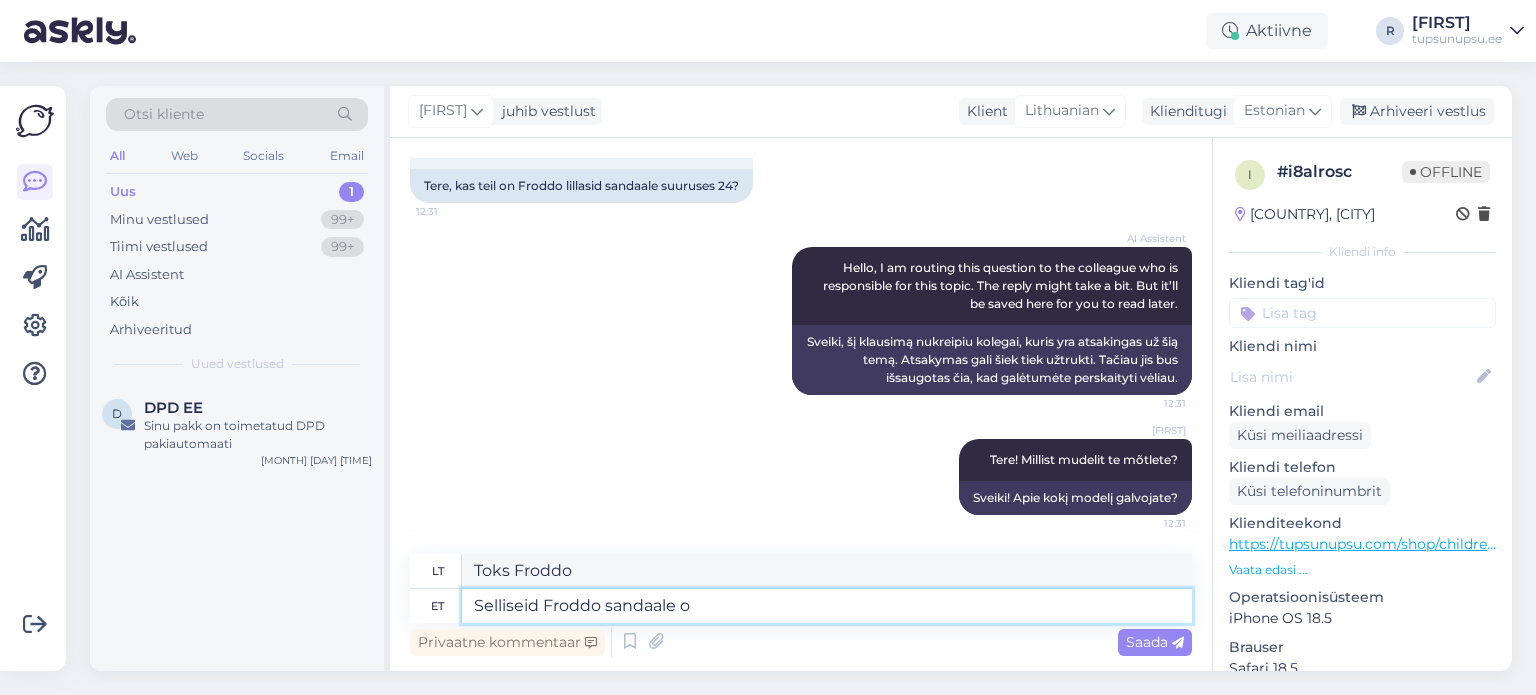 type on "Šios Froddo basutės" 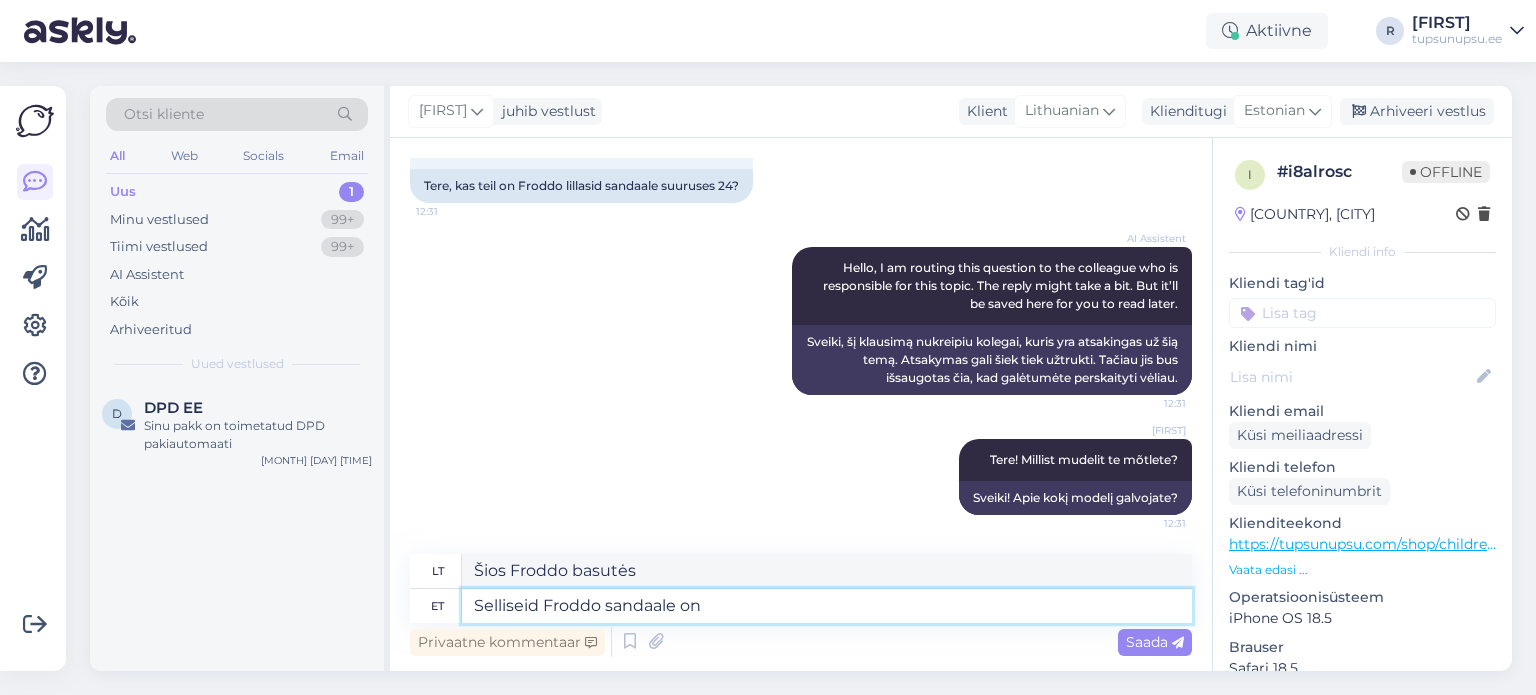 type on "Selliseid Froddo sandaale on m" 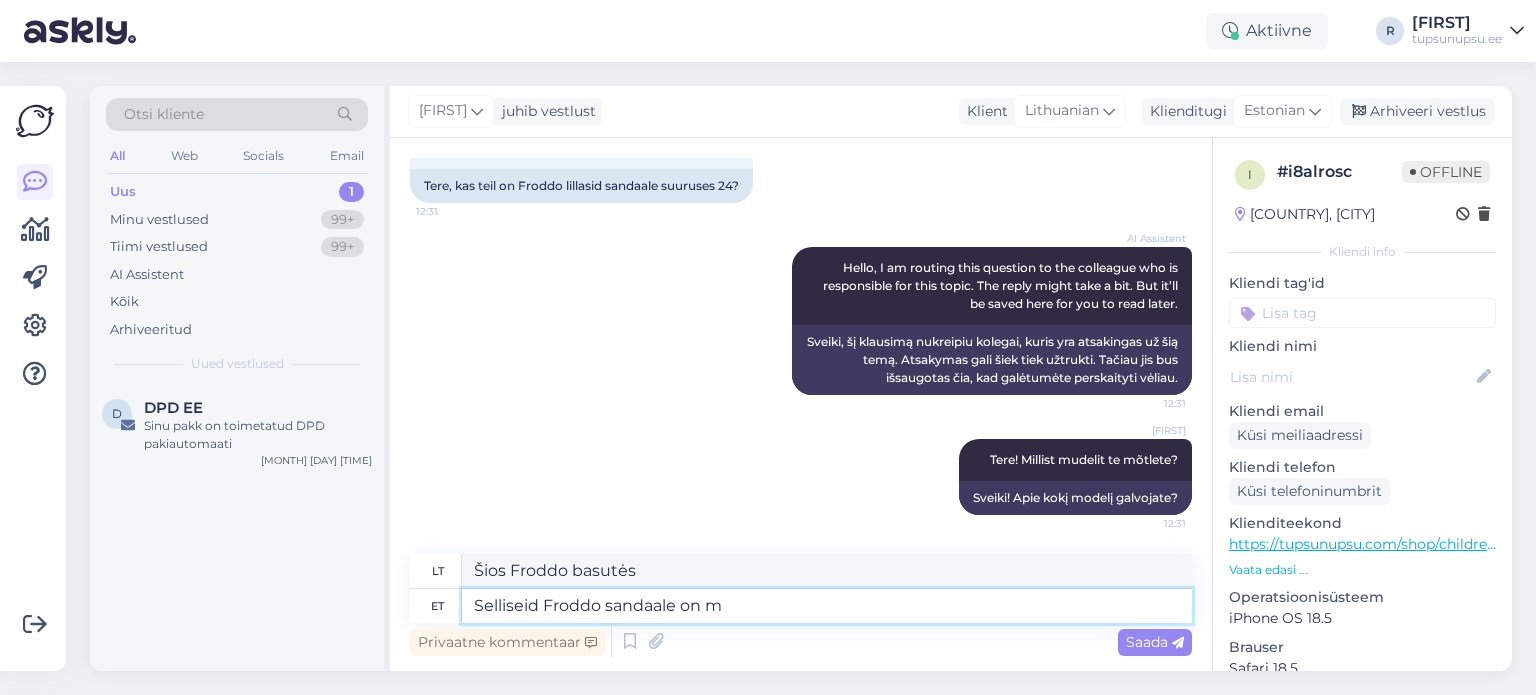 type on "Šios „Froddo“ basutės yra" 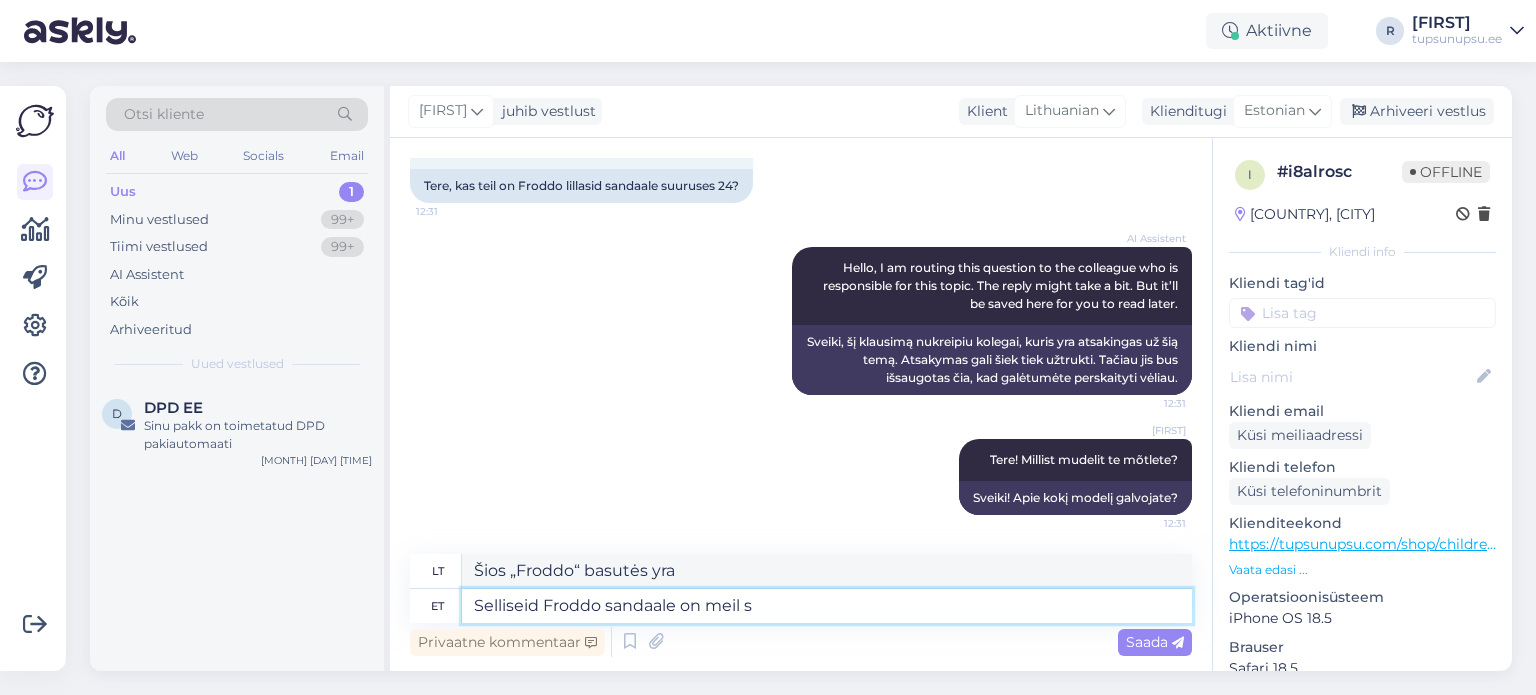 type on "Selliseid Froddo sandaale on meil sa" 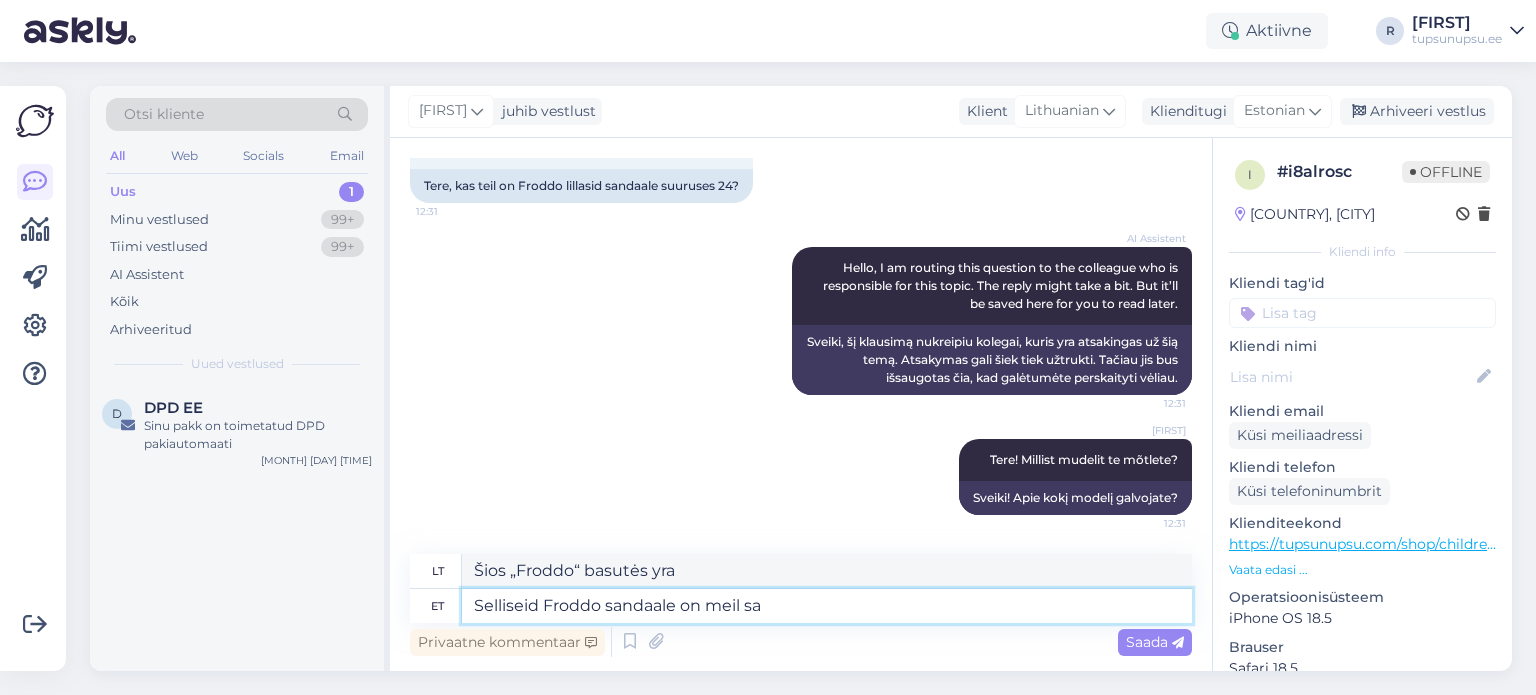 type on "Mes turime šias „Froddo“ basutes" 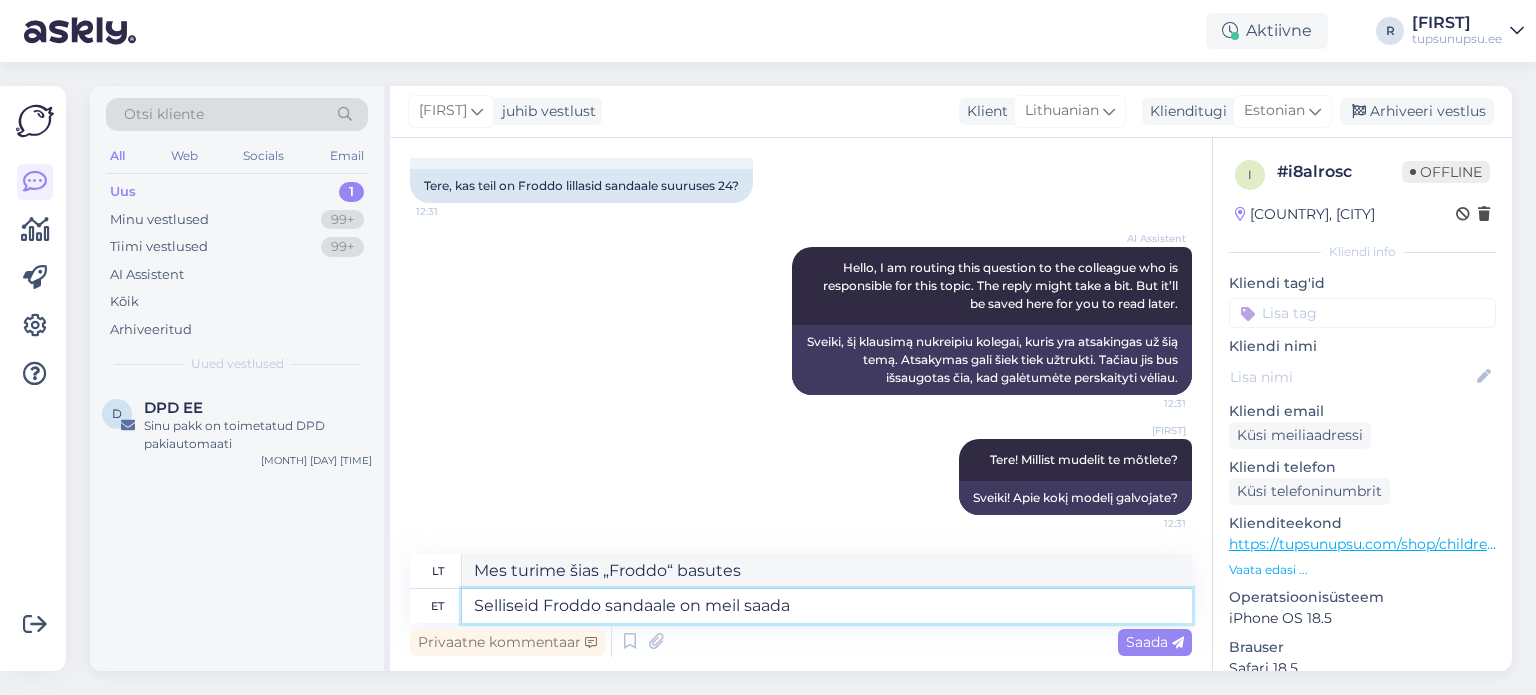 type on "Selliseid Froddo sandaale on meil saada 2" 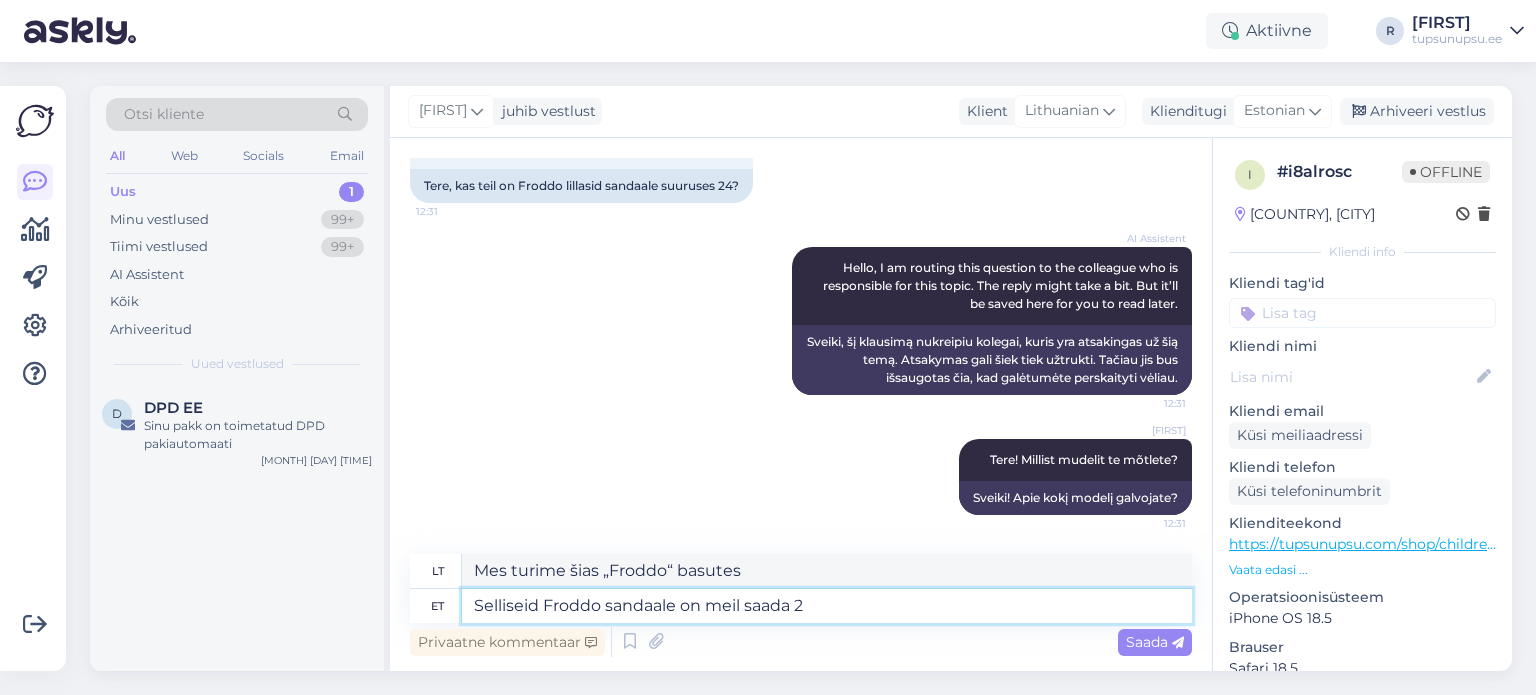 type on "Turime šias „Froddo“ basutes." 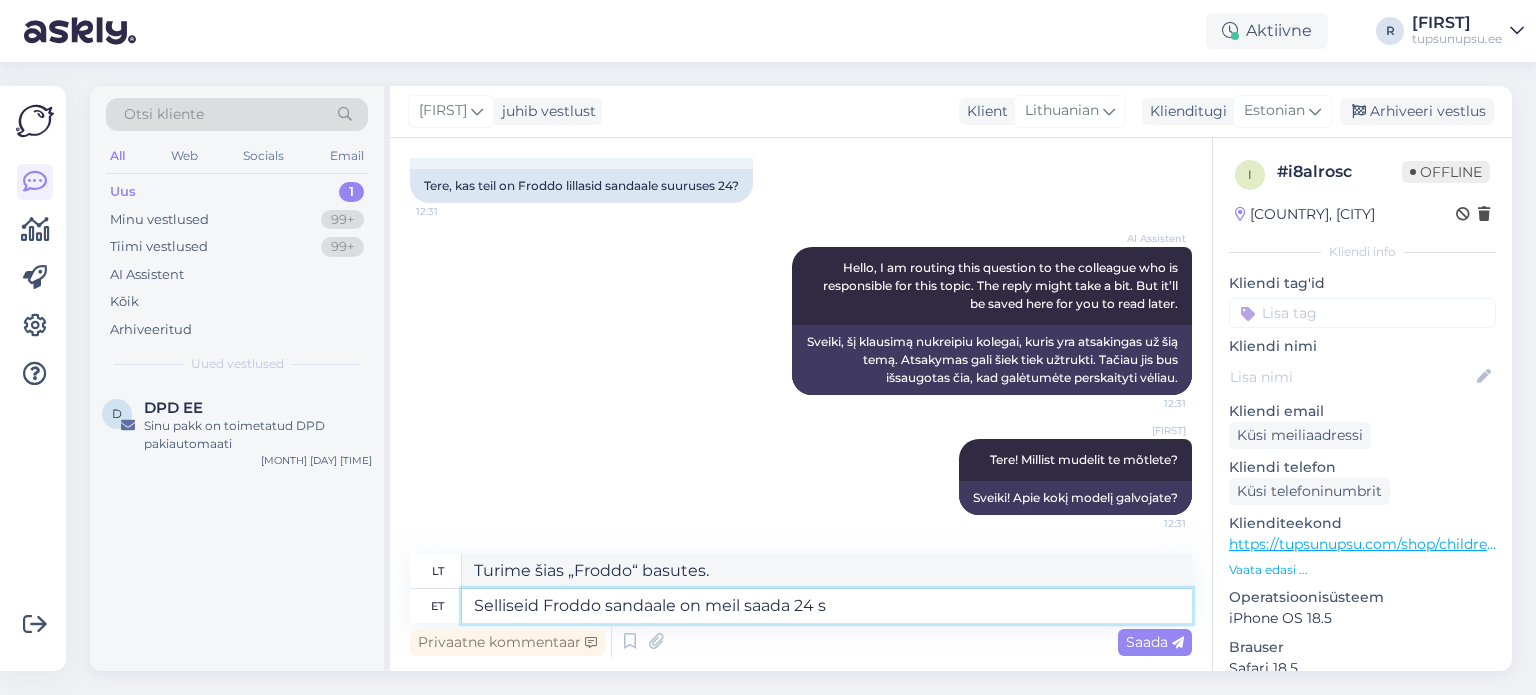 type on "Selliseid Froddo sandaale on meil saada 24 su" 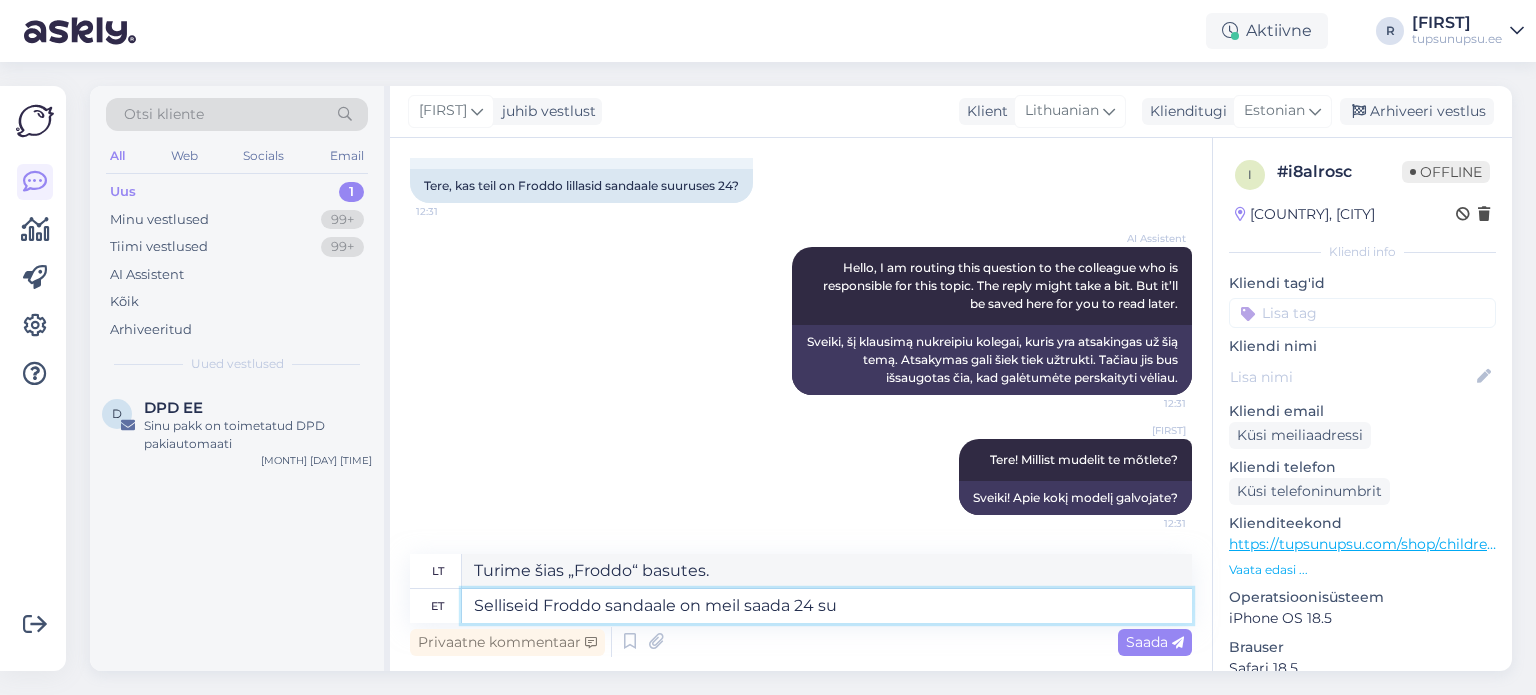 type on "Turime 24 šių „Froddo“ basučių." 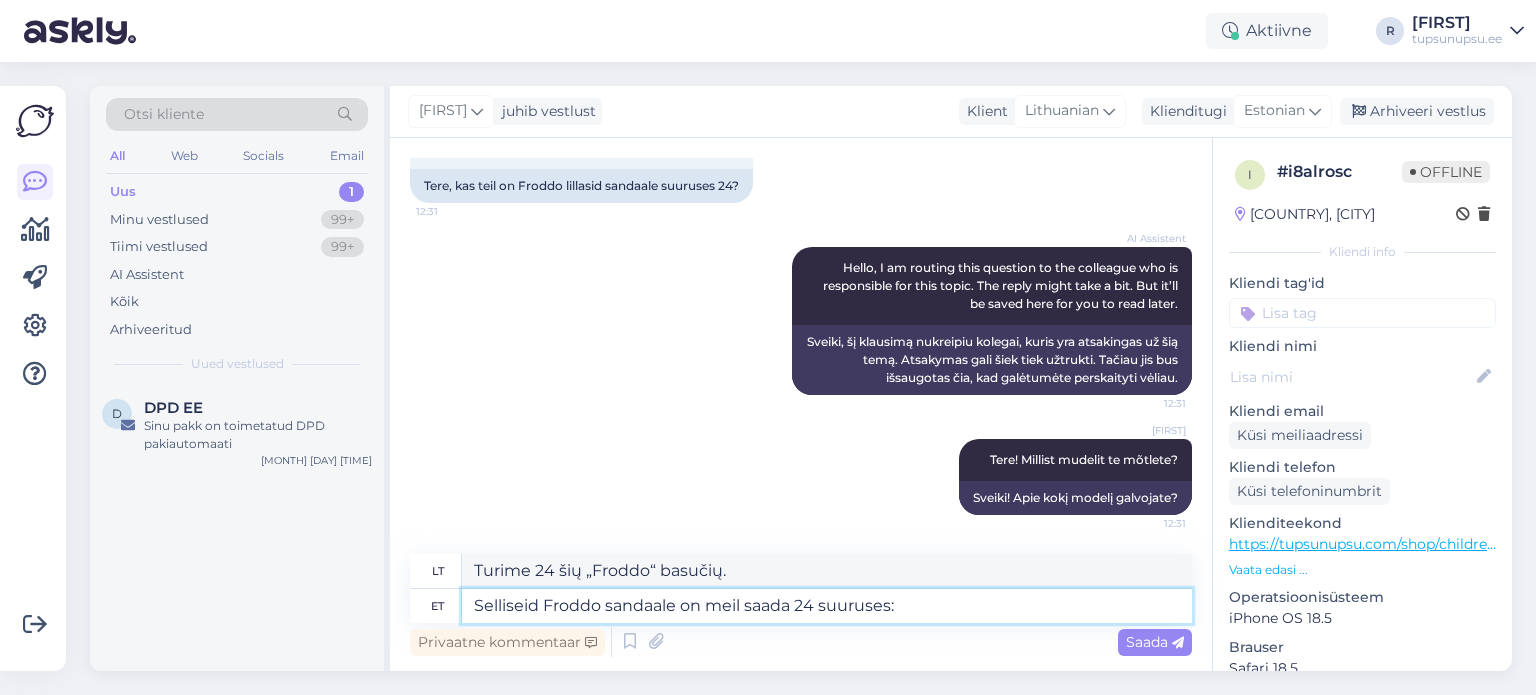 paste on "https://www.tupsunupsu.ee/tootekategooria/laste-jalatsid/sandaalid-laste-jalatsid/?_suurus_jalanoud=24&_brand=froddo" 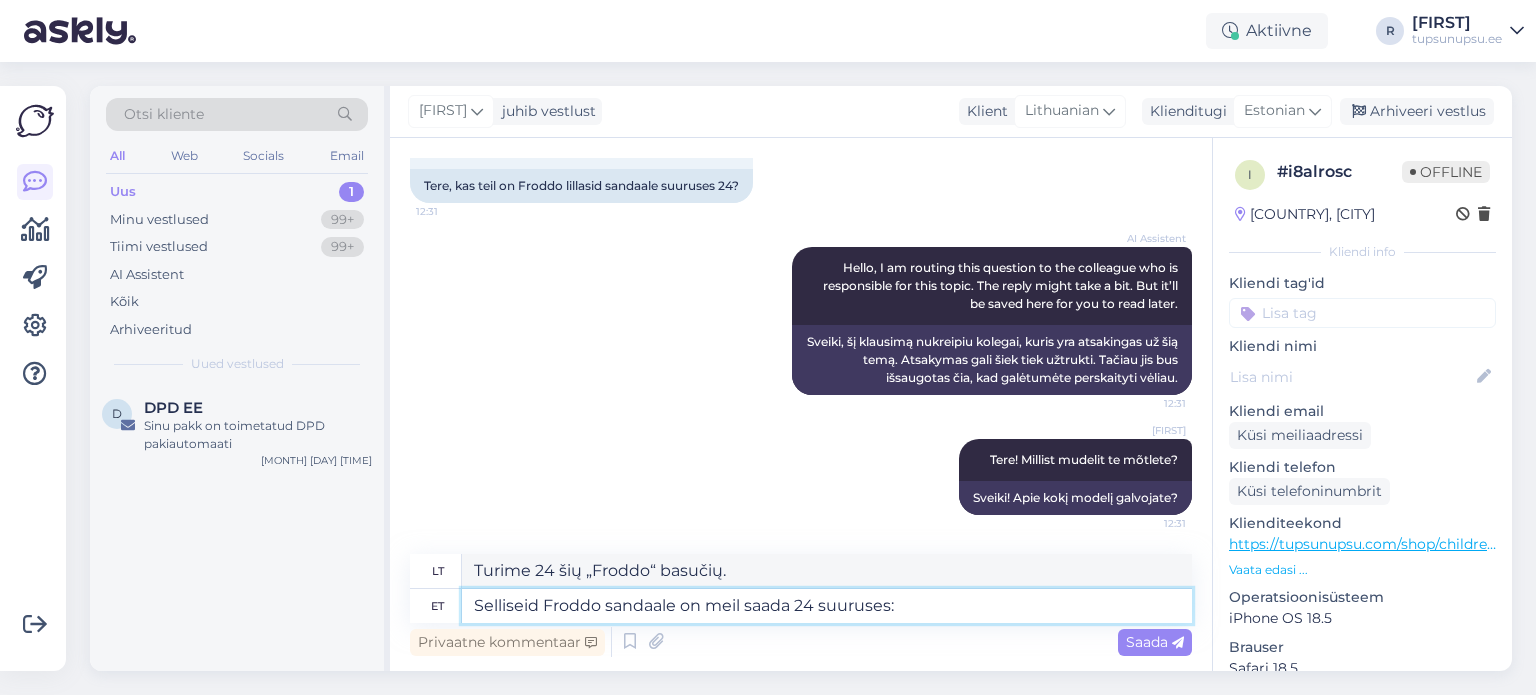 type on "Selliseid Froddo sandaale on meil saada 24 suuruses: https://www.tupsunupsu.ee/tootekategooria/laste-jalatsid/sandaalid-laste-jalatsid/?_suurus_jalanoud=24&_brand=froddo" 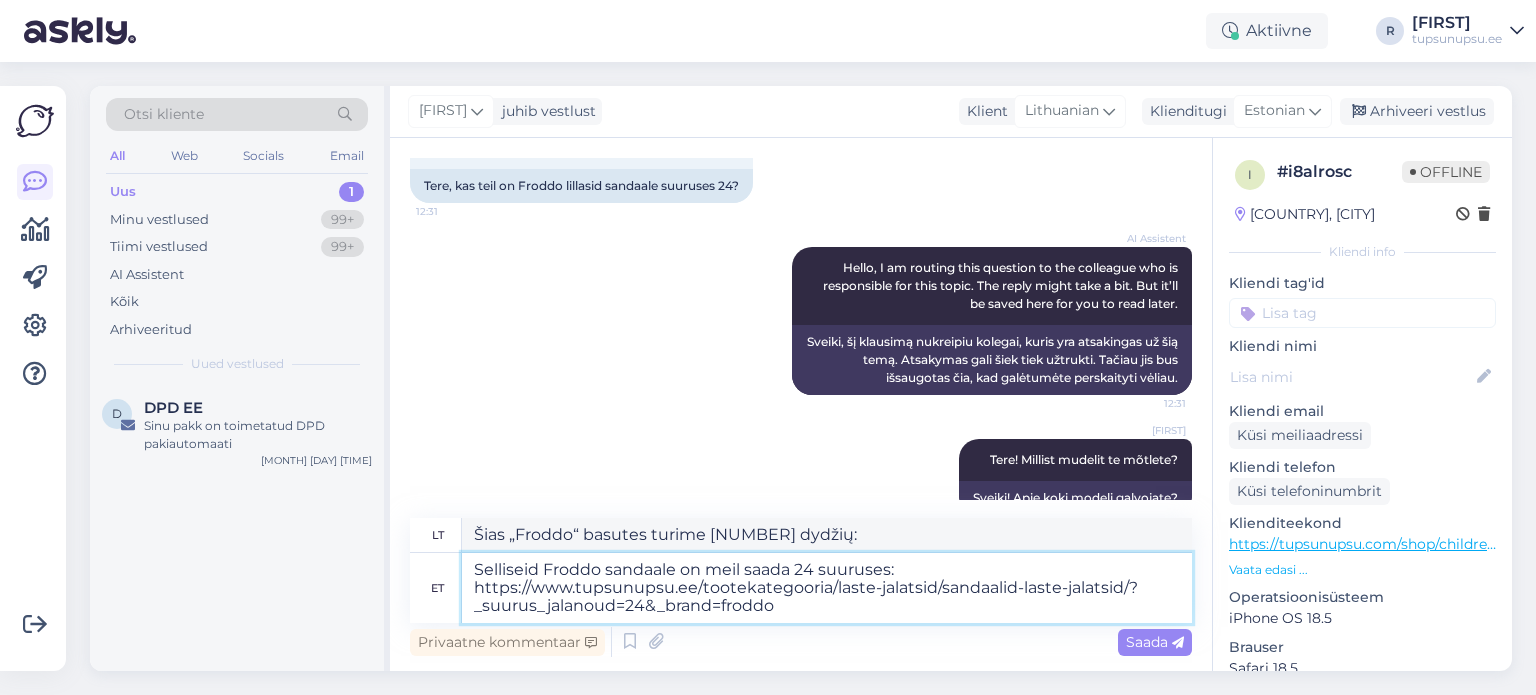 type on "Šias „Froddo“ basutės turime 24 dydžių: https://www.tupsunupsu.ee/tootekategooria/laste-jalatsid/sandaalid-laste-jalatsid/?_suurus_jalanoud=24&_brand=froddo" 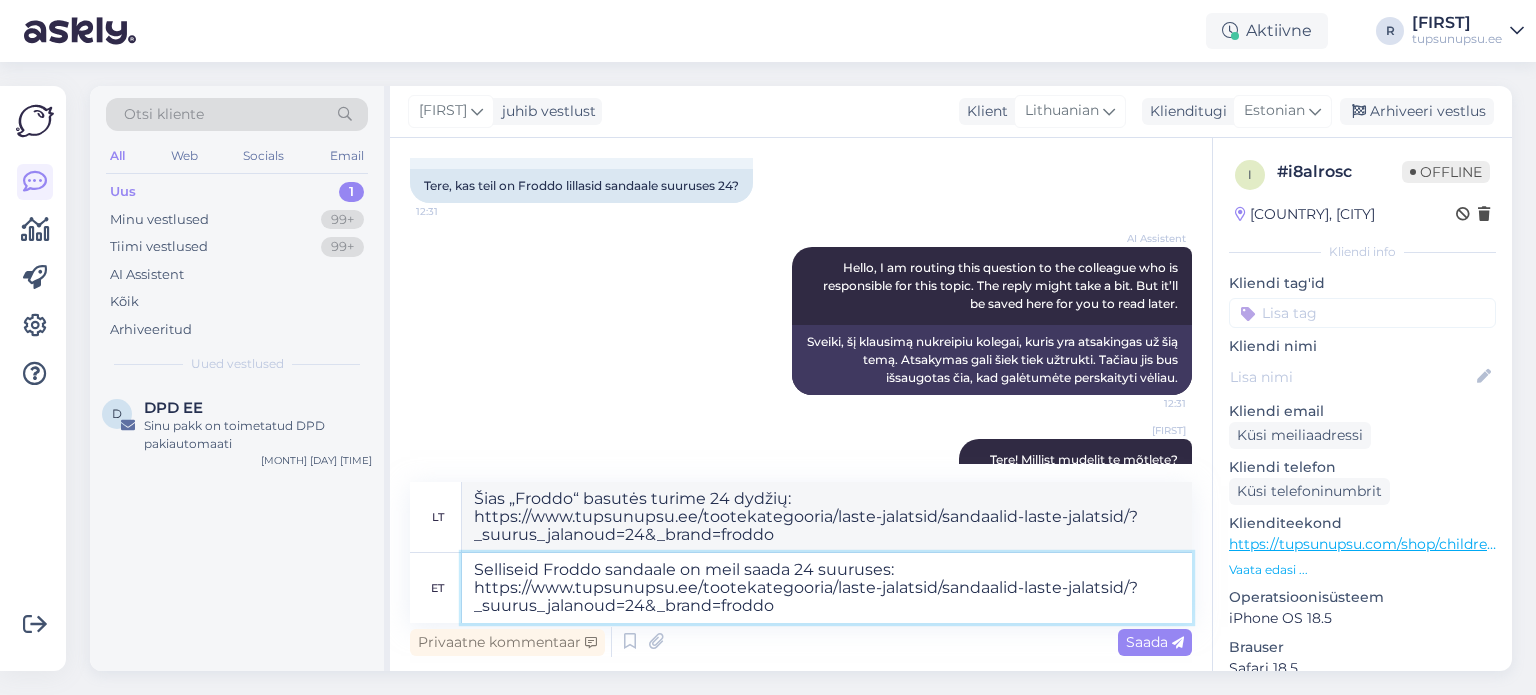 type on "Selliseid Froddo sandaale on meil saada 24 suuruses:" 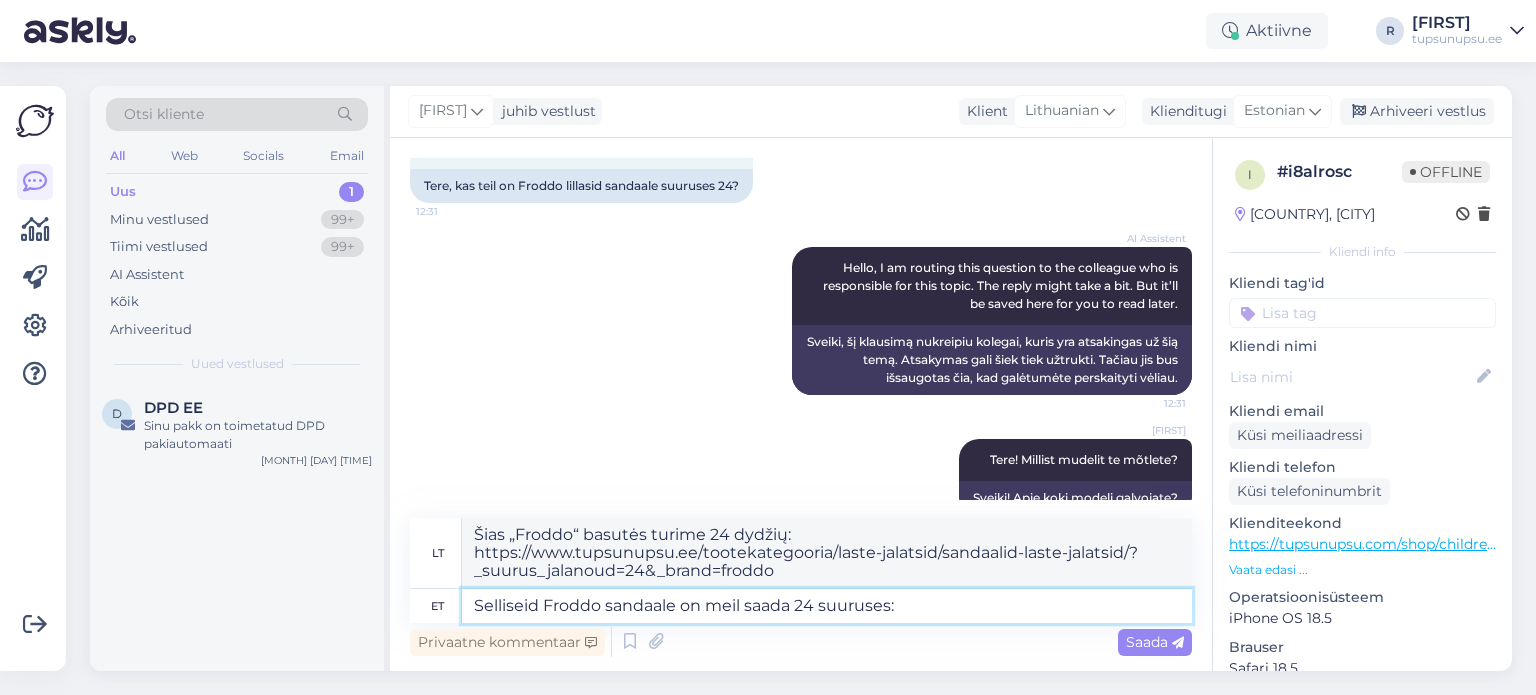 type on "Šias „Froddo“ basutes turime [NUMBER] dydžių:" 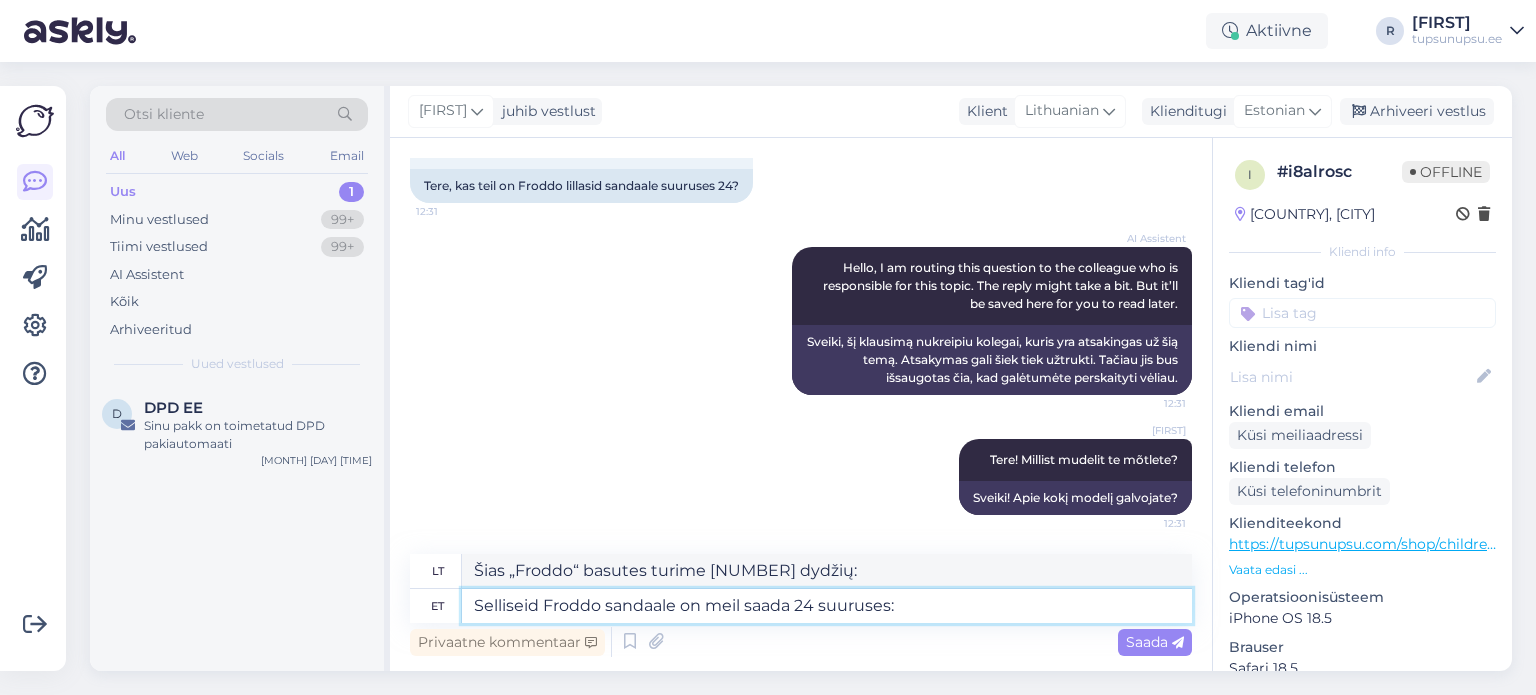 paste on "https://tupsunupsu.com/tootekategooria/laste-jalatsid/sandaalid-laste-jalatsid/?_suurus_jalanoud=[NUMBER]&_brand=froddo" 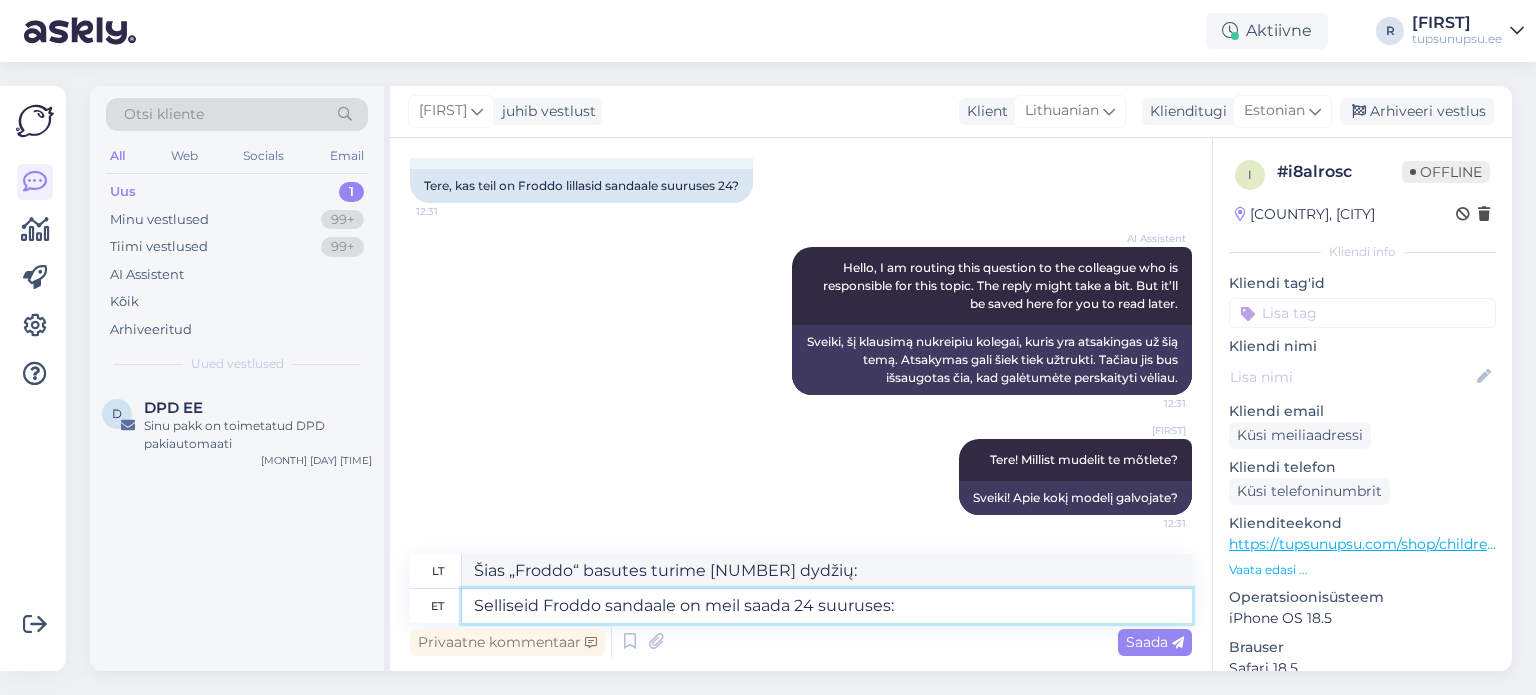 type on "Selliseid Froddo sandaale on meil saada [NUMBER] suuruses: https://tupsunupsu.com/tootekategooria/laste-jalatsid/sandaalid-laste-jalatsid/?_suurus_jalanoud=[NUMBER]" 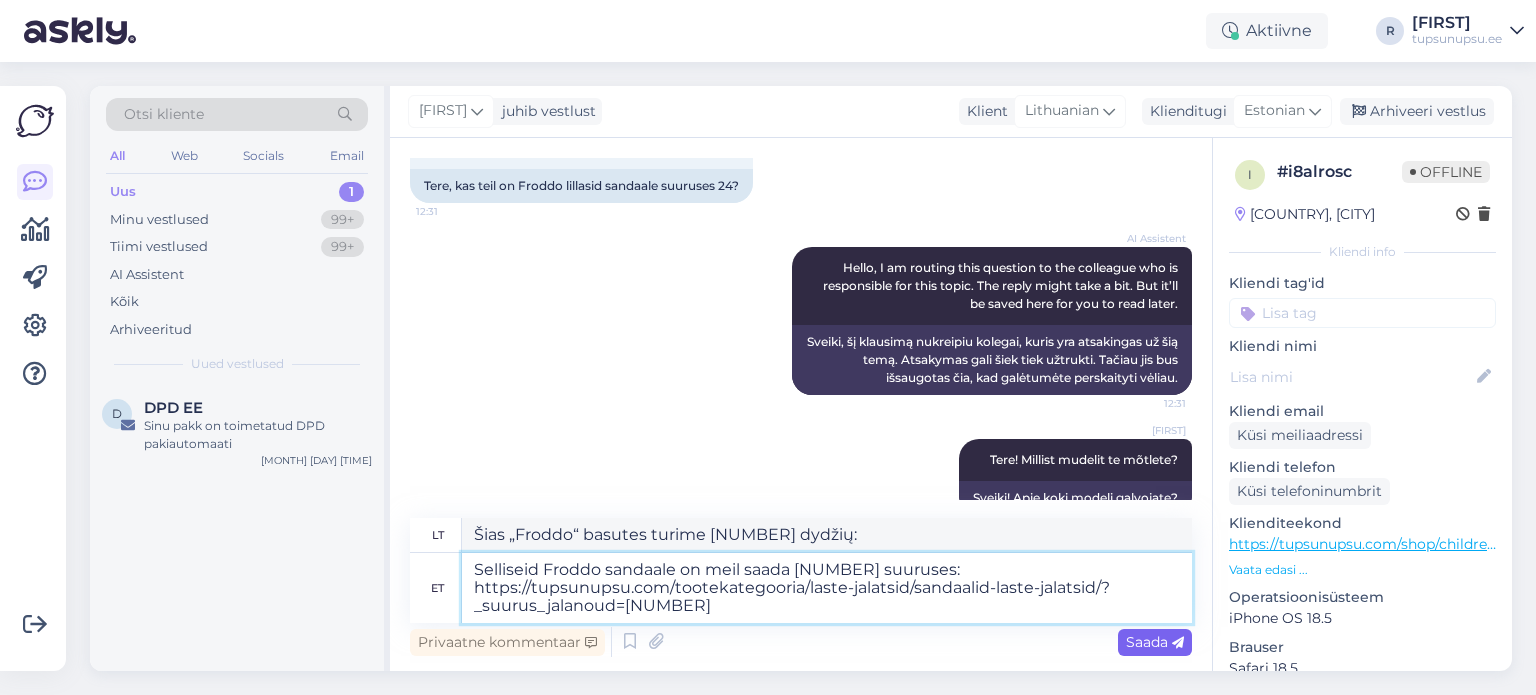 type on "Šias „Froddo“ basutes turime [NUMBER] dydžių: https://tupsunupsu.com/tootekategooria/laste-jalatsid/sandaalid-laste-jalatsid/?_suurus_jalanoud=[NUMBER]" 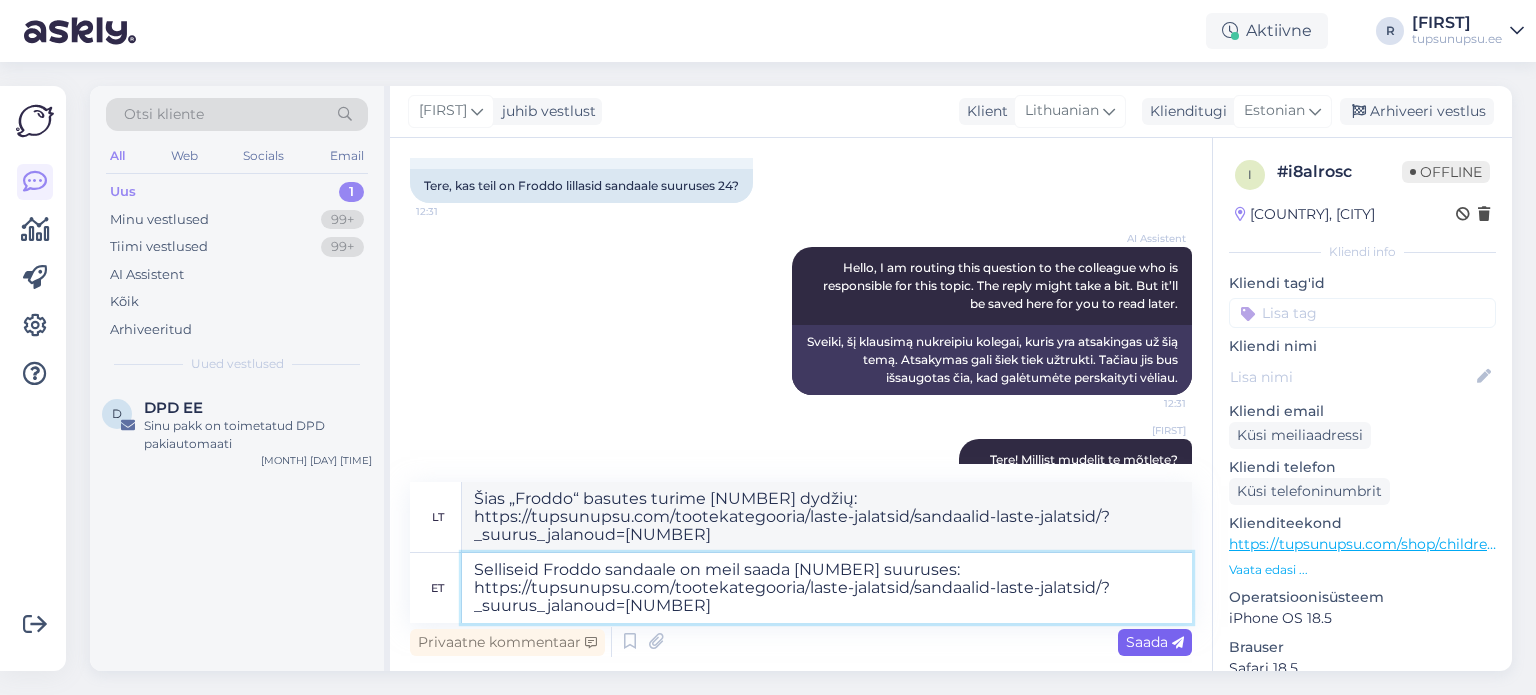 type on "Selliseid Froddo sandaale on meil saada [NUMBER] suuruses: https://tupsunupsu.com/tootekategooria/laste-jalatsid/sandaalid-laste-jalatsid/?_suurus_jalanoud=[NUMBER]" 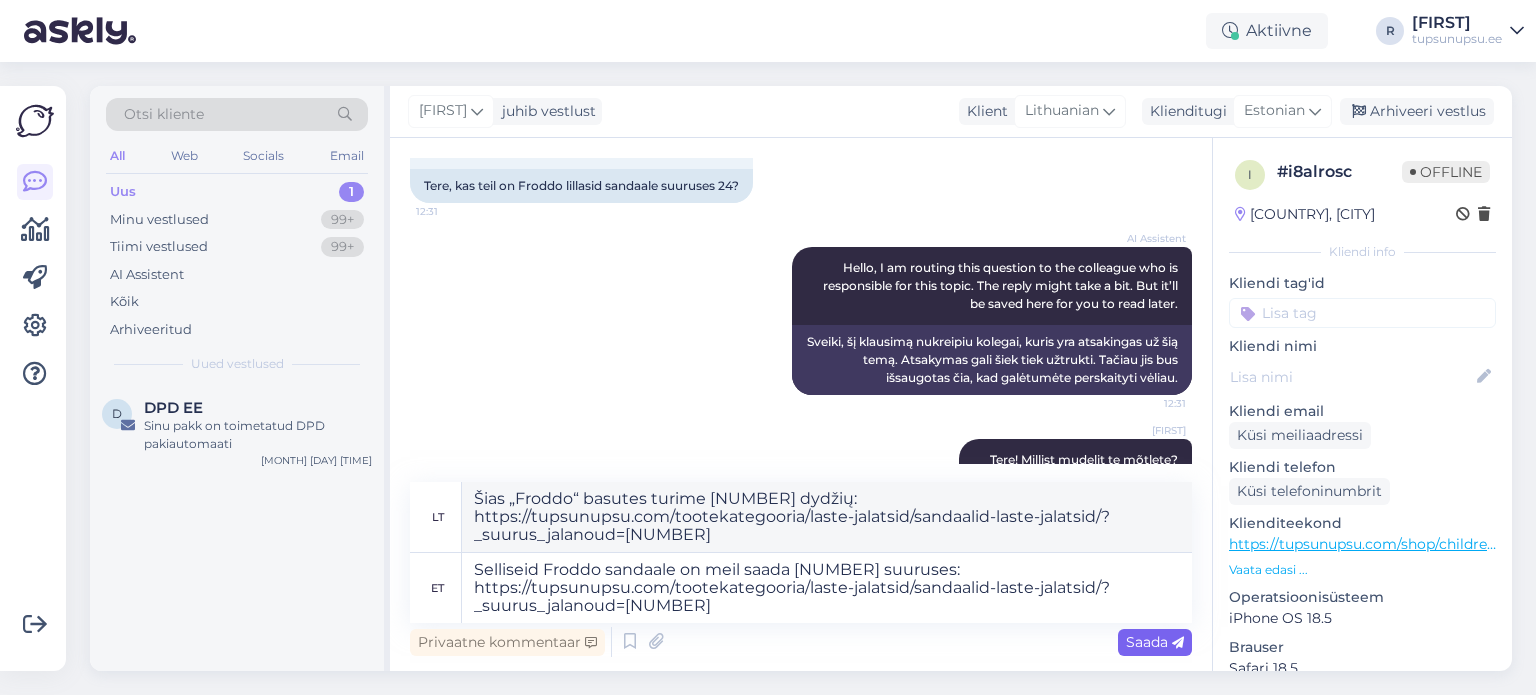 click on "Saada" at bounding box center [1155, 642] 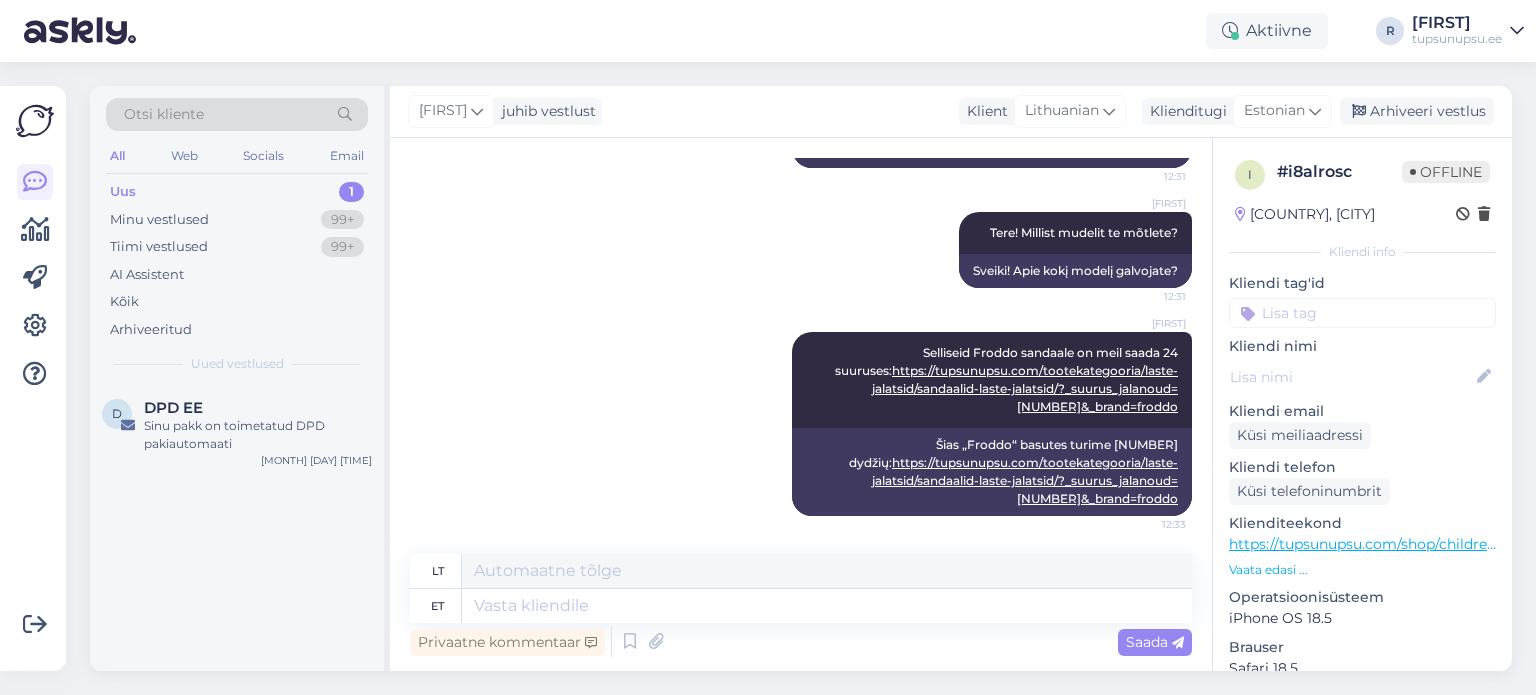 scroll, scrollTop: 365, scrollLeft: 0, axis: vertical 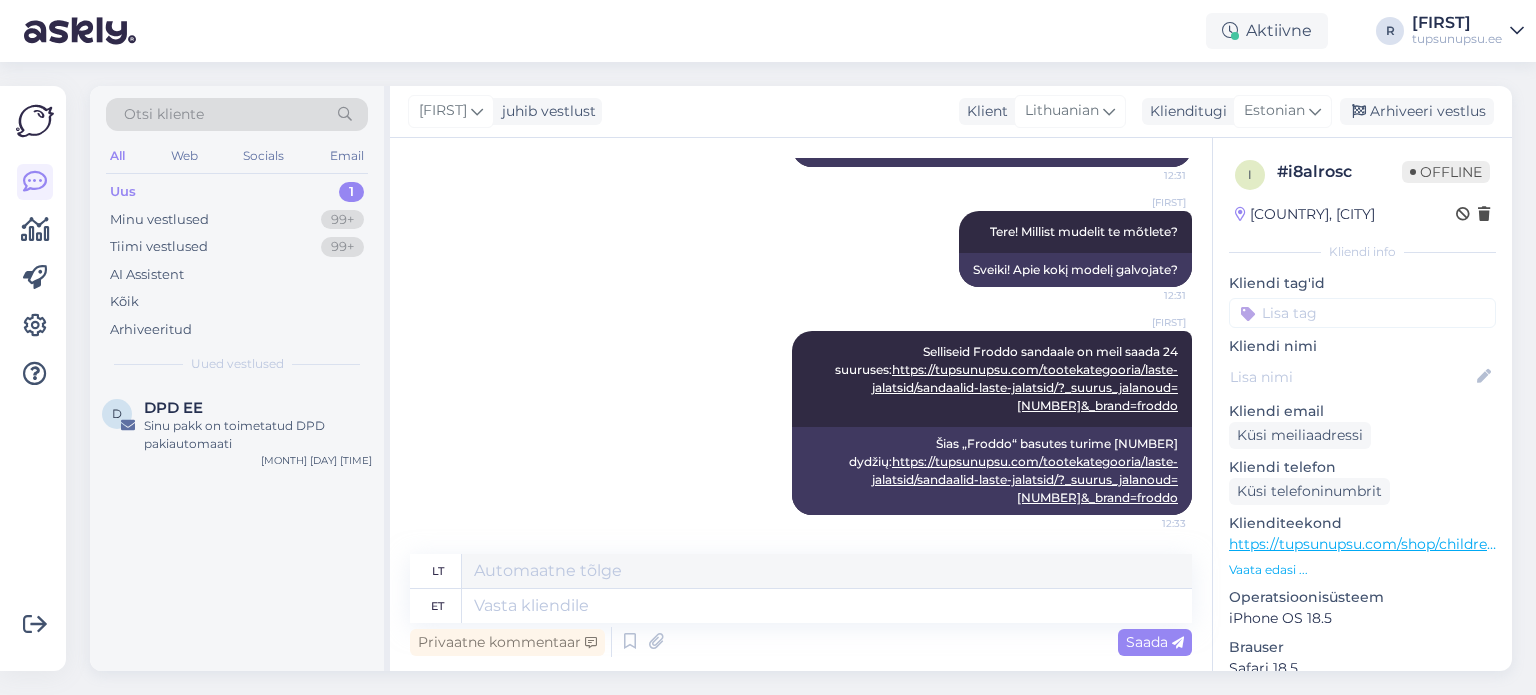 click at bounding box center [1362, 313] 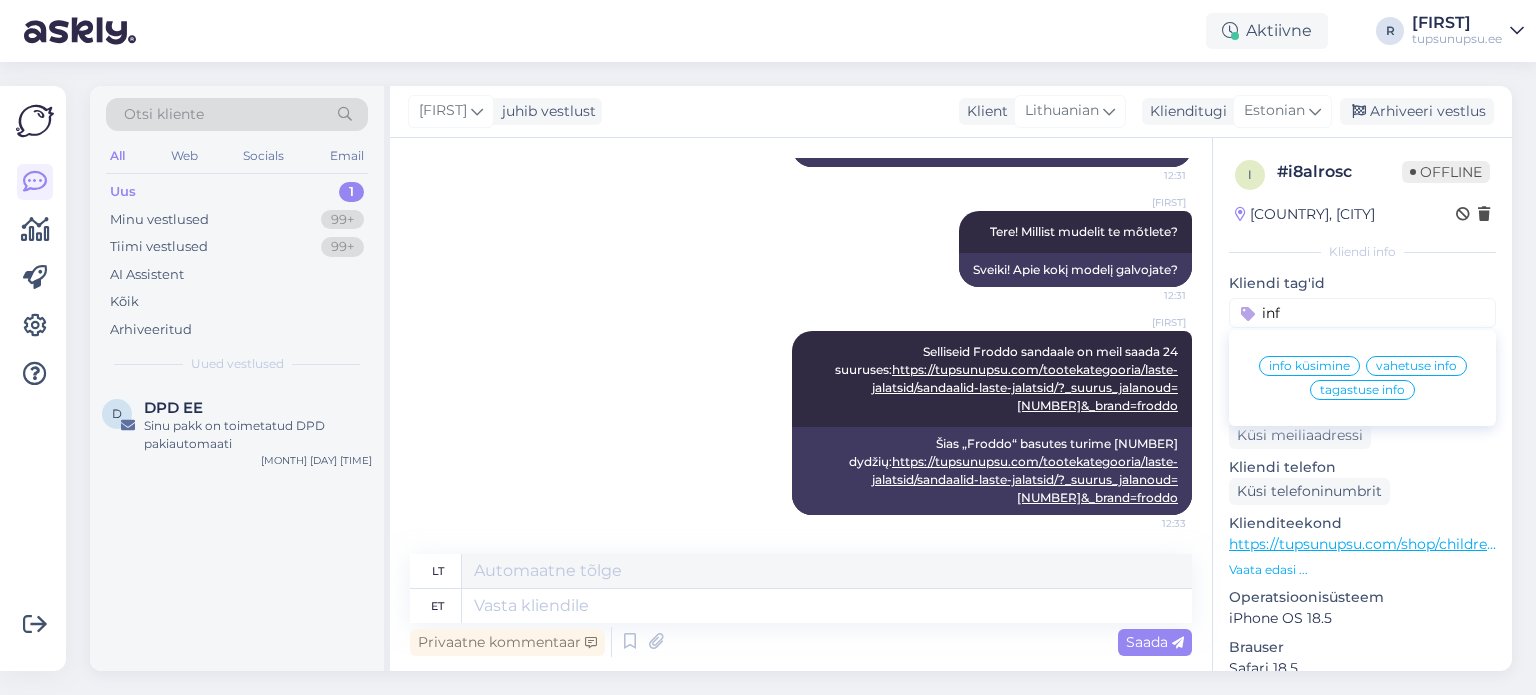 type on "inf" 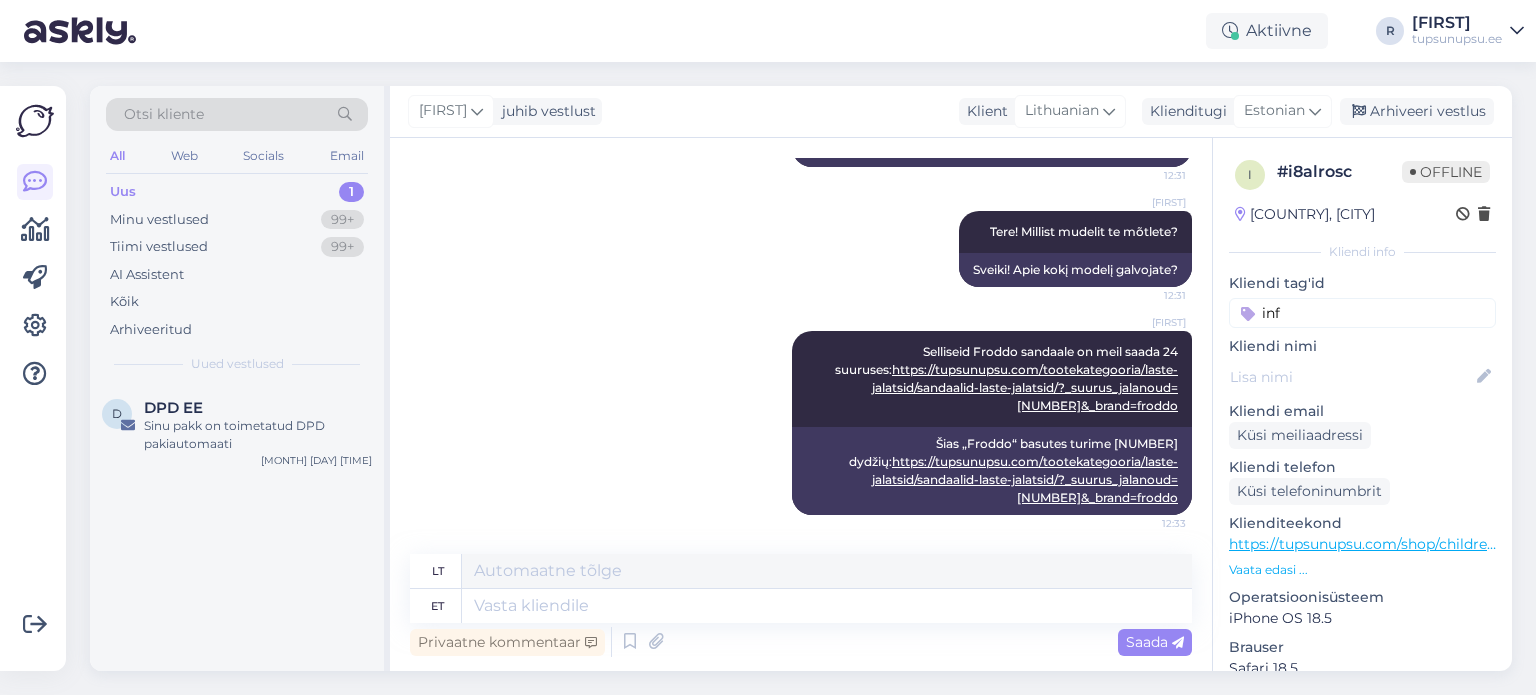 type 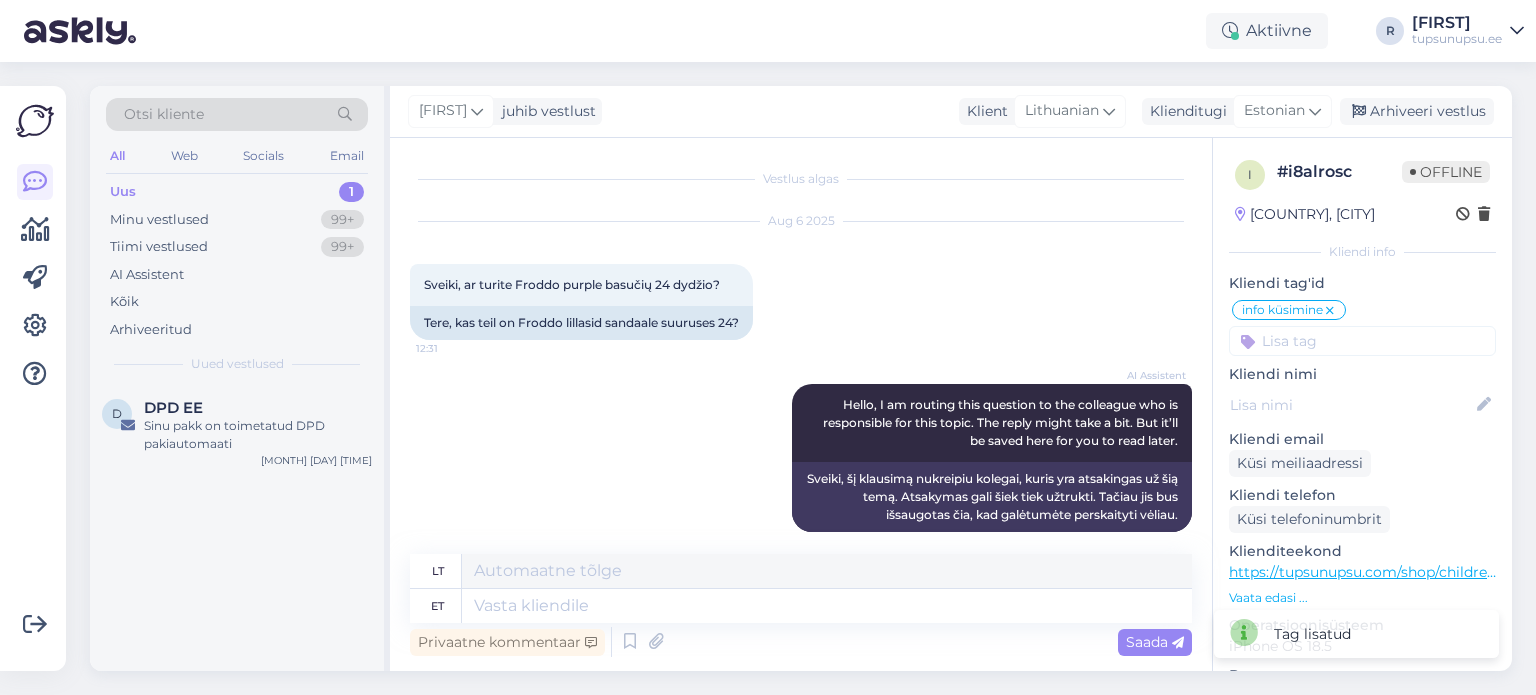 scroll, scrollTop: 365, scrollLeft: 0, axis: vertical 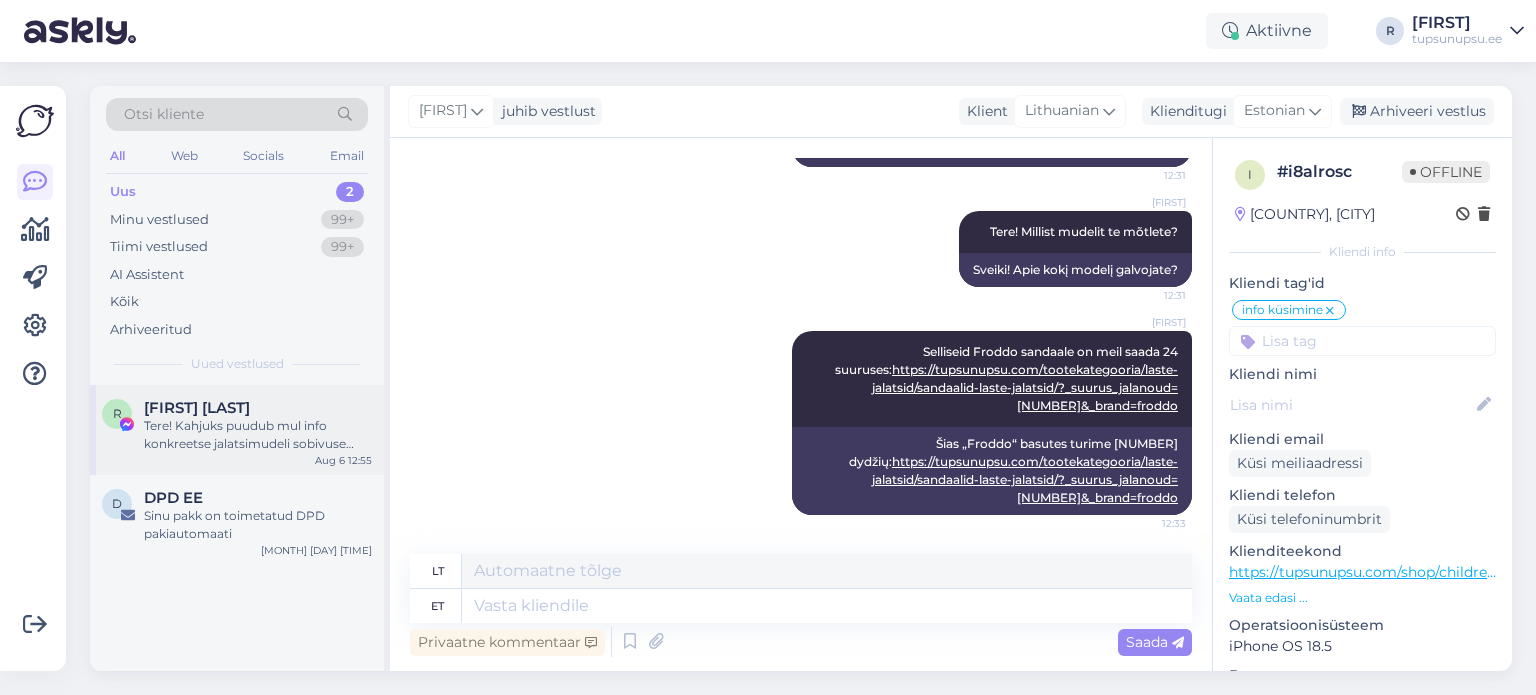 click on "Tere!
Kahjuks puudub mul info konkreetse jalatsimudeli sobivuse kohta nii detailsete jalamõõtude ja eripäradega. Edastan teie küsimuse kolleegile, kes oskab teid selles osas paremini aidata." at bounding box center (258, 435) 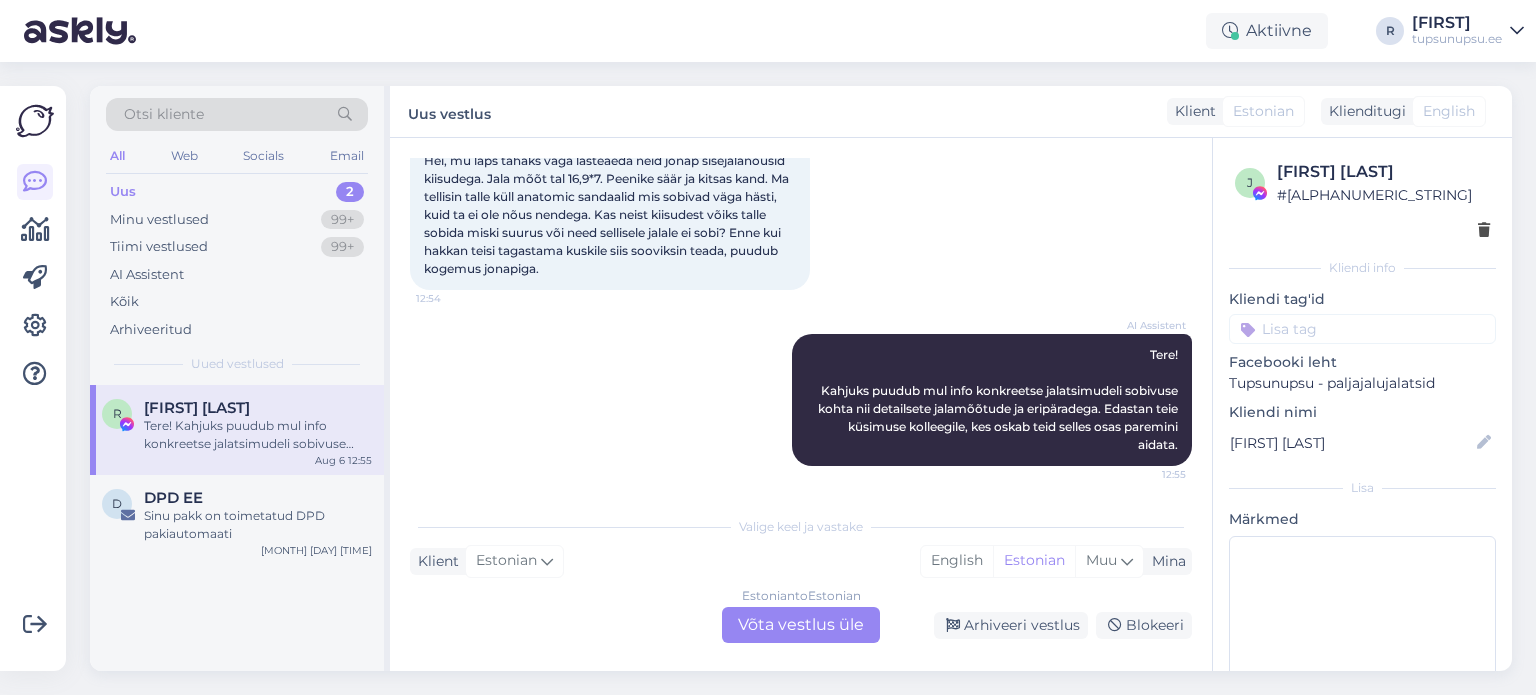 scroll, scrollTop: 24, scrollLeft: 0, axis: vertical 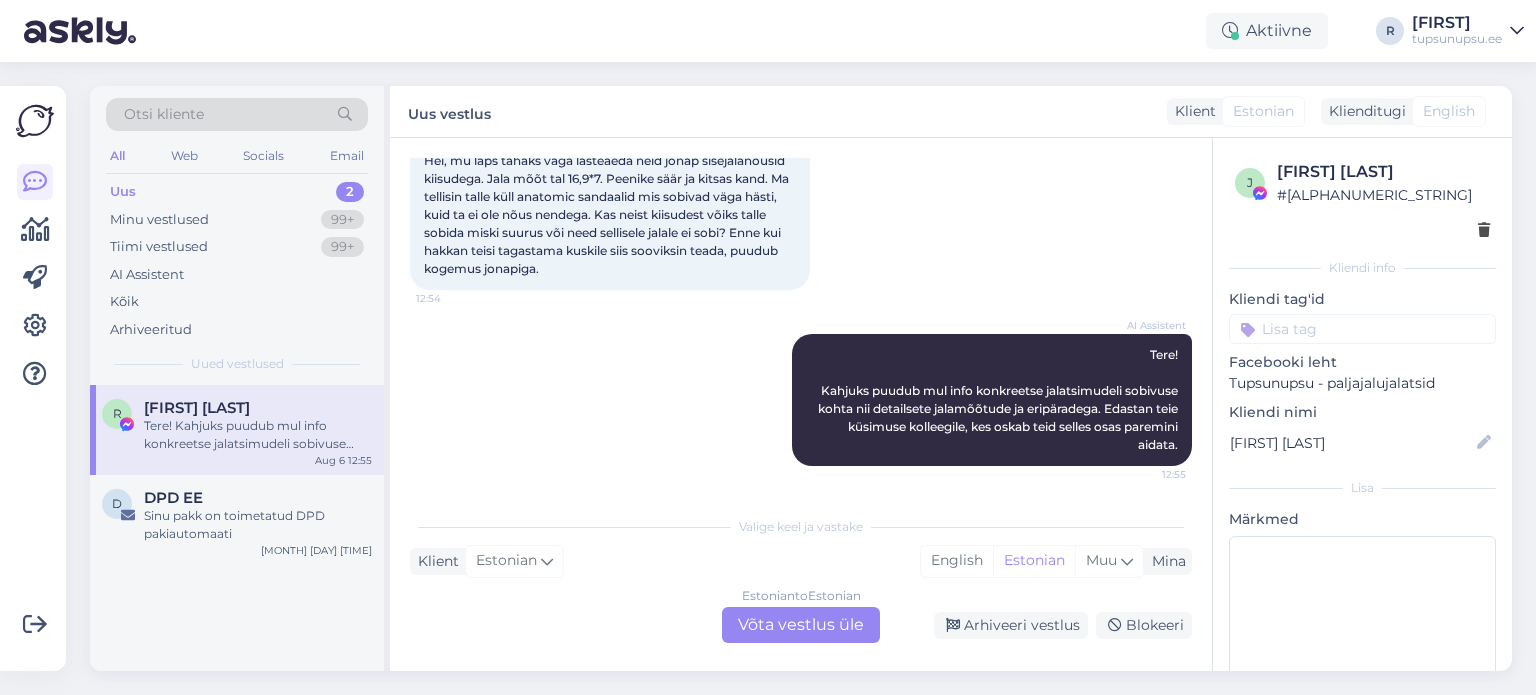 click on "Estonian  to  Estonian Võta vestlus üle" at bounding box center [801, 625] 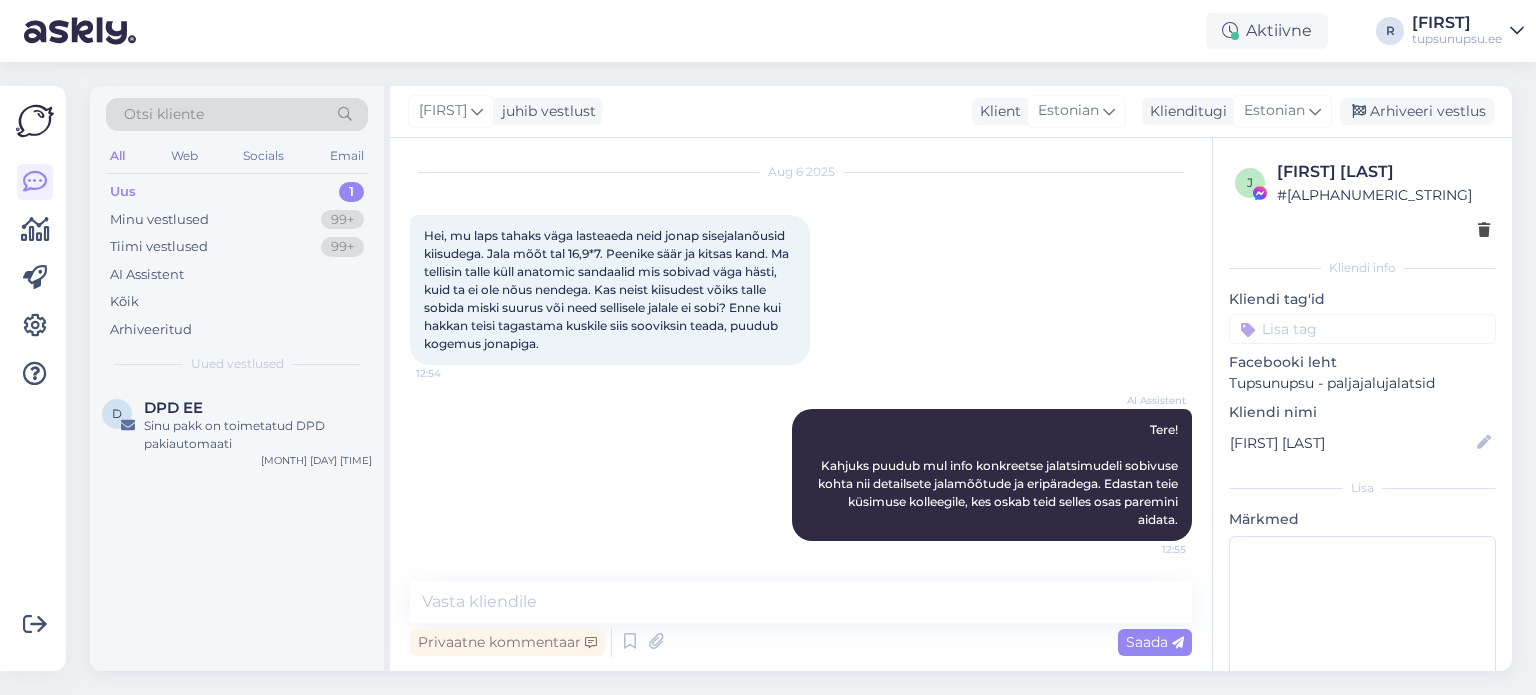scroll, scrollTop: 48, scrollLeft: 0, axis: vertical 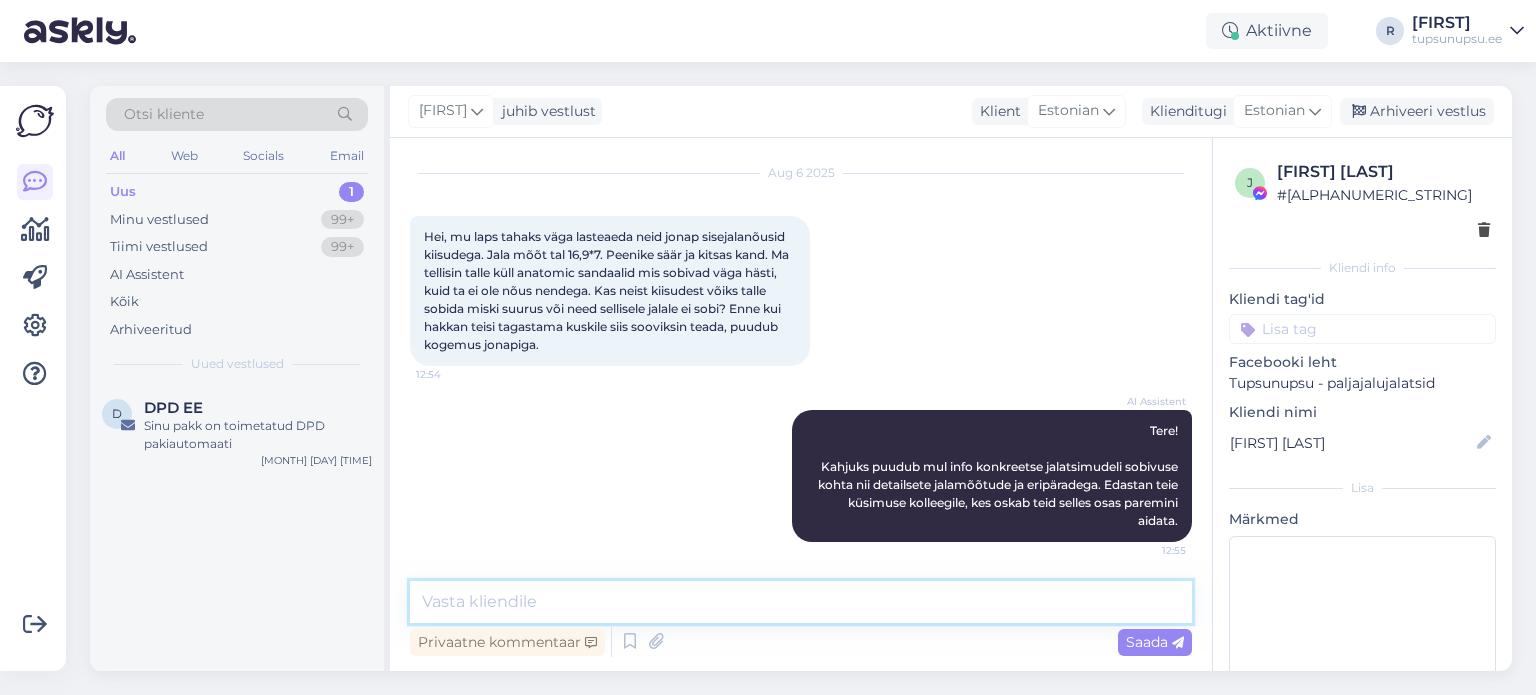 click at bounding box center [801, 602] 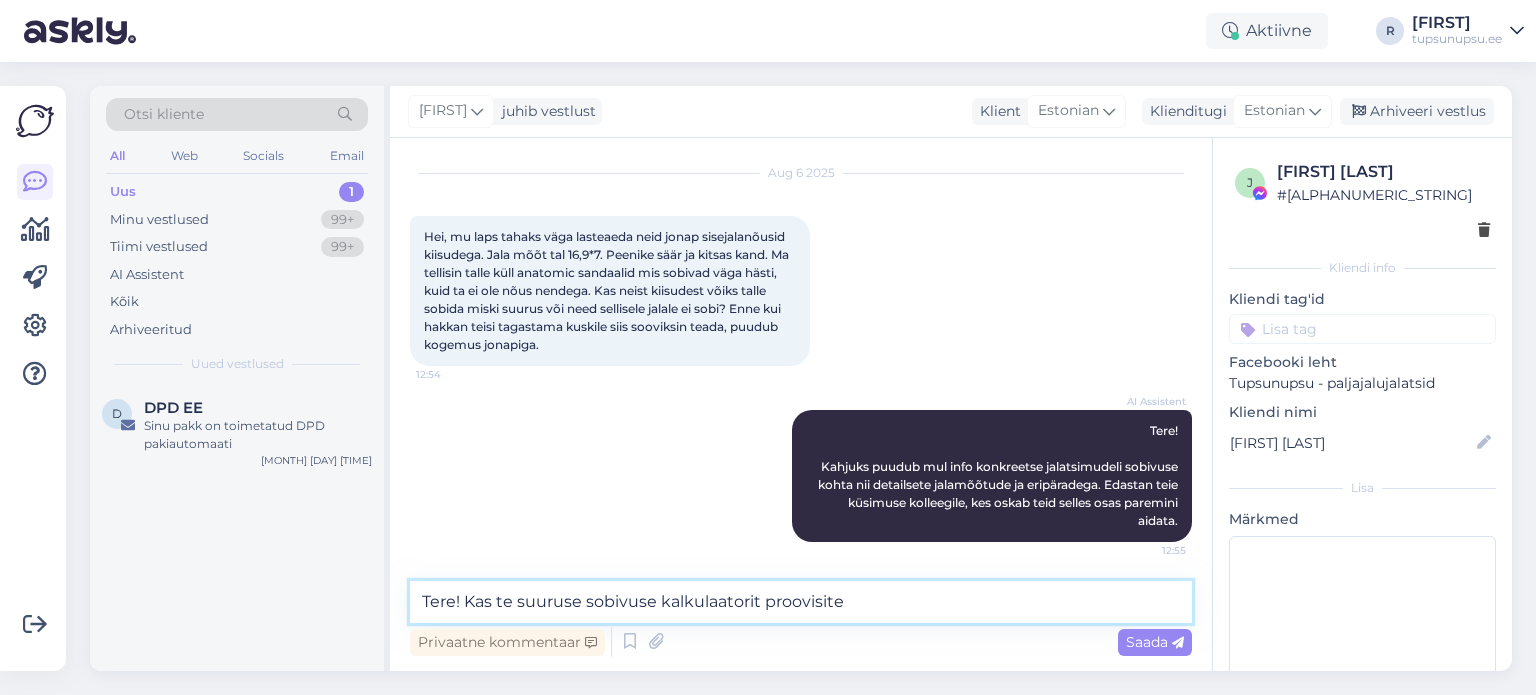 type on "Tere! Kas te suuruse sobivuse kalkulaatorit proovisite?" 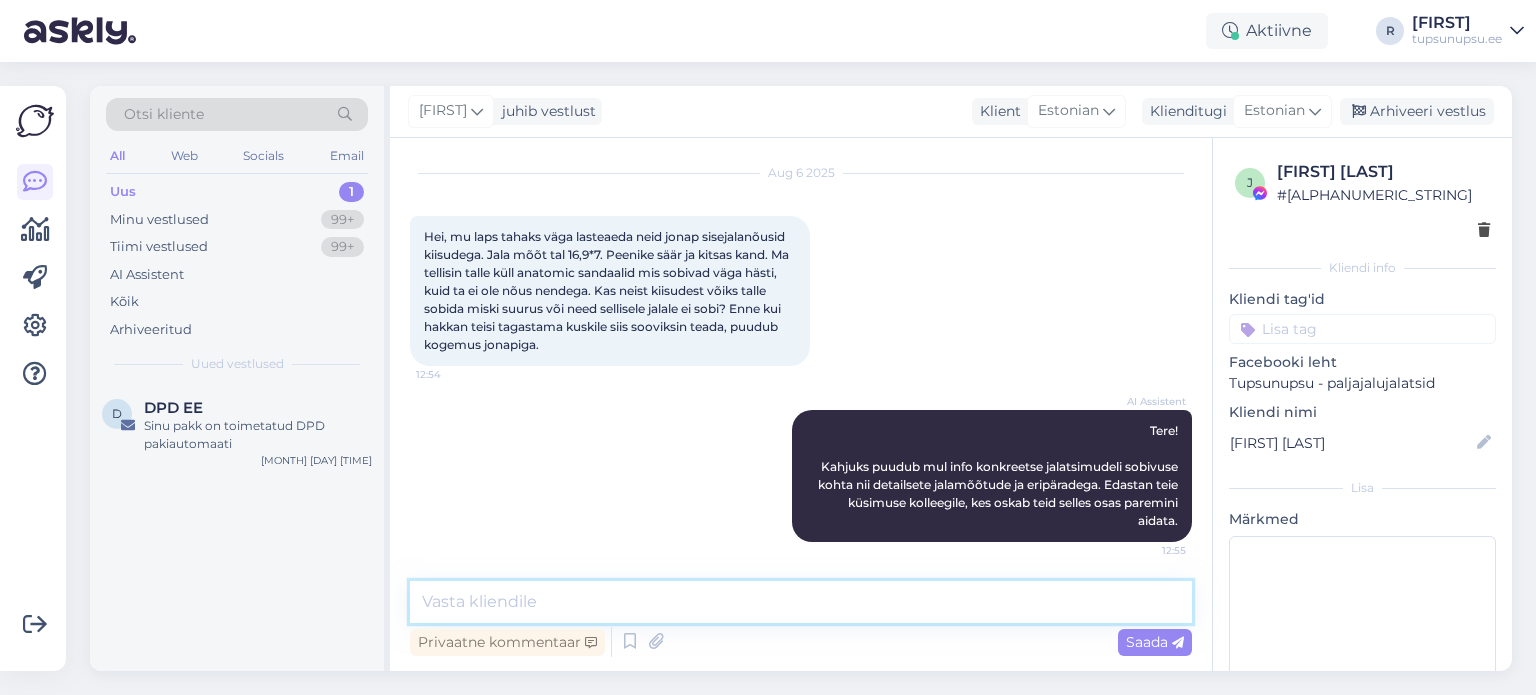 scroll, scrollTop: 134, scrollLeft: 0, axis: vertical 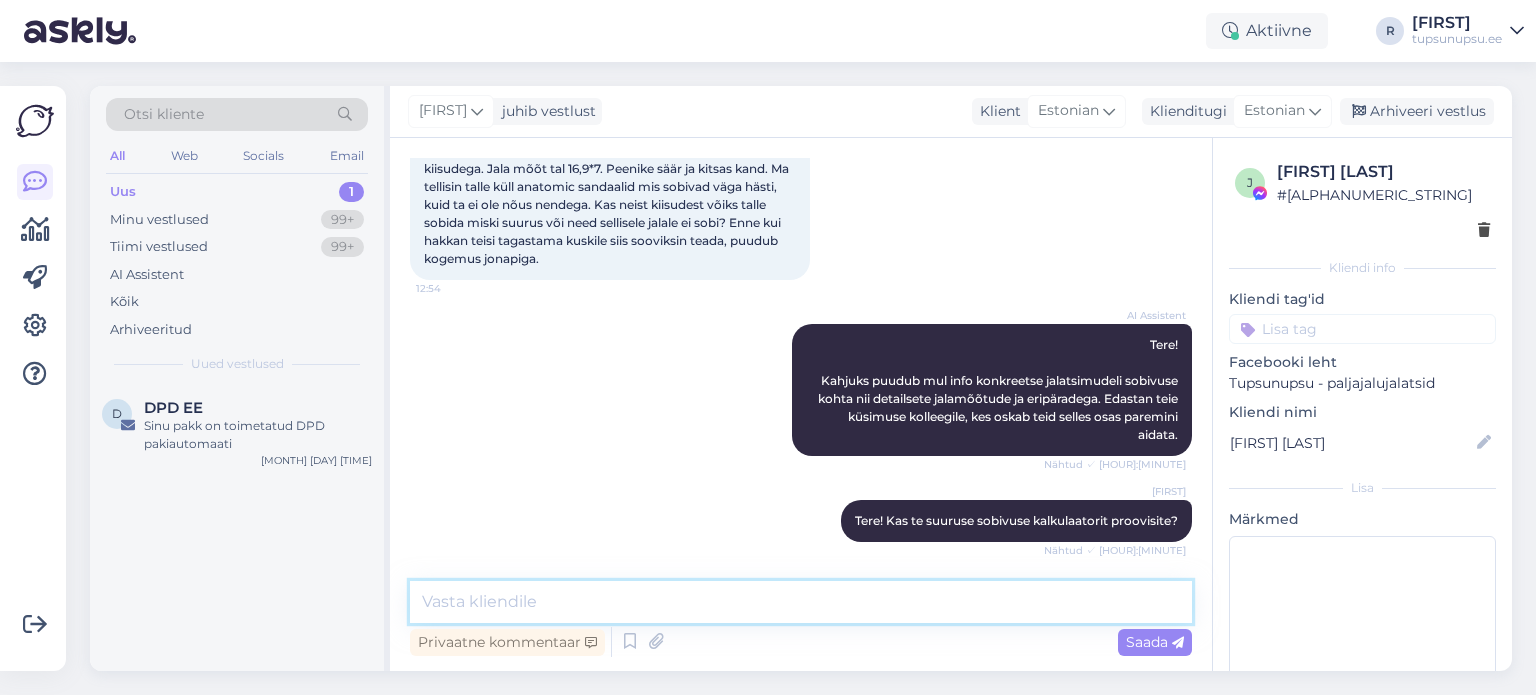 click at bounding box center [801, 602] 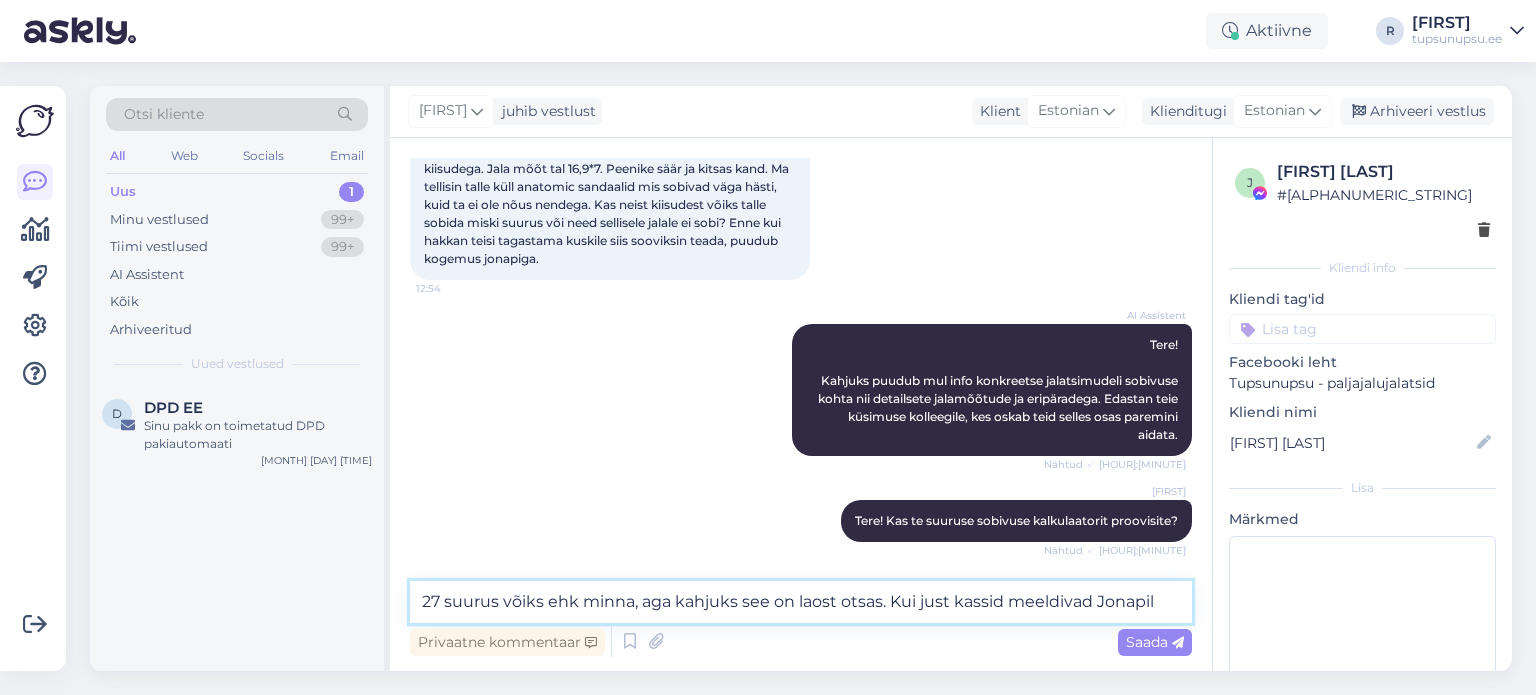 type on "27 suurus võiks ehk minna, aga kahjuks see on laost otsas. Kui just kassid meeldivad Jonapil." 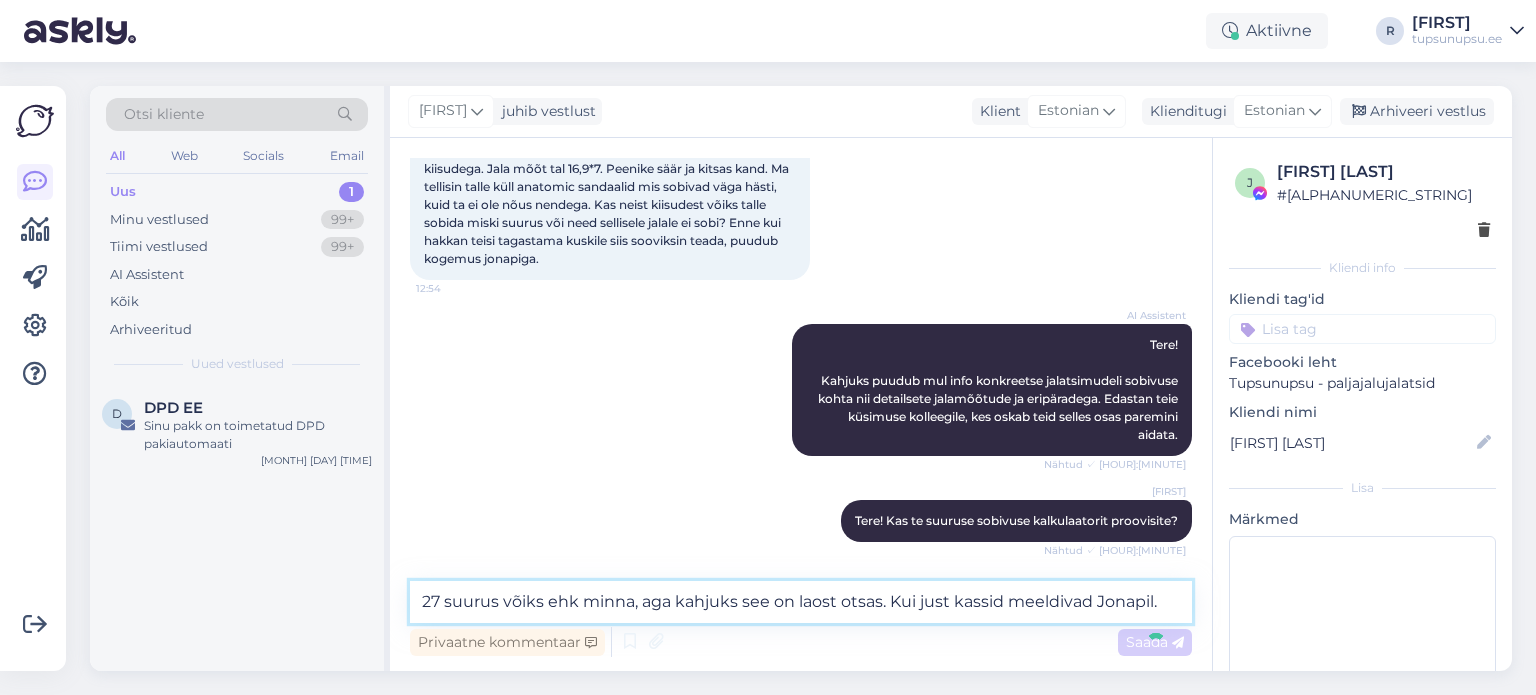 type 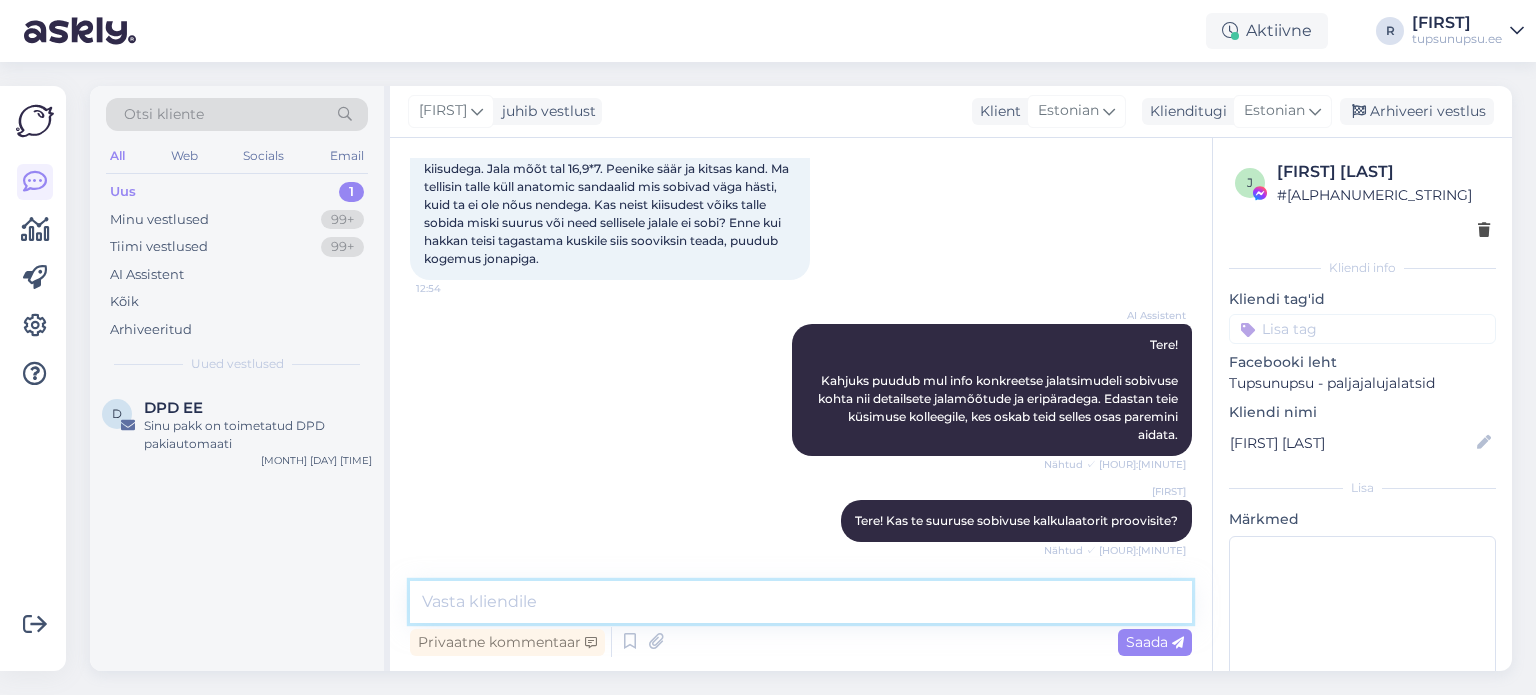 scroll, scrollTop: 238, scrollLeft: 0, axis: vertical 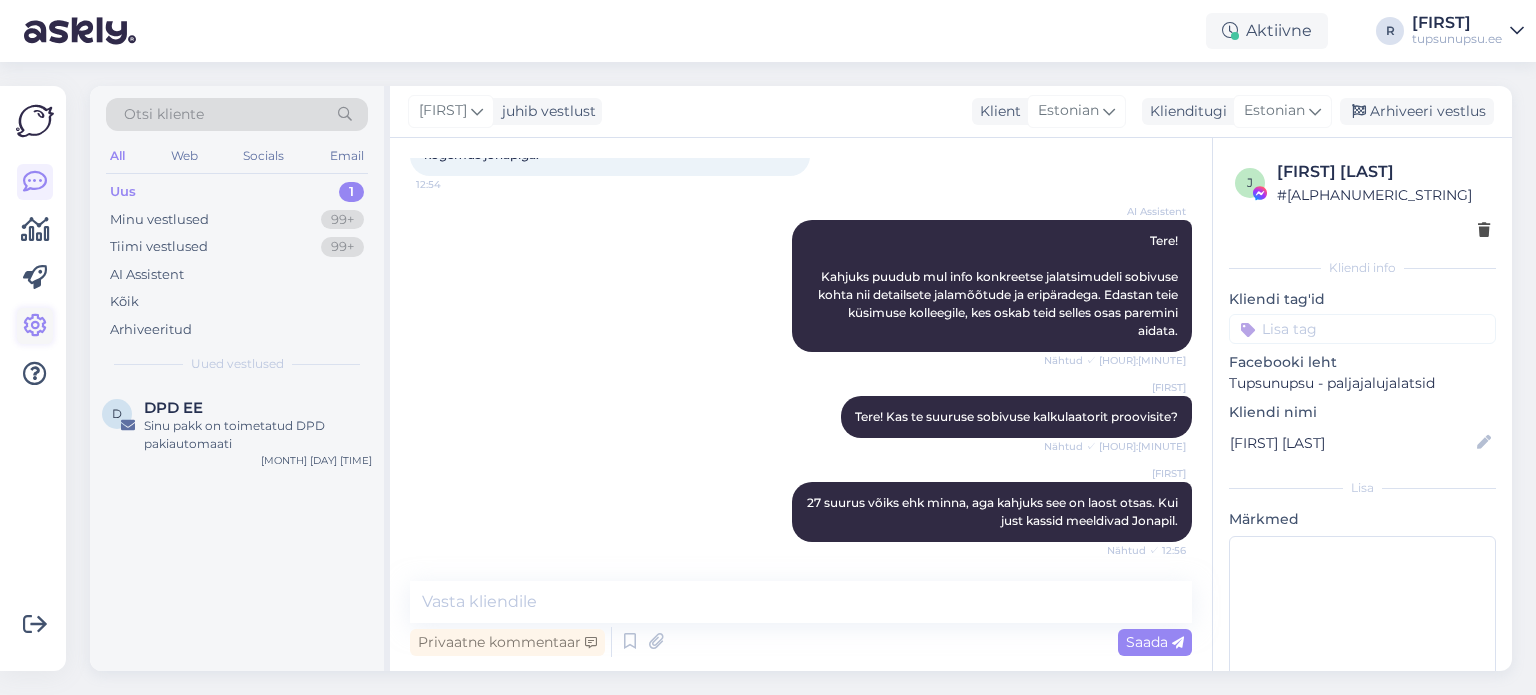 click at bounding box center (35, 326) 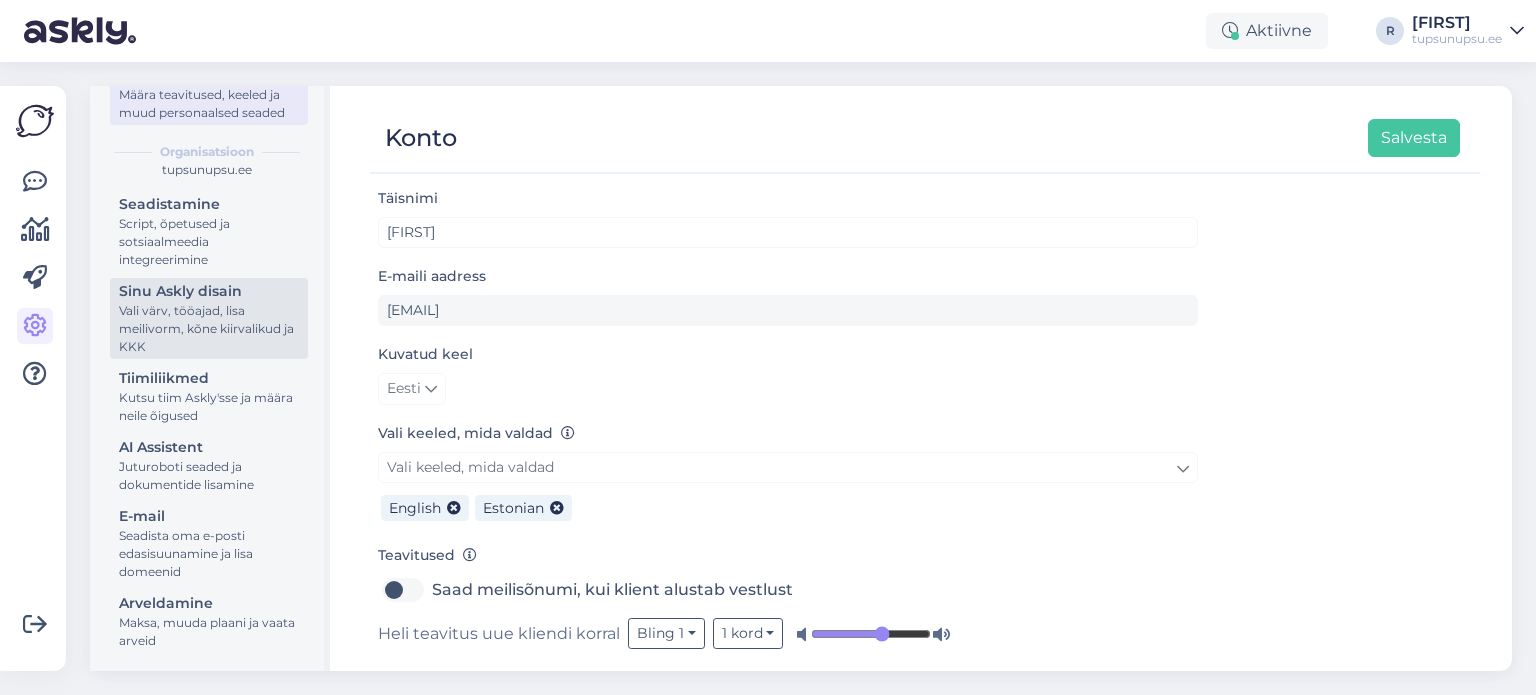 scroll, scrollTop: 163, scrollLeft: 0, axis: vertical 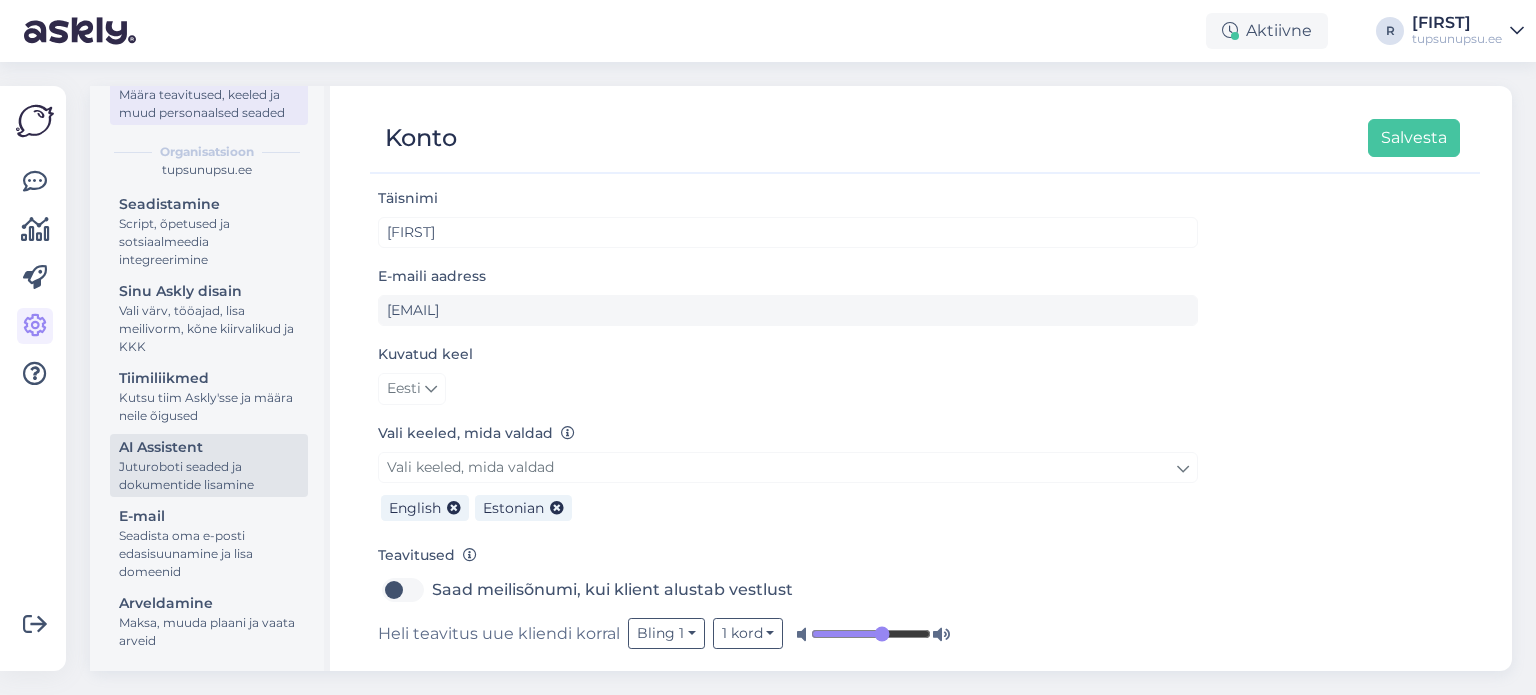 click on "AI Assistent" at bounding box center [209, 447] 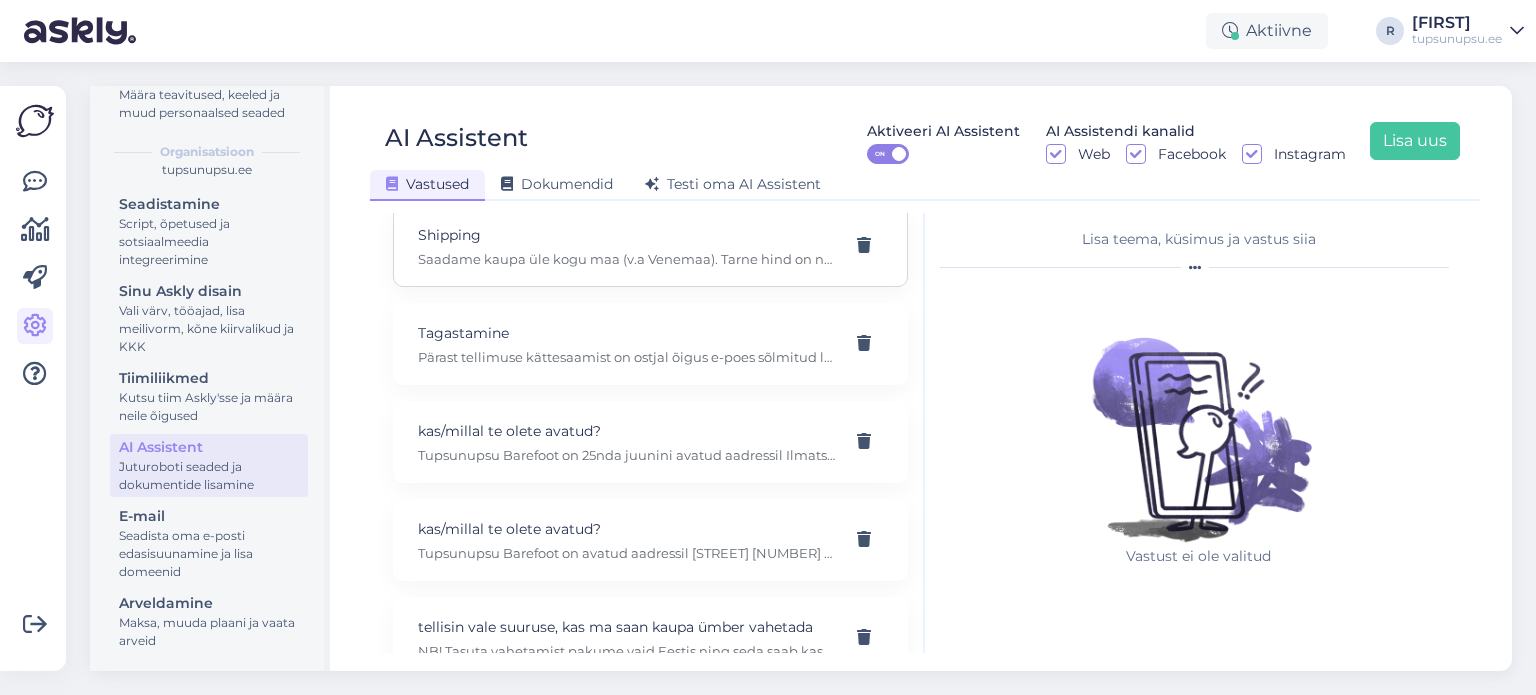 scroll, scrollTop: 238, scrollLeft: 0, axis: vertical 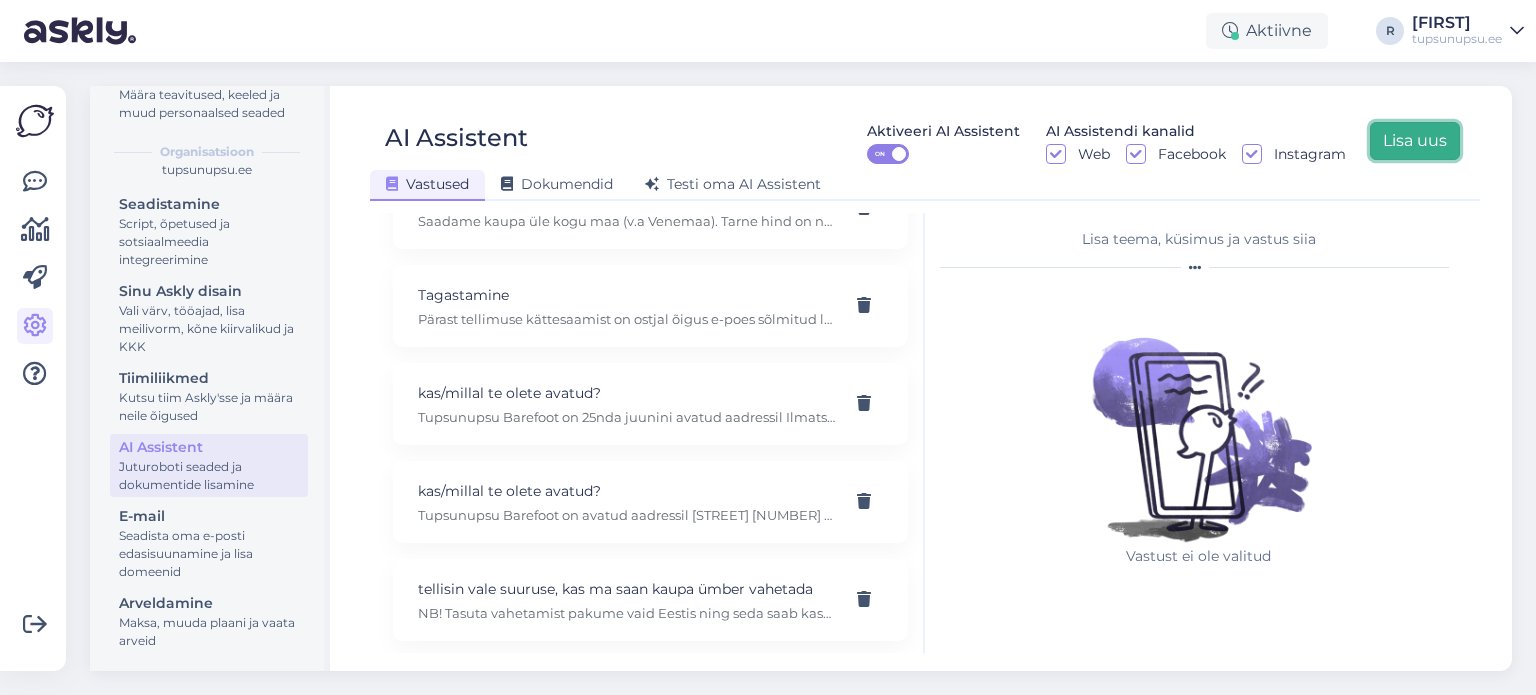 click on "Lisa uus" at bounding box center (1415, 141) 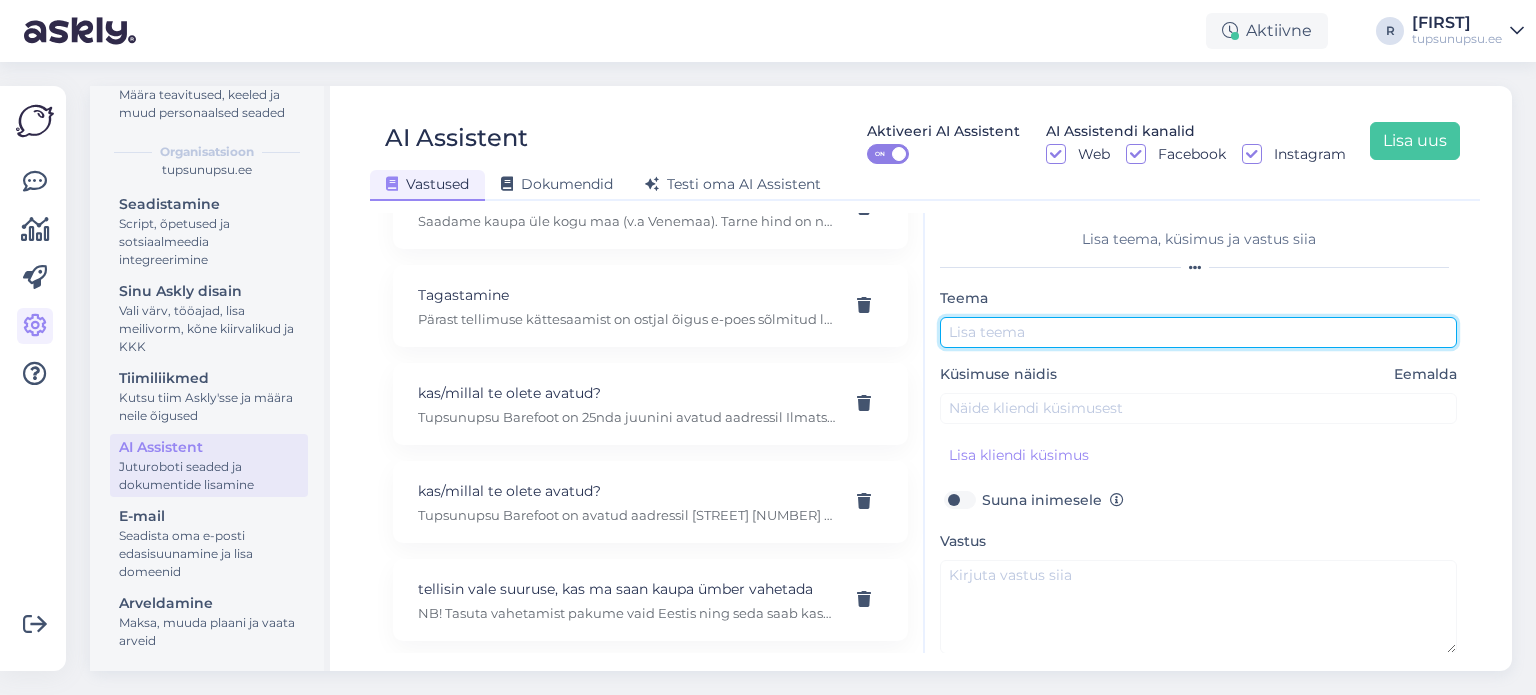 click at bounding box center [1198, 332] 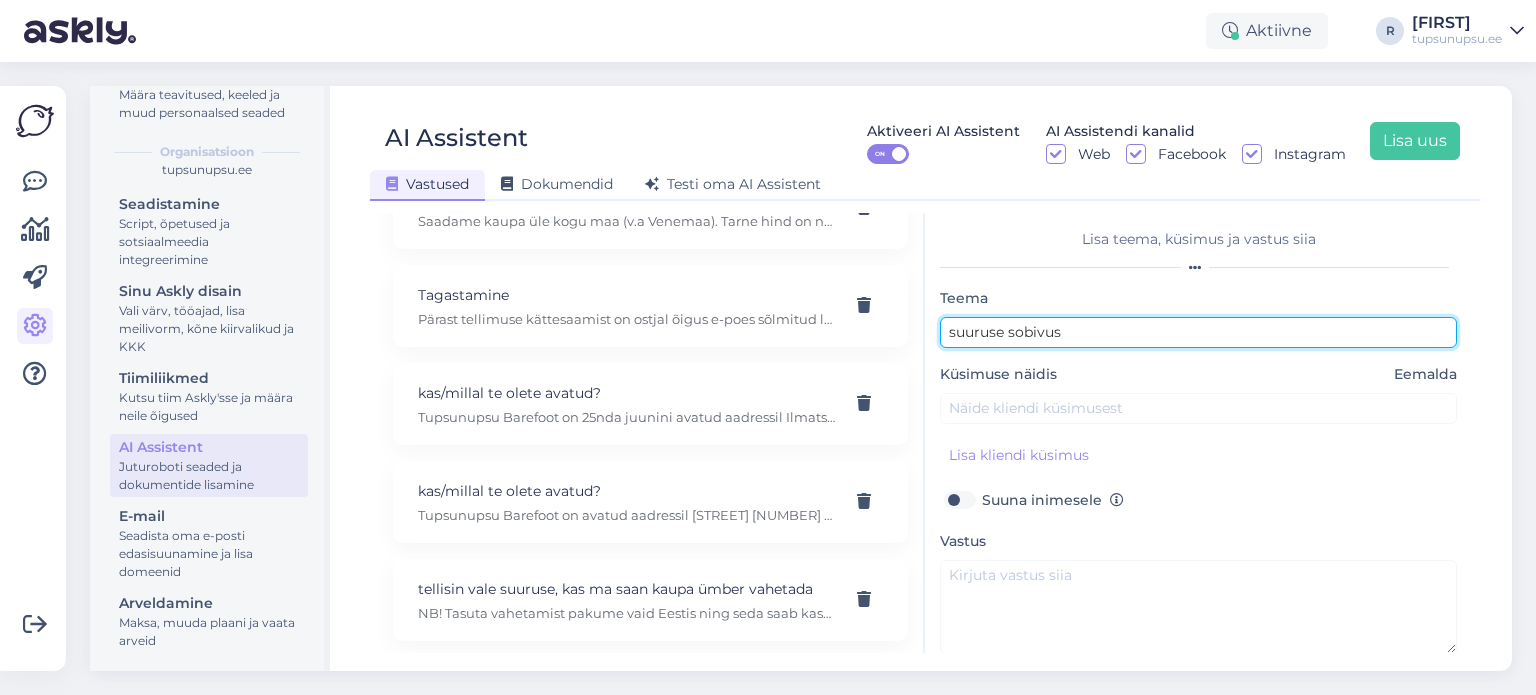 type on "suuruse sobivus" 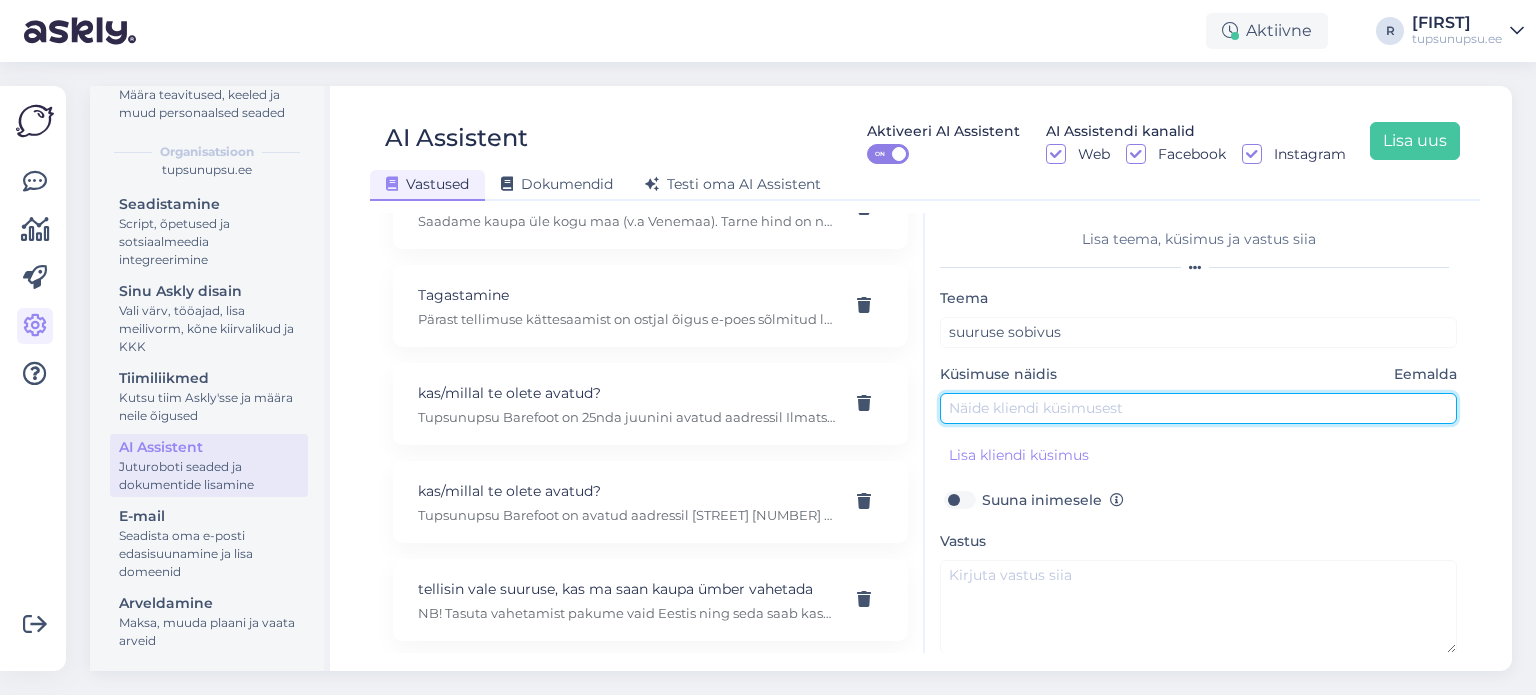 click at bounding box center [1198, 408] 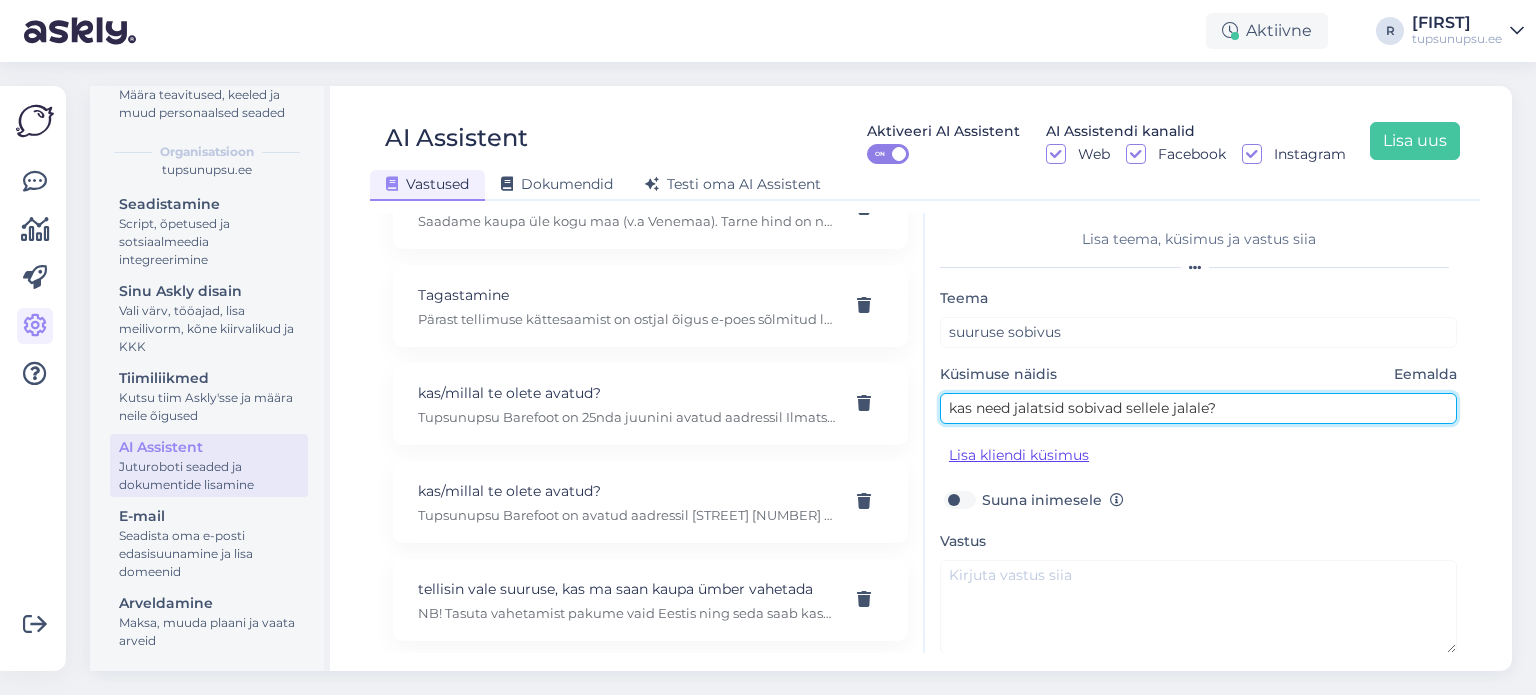 type on "kas need jalatsid sobivad sellele jalale?" 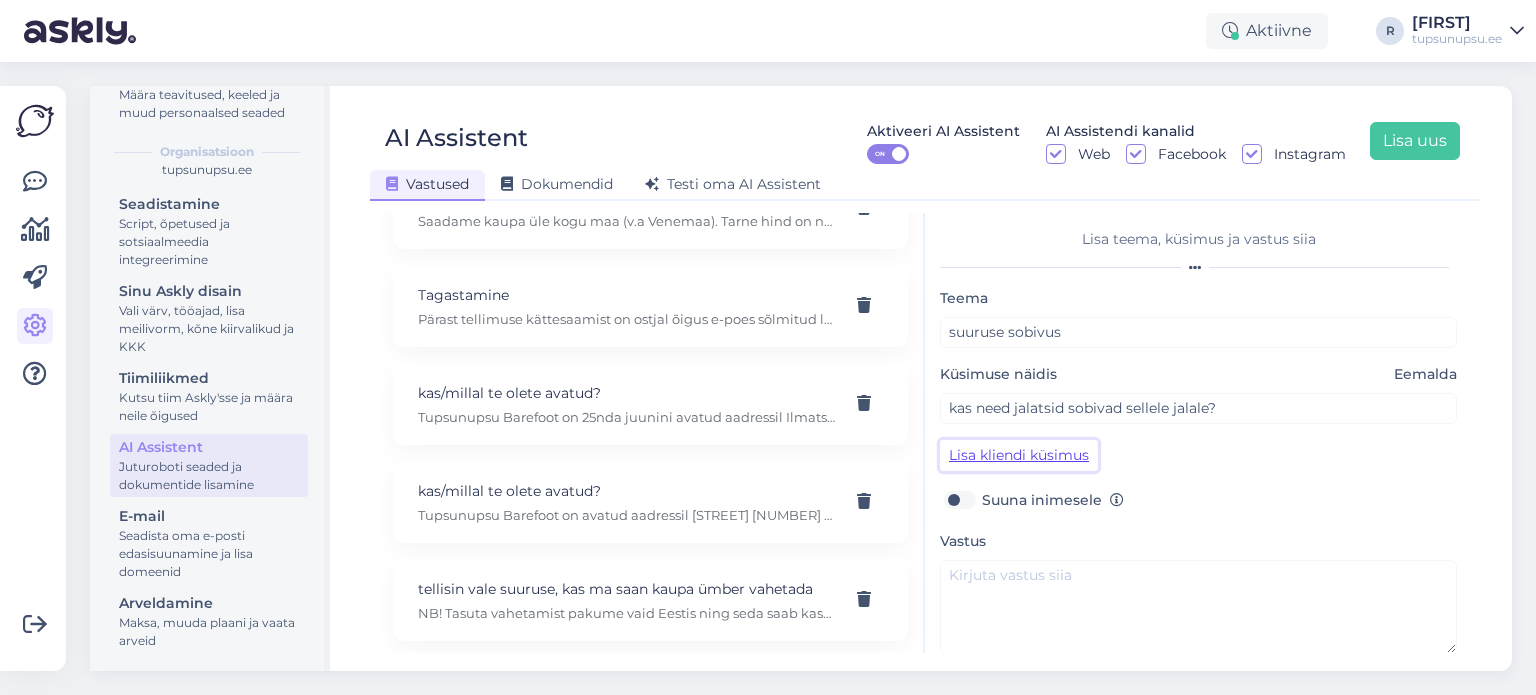 click on "Lisa kliendi küsimus" at bounding box center [1019, 455] 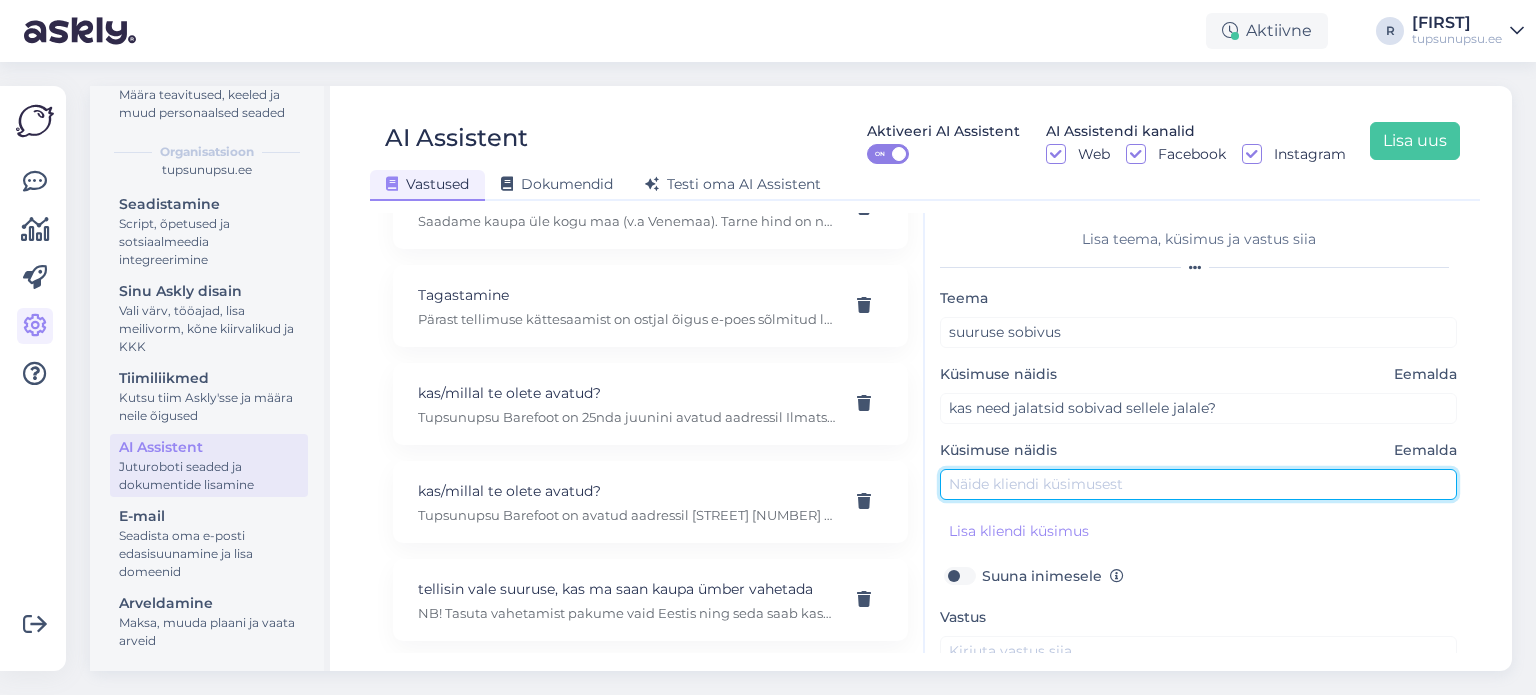 click at bounding box center [1198, 484] 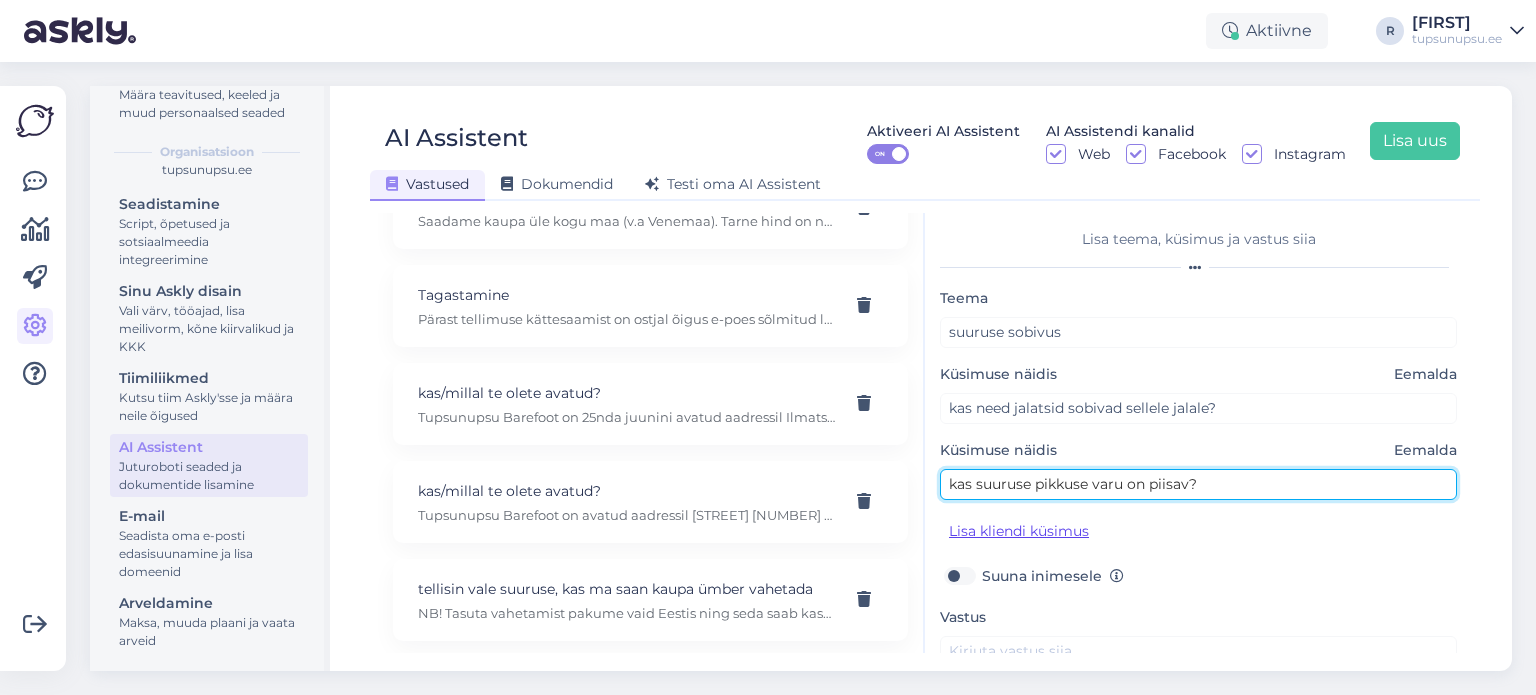 type on "kas suuruse pikkuse varu on piisav?" 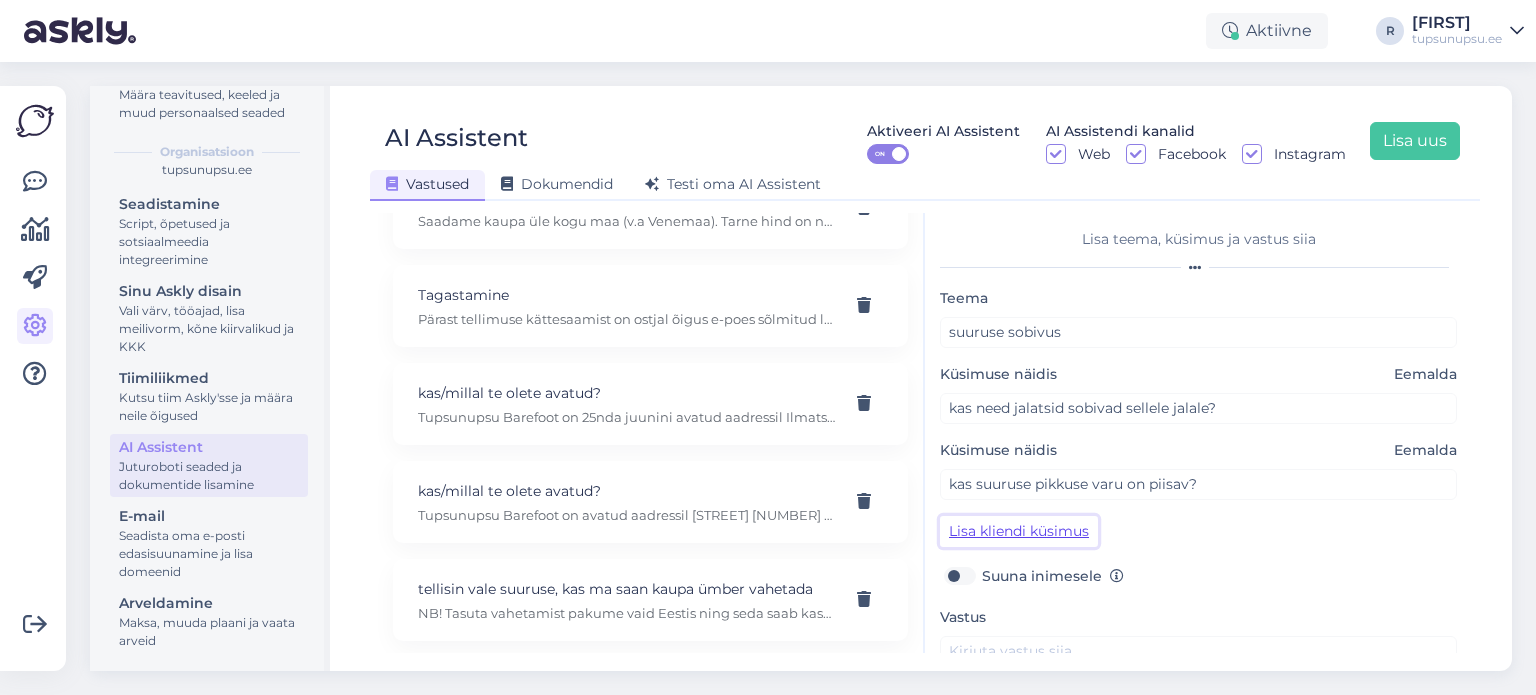 click on "Lisa kliendi küsimus" at bounding box center [1019, 531] 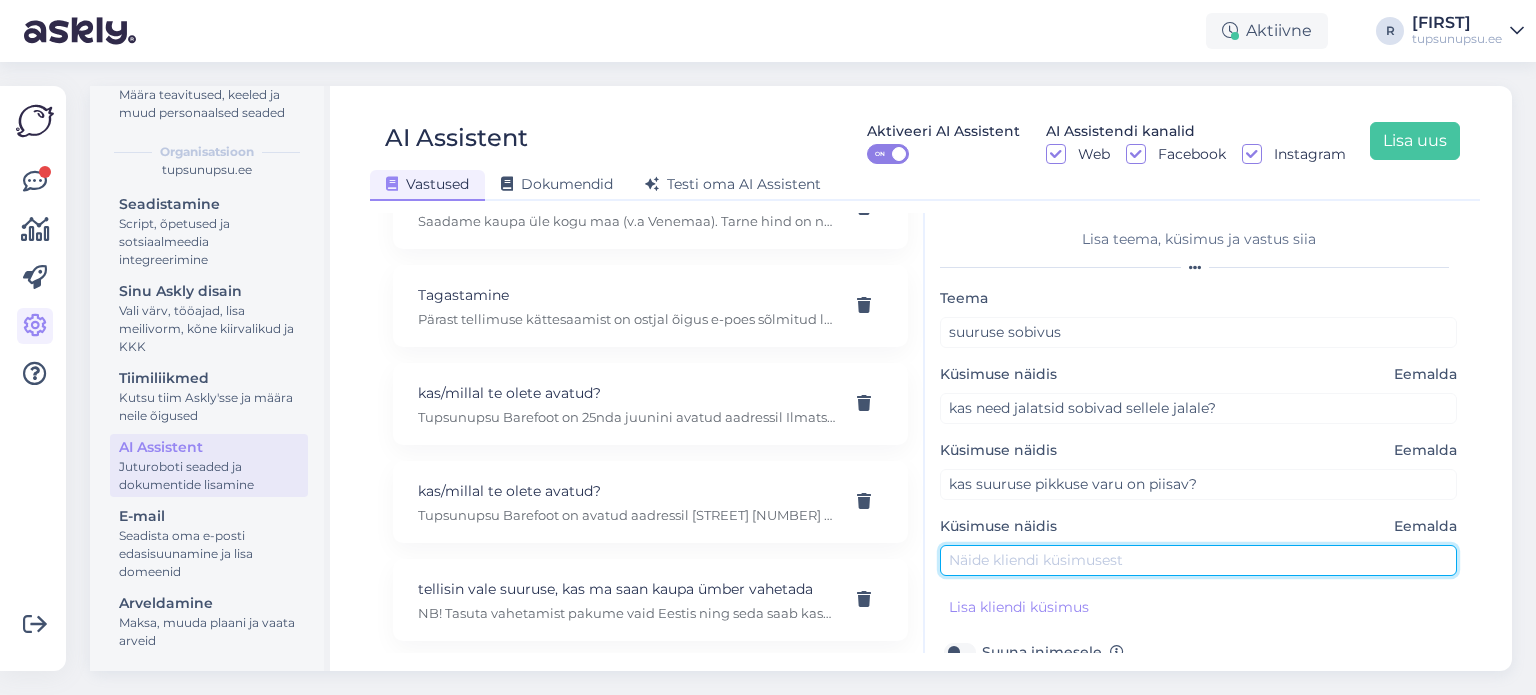 click at bounding box center (1198, 560) 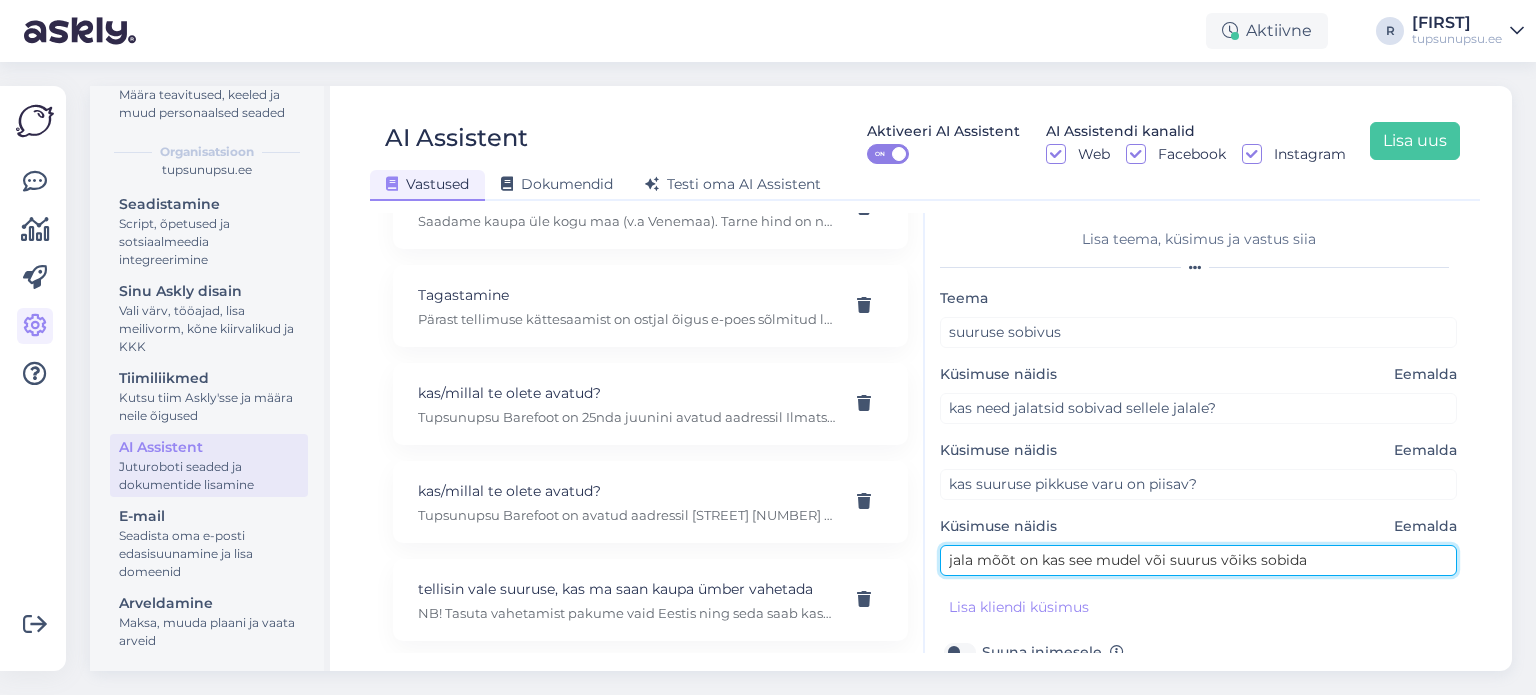 click on "jala mõõt on kas see mudel või suurus võiks sobida" at bounding box center [1198, 560] 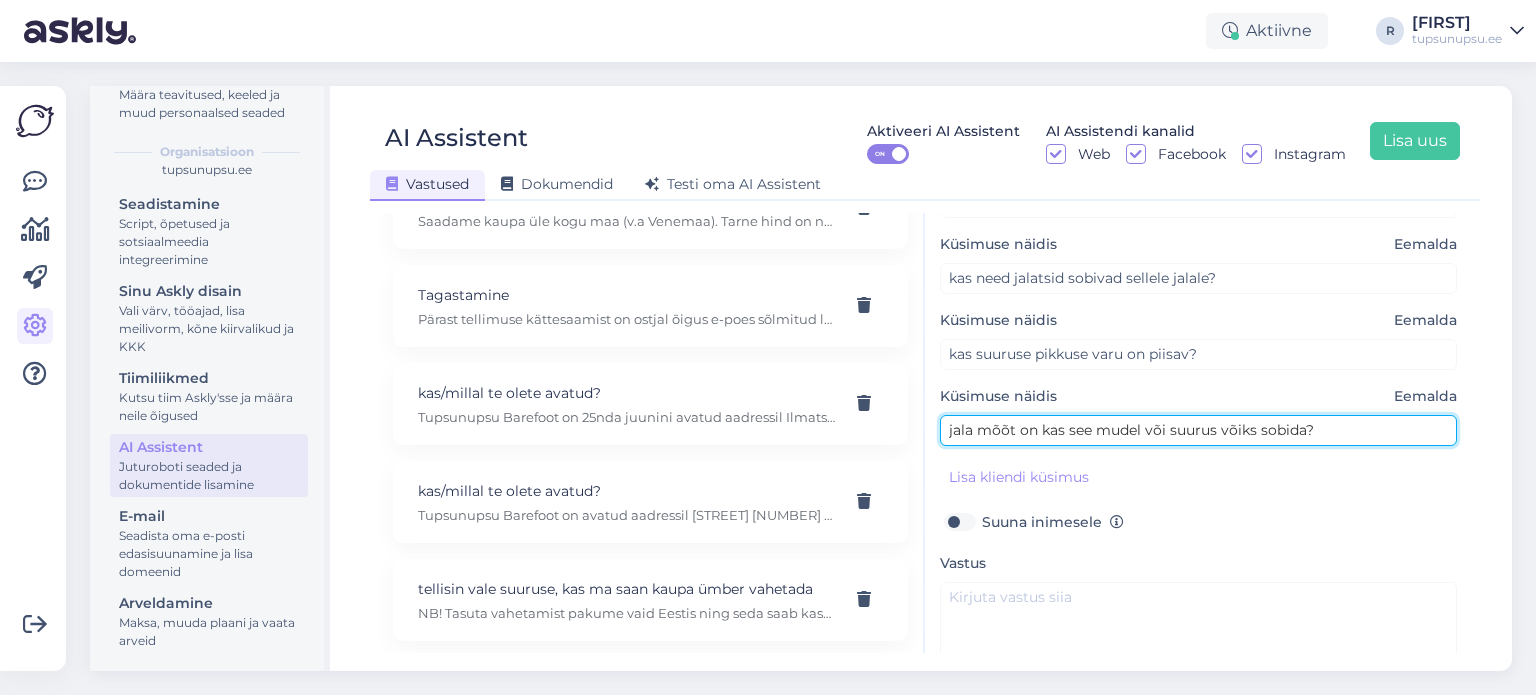 scroll, scrollTop: 200, scrollLeft: 0, axis: vertical 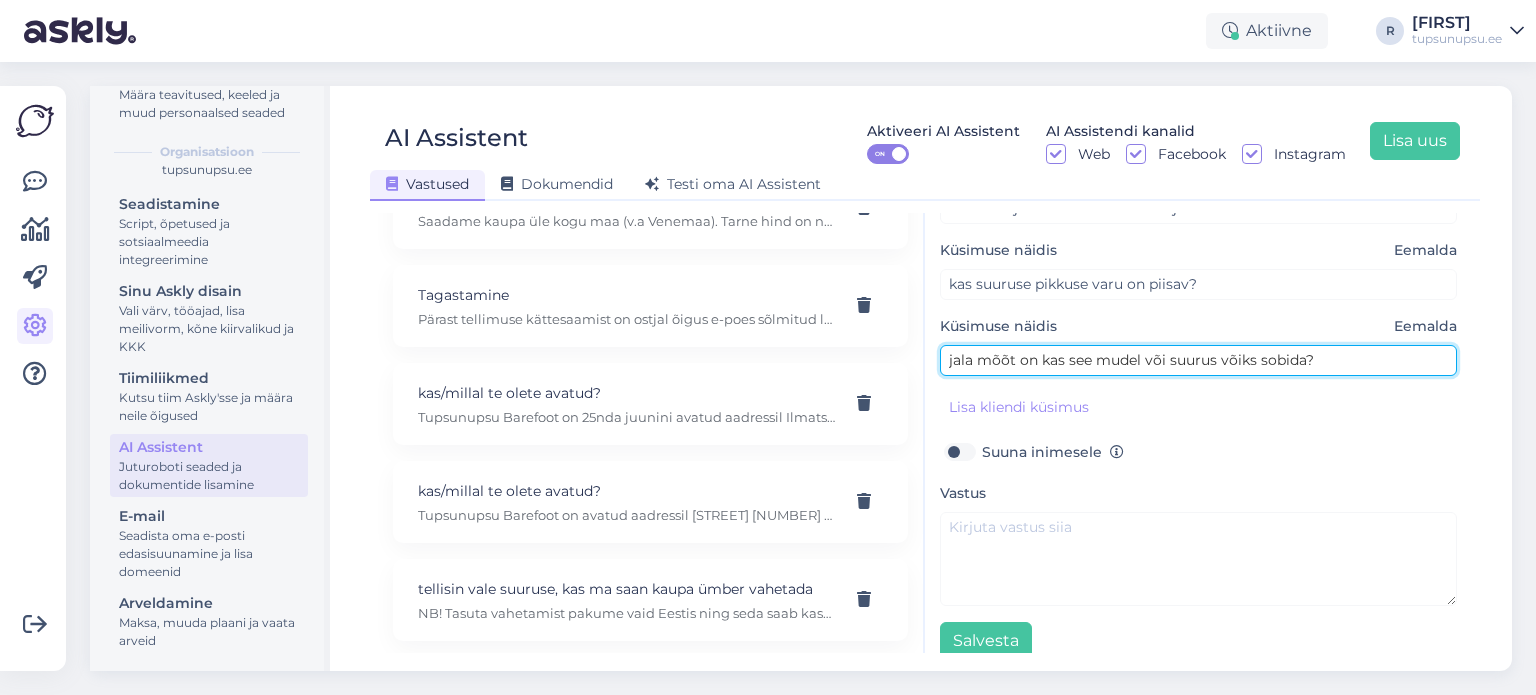 type on "jala mõõt on kas see mudel või suurus võiks sobida?" 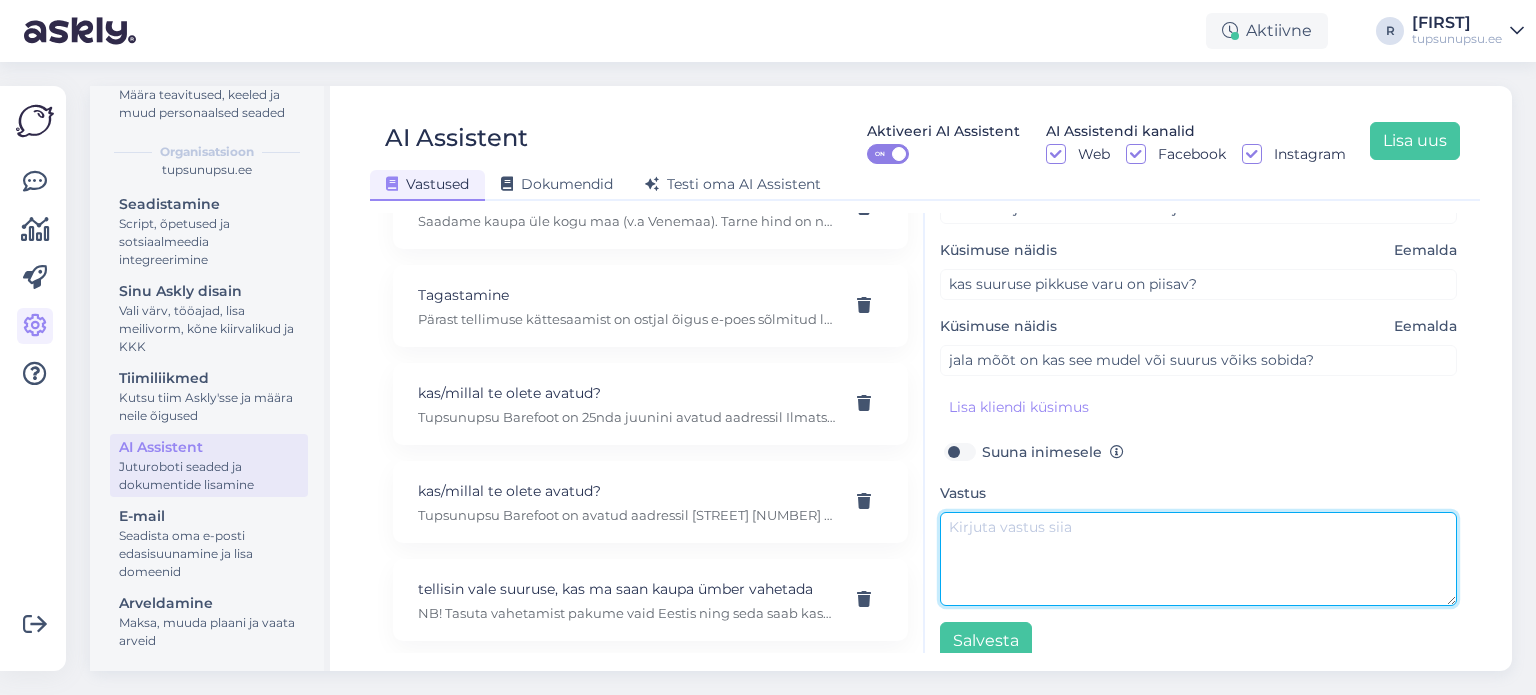 click at bounding box center [1198, 559] 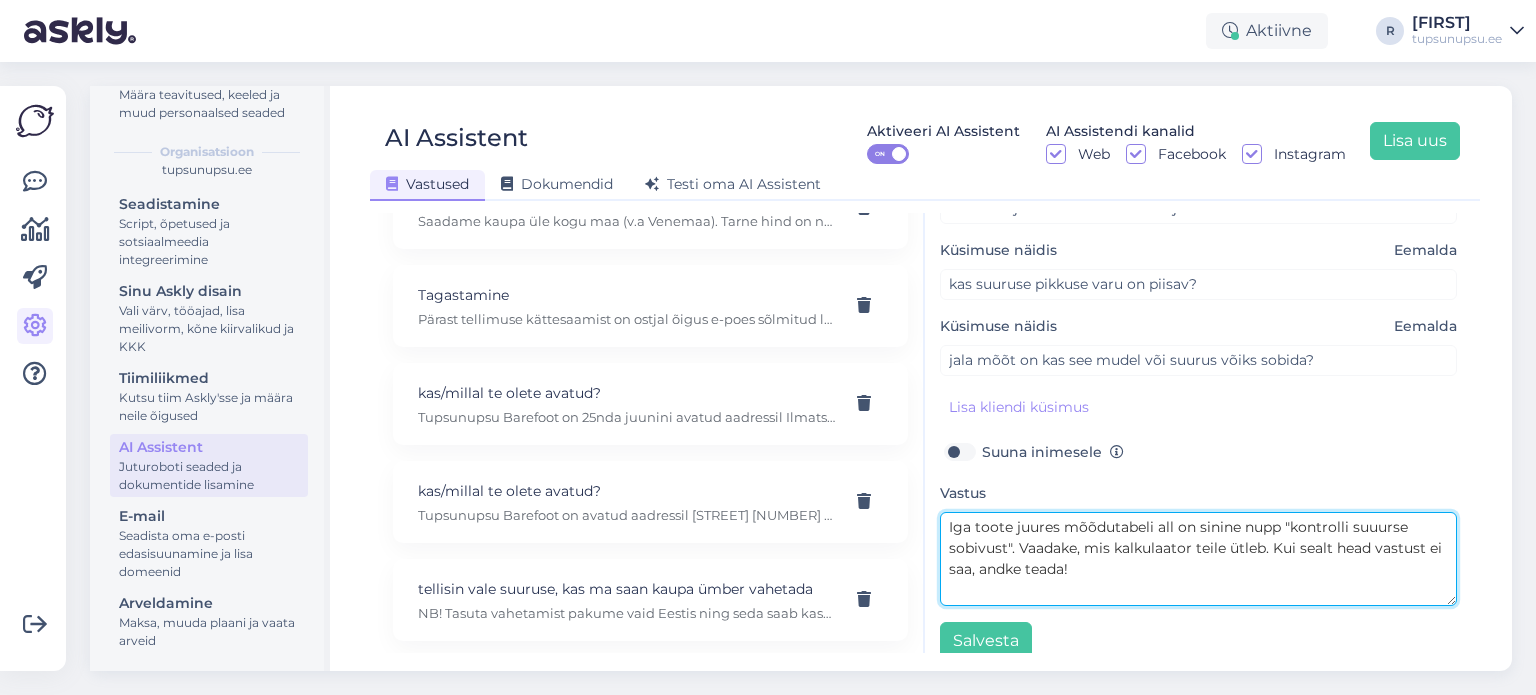 click on "Iga toote juures mõõdutabeli all on sinine nupp "kontrolli suuurse sobivust". Vaadake, mis kalkulaator teile ütleb. Kui sealt head vastust ei saa, andke teada!" at bounding box center [1198, 559] 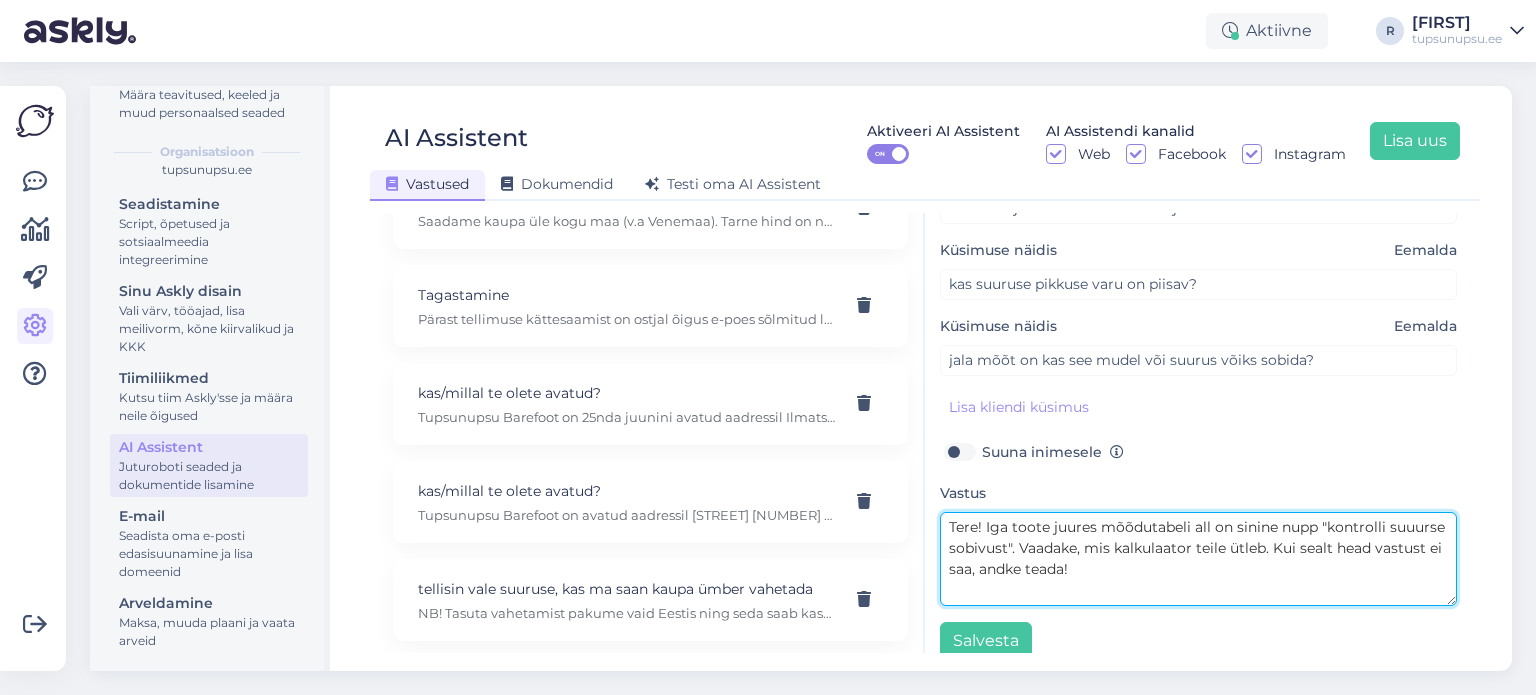 click on "Tere! Iga toote juures mõõdutabeli all on sinine nupp "kontrolli suuurse sobivust". Vaadake, mis kalkulaator teile ütleb. Kui sealt head vastust ei saa, andke teada!" at bounding box center (1198, 559) 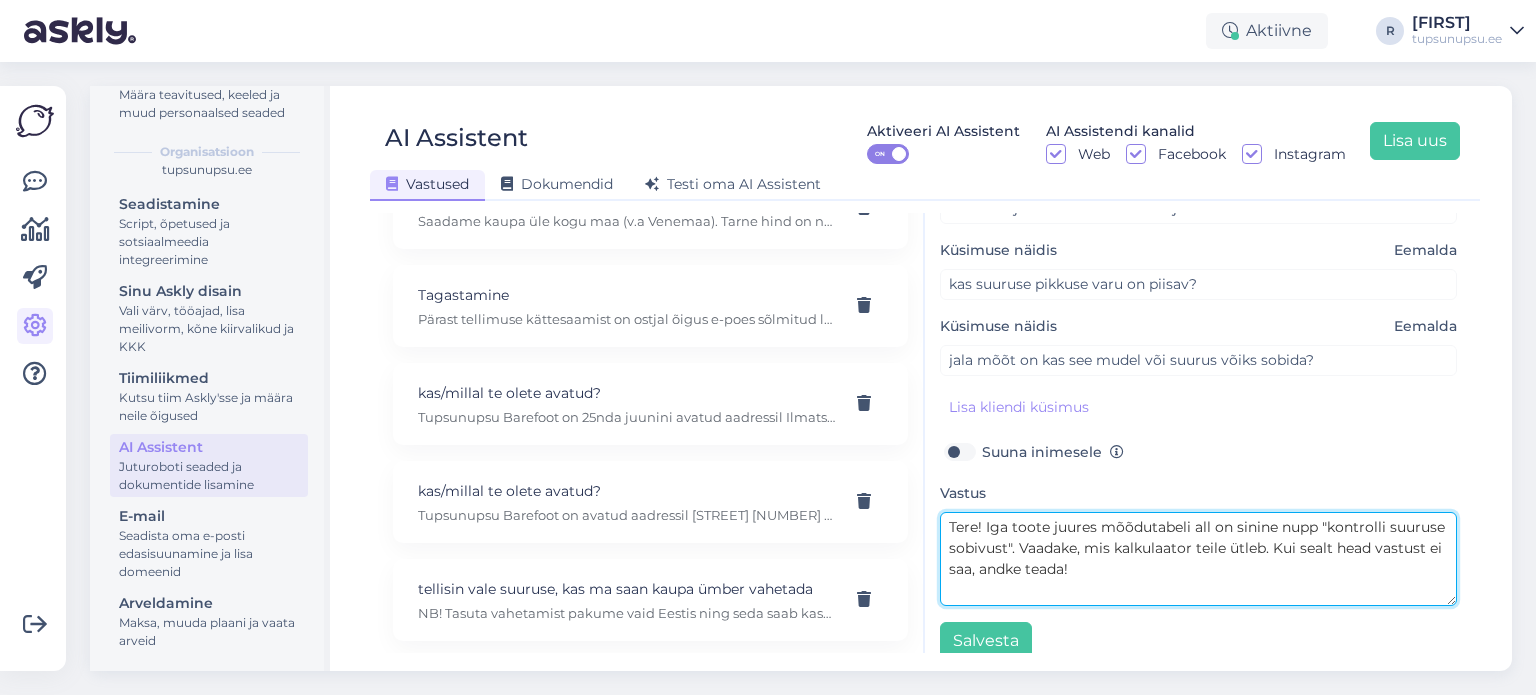 drag, startPoint x: 1134, startPoint y: 551, endPoint x: 1158, endPoint y: 586, distance: 42.43819 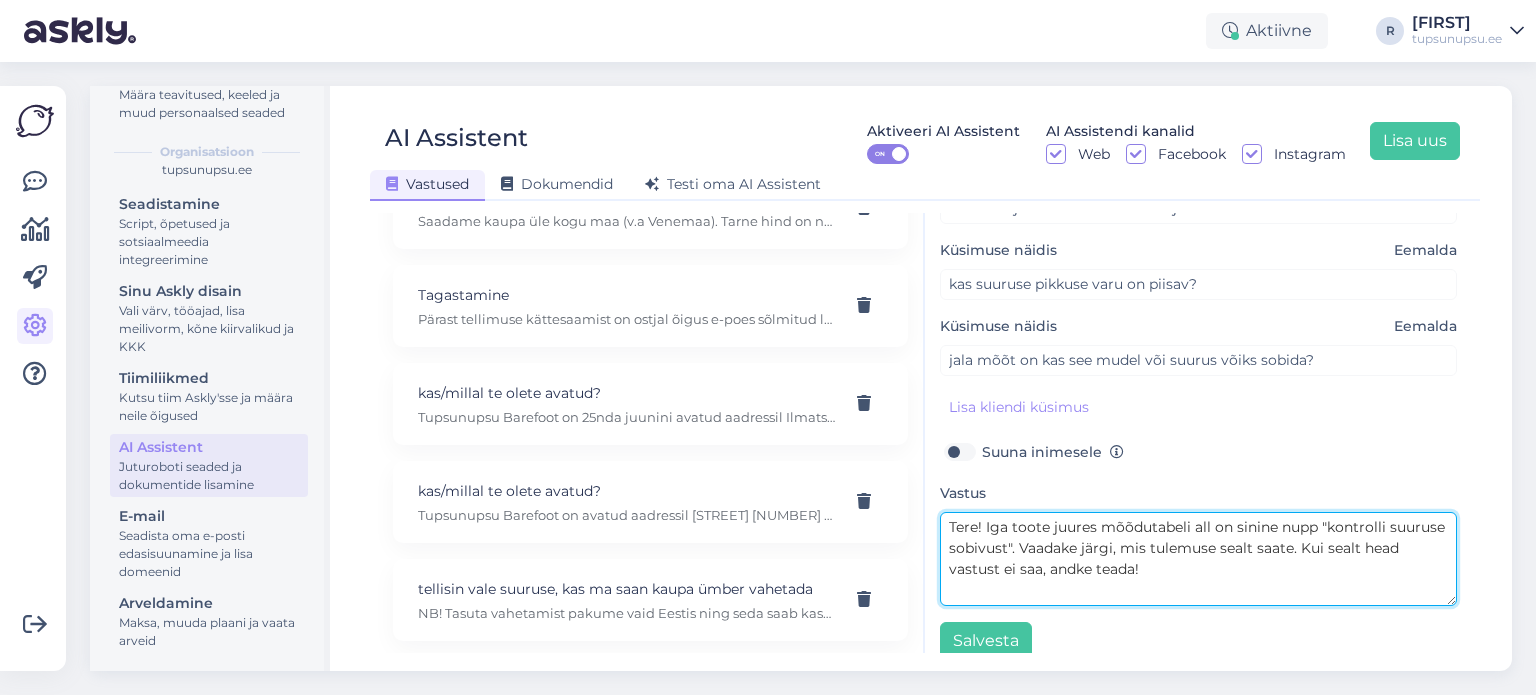 drag, startPoint x: 1236, startPoint y: 571, endPoint x: 1388, endPoint y: 548, distance: 153.73029 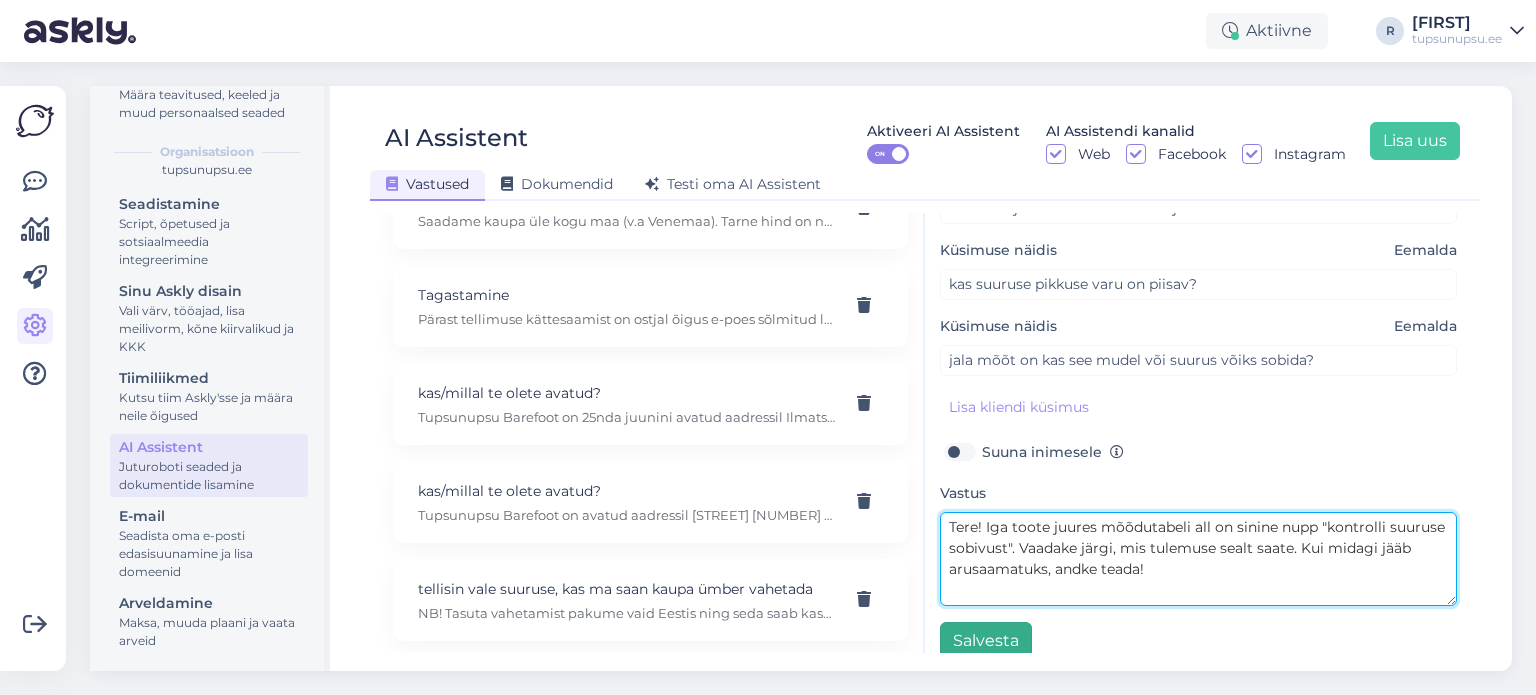 type on "Tere! Iga toote juures mõõdutabeli all on sinine nupp "kontrolli suuruse sobivust". Vaadake järgi, mis tulemuse sealt saate. Kui midagi jääb arusaamatuks, andke teada!" 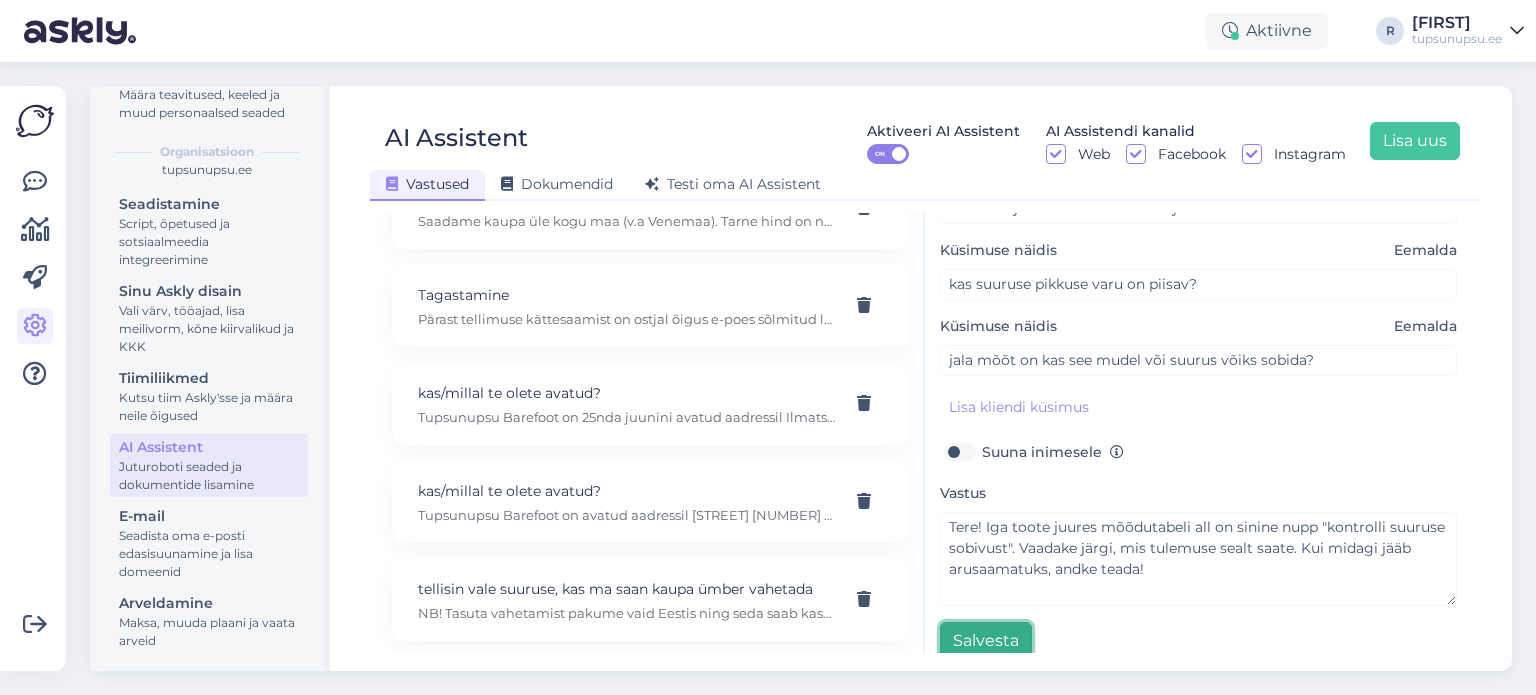 click on "Salvesta" at bounding box center [986, 641] 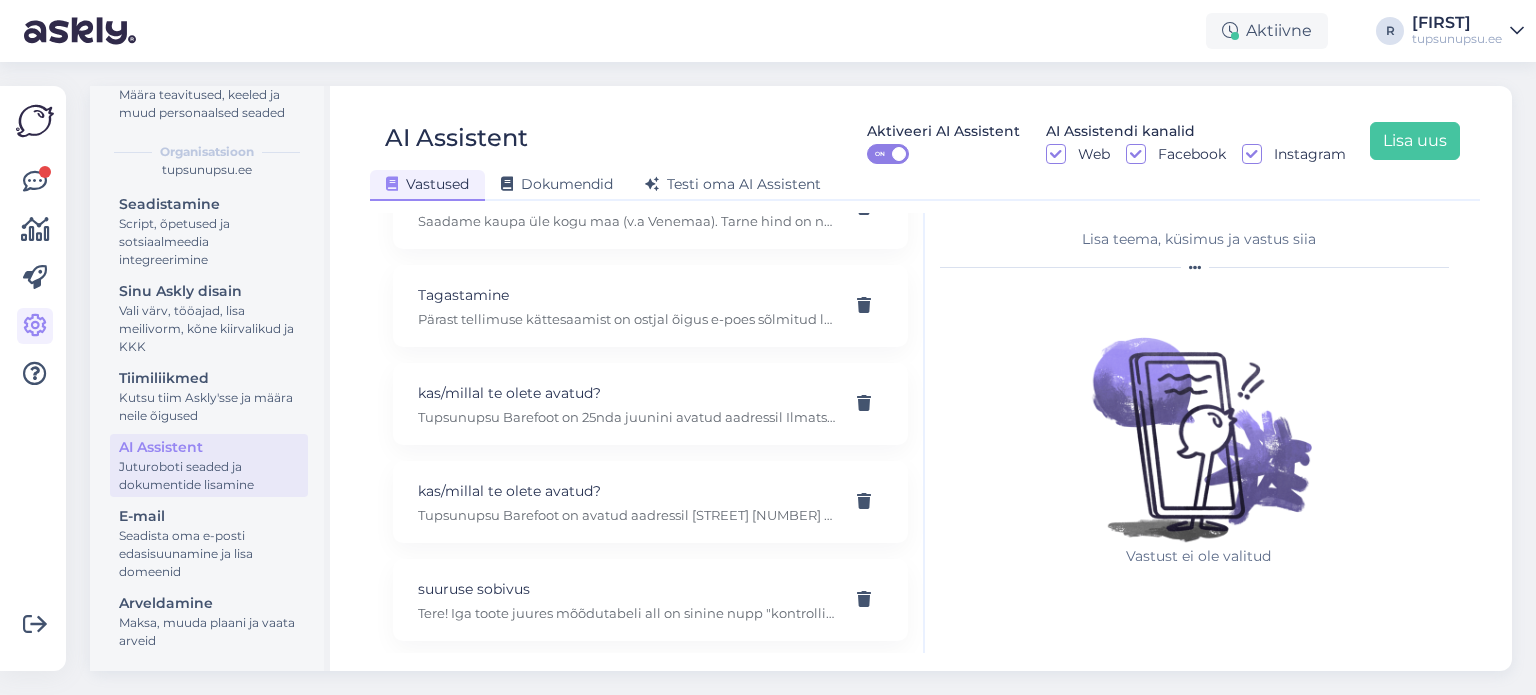 scroll, scrollTop: 0, scrollLeft: 0, axis: both 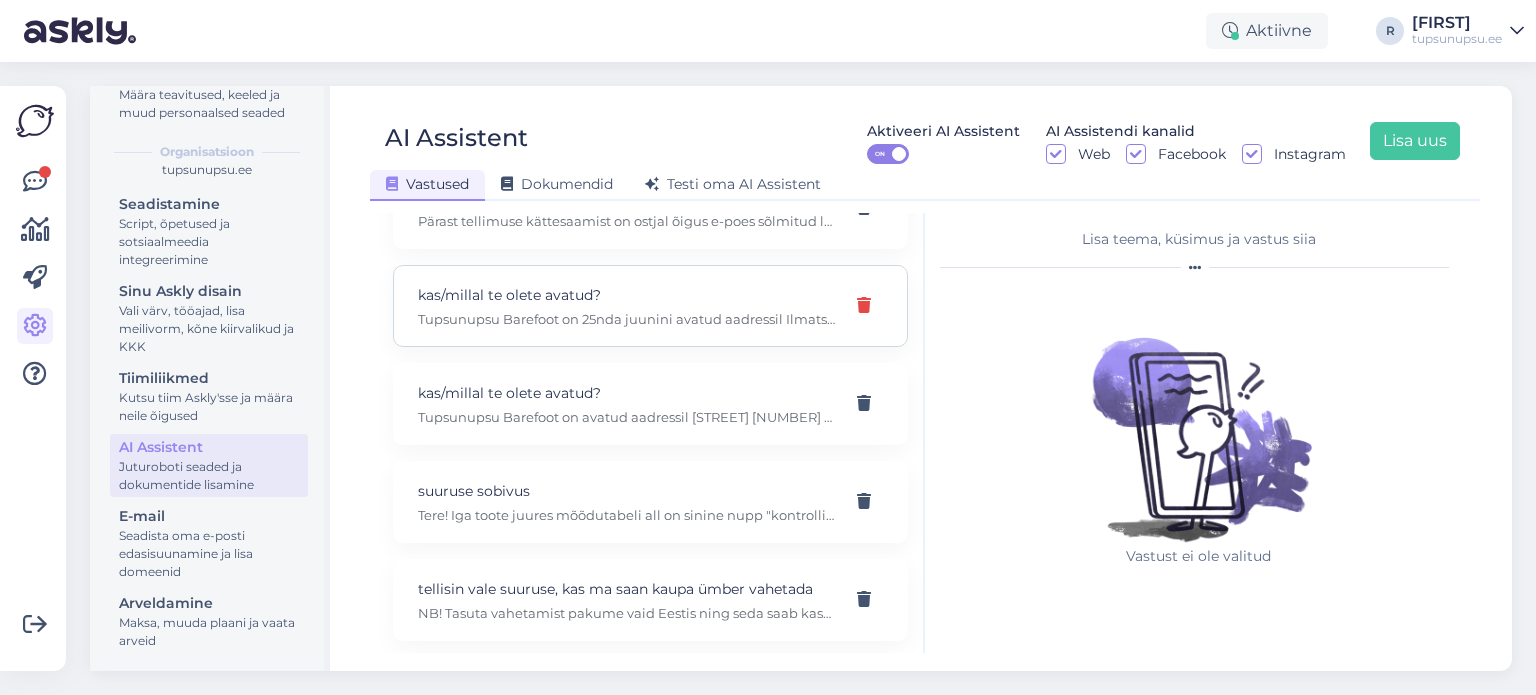click at bounding box center [864, 306] 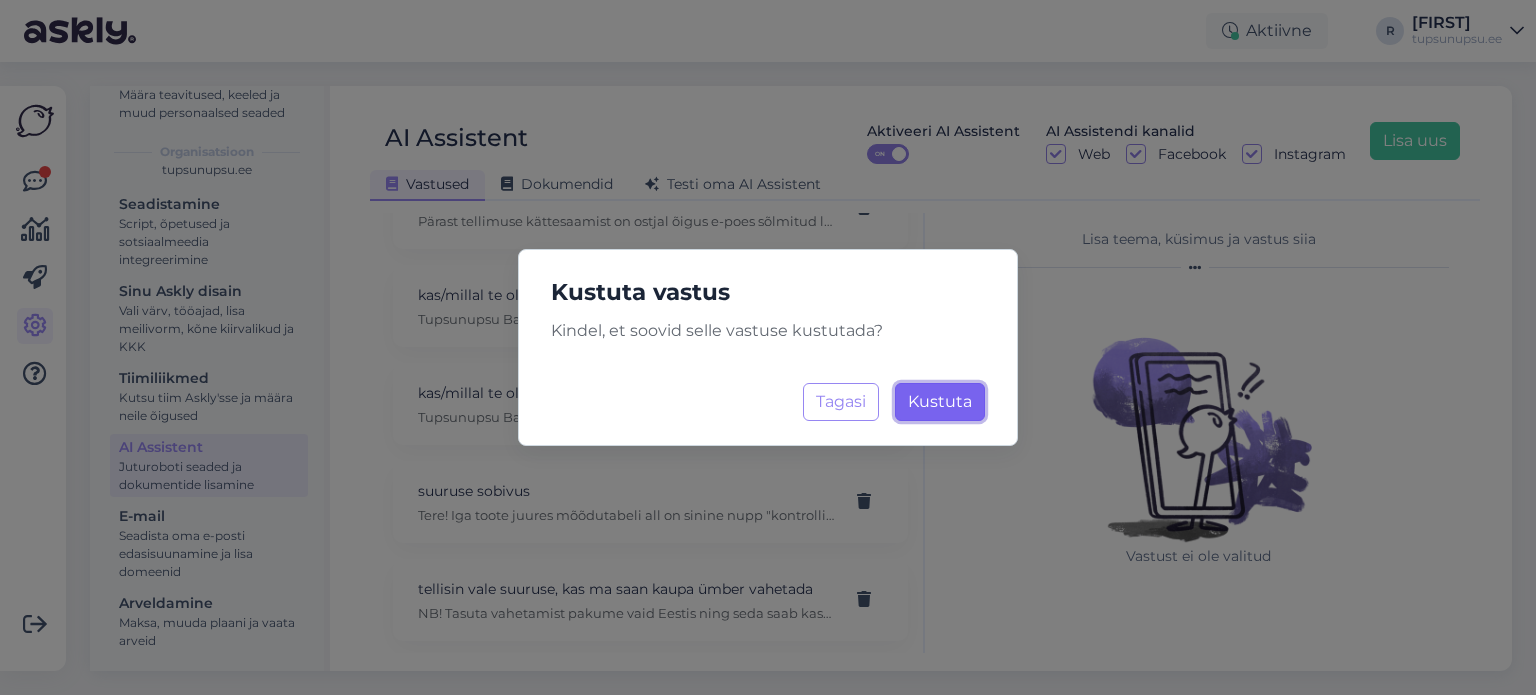 click on "Kustuta" at bounding box center (940, 401) 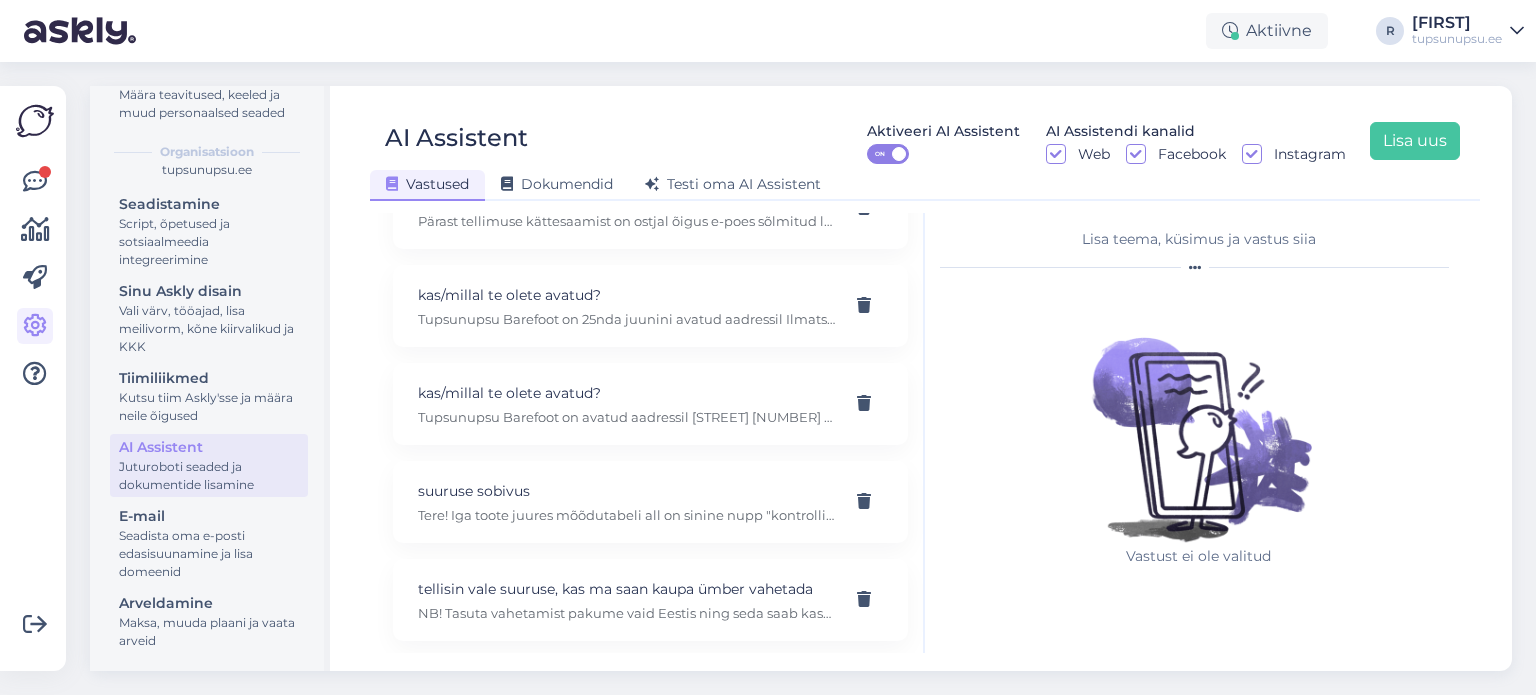 scroll, scrollTop: 238, scrollLeft: 0, axis: vertical 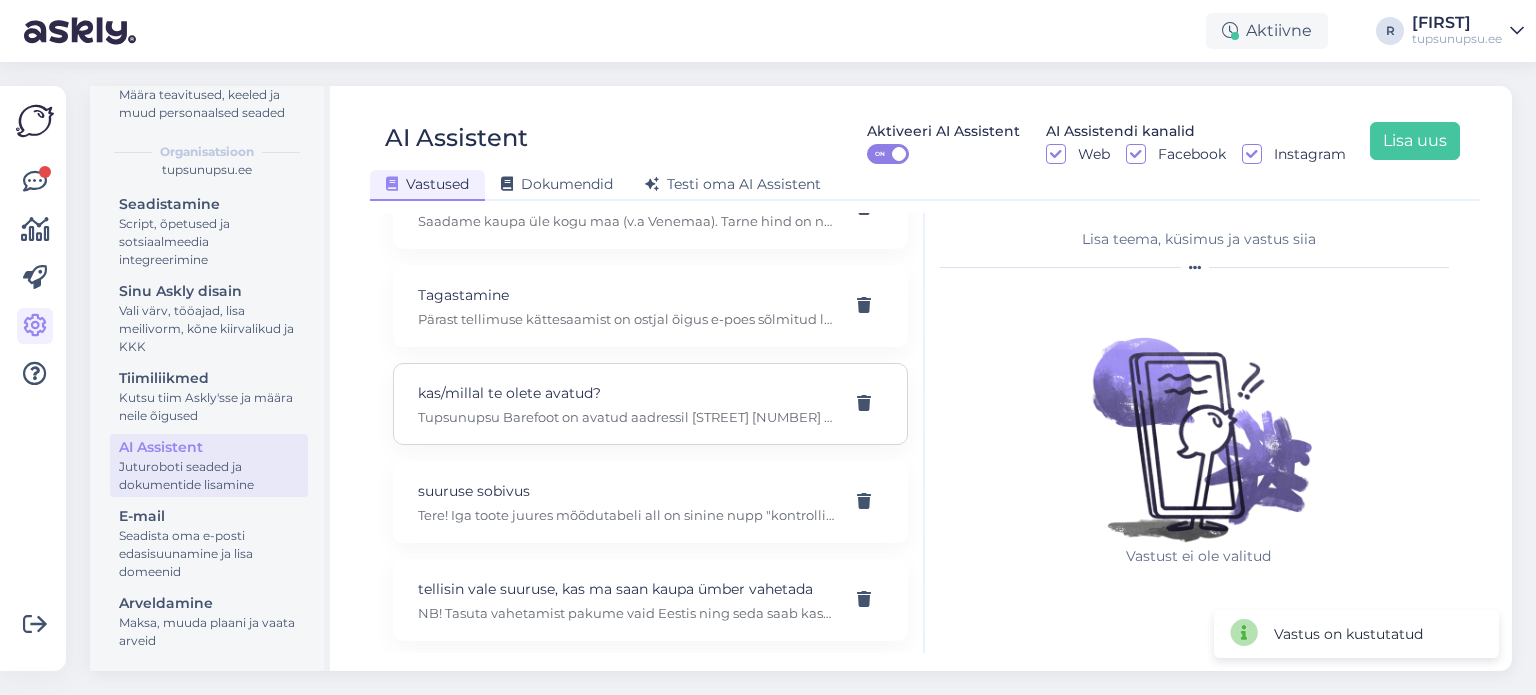 click on "kas/millal te olete avatud?" at bounding box center (626, 393) 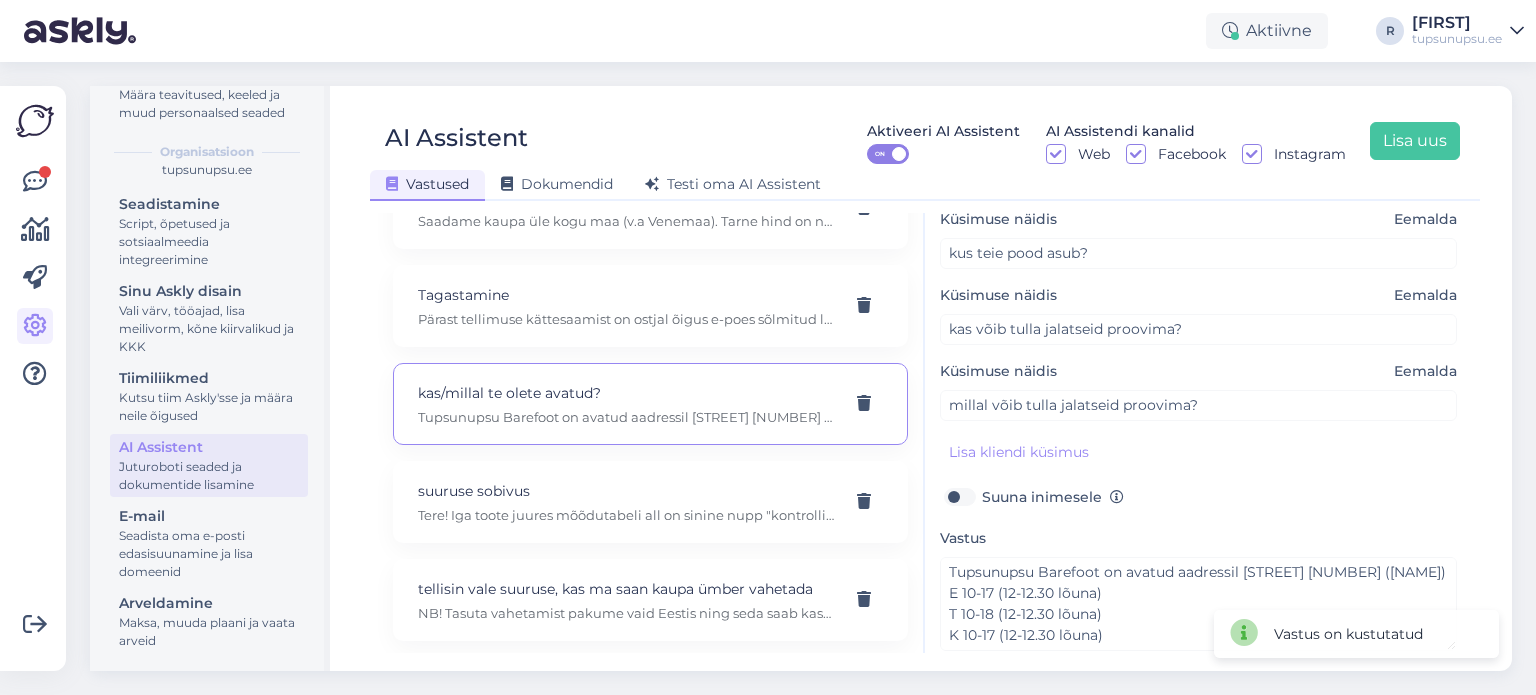 scroll, scrollTop: 370, scrollLeft: 0, axis: vertical 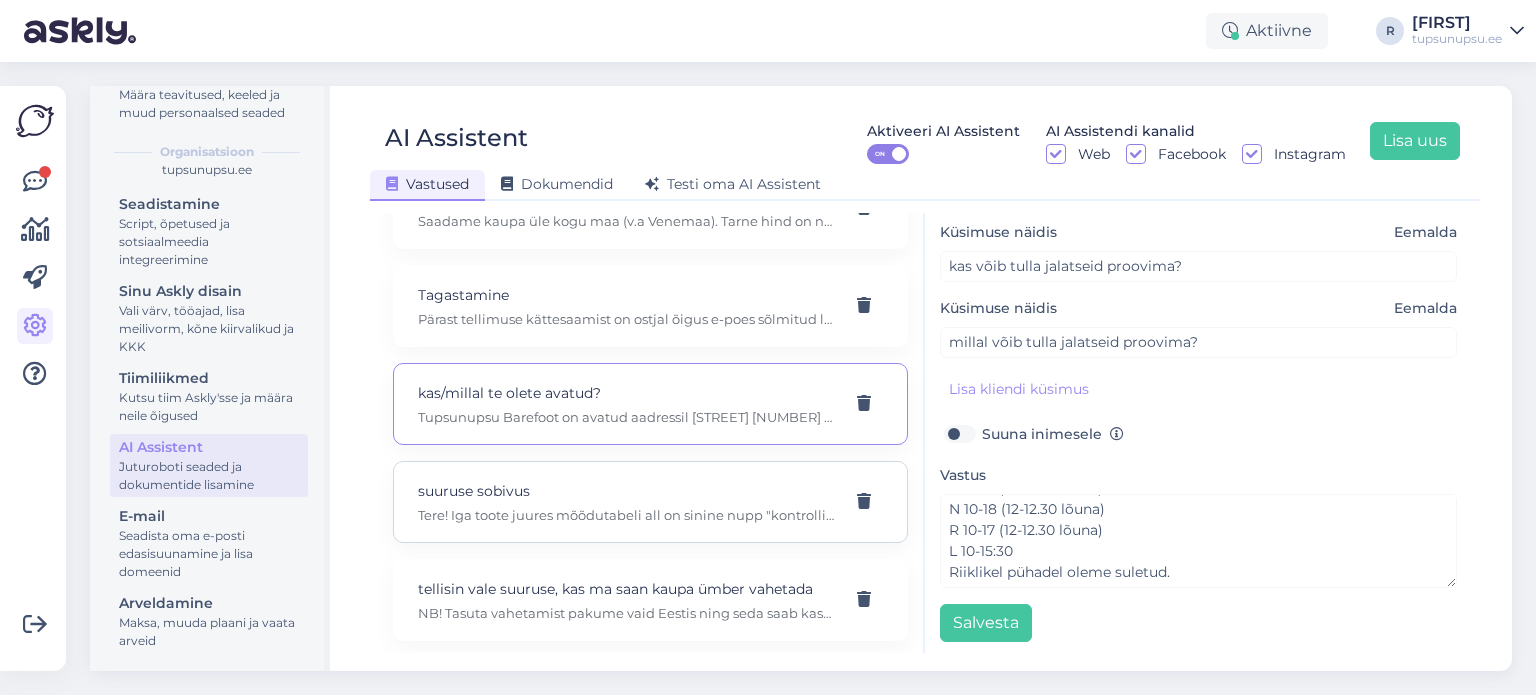 click on "suuruse sobivus" at bounding box center (626, 491) 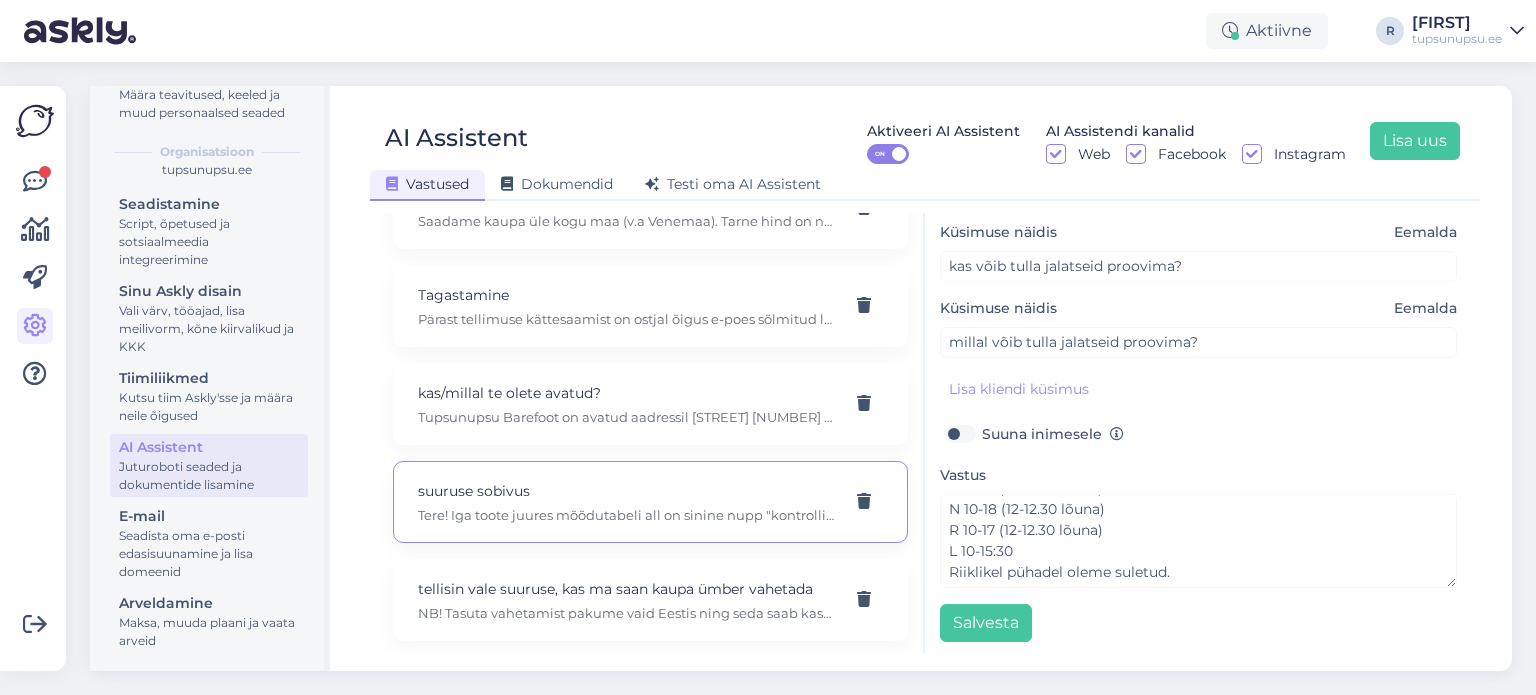 type on "suuruse sobivus" 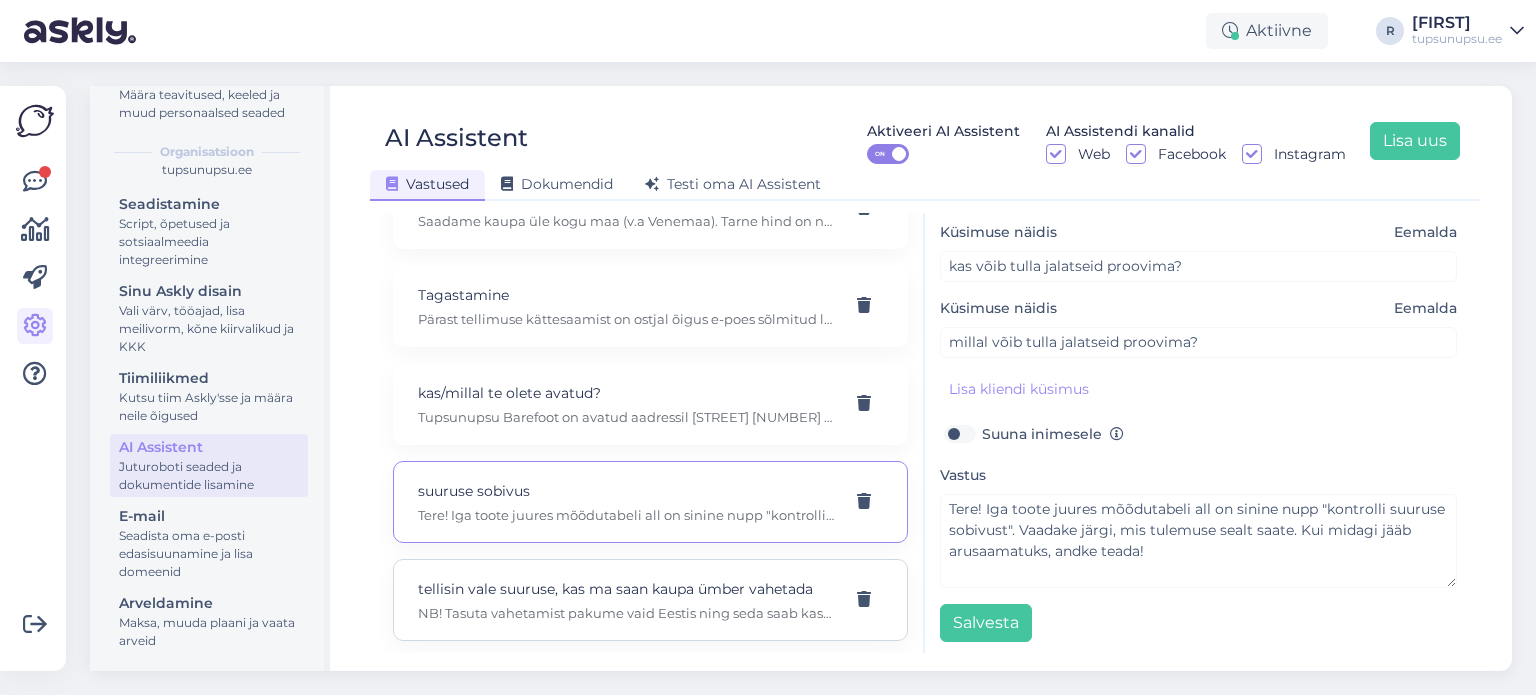 scroll, scrollTop: 0, scrollLeft: 0, axis: both 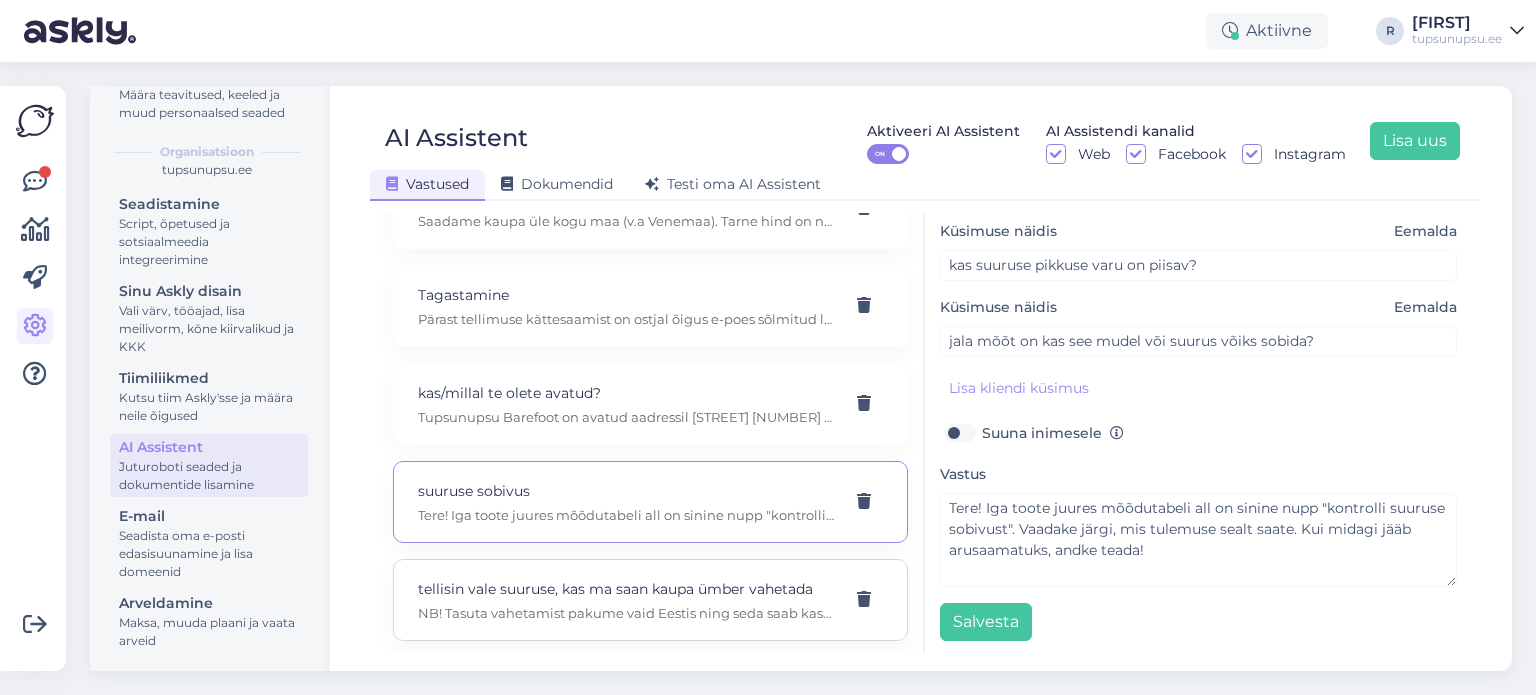 click on "tellisin vale suuruse, kas ma saan kaupa ümber vahetada NB! Tasuta vahetamist pakume vaid Eestis ning seda saab kasutada ühe korra. Kauba tagasisaatmise kulu jääb vahetaja kanda, kuid vahetuse saadame välja tasuta.
Kui sul on kättesaamisega kiire, siis pigem tagasta ja telli uus suurus, tasudes uue tellimuse eest koheselt. Vahetamise protsess on aeglasem.
Palun loe läbi tagastuste saatmise juhend, mille leiad https://www.tupsunupsu.ee/tagastamine/
täida sealt samast tagastusvorm ja pane vastavalt juhistele tagastatavad tooted meie poole teele.
Soorita uus tellimus soovitud tootele
Vali “maksan arvega”, kuid ära tasu tellimuse eest
Vali kindlasti ka pakiautomaat, kust soovid oma kauba kätte saada
Kui vahetuseks soovitud toote hind erineb, võtame sinuga ühendust ja anname täpsemad juhised
Kirjuta palun lisainfosse tellimuse number, mille tagastad ehk millele vahetust soovid
Vahetuse saadame välja, kui oleme kätte saanud ja üle vaatanud tagastuse ning vajadusel arveldanud tagastuskulud" at bounding box center (650, 600) 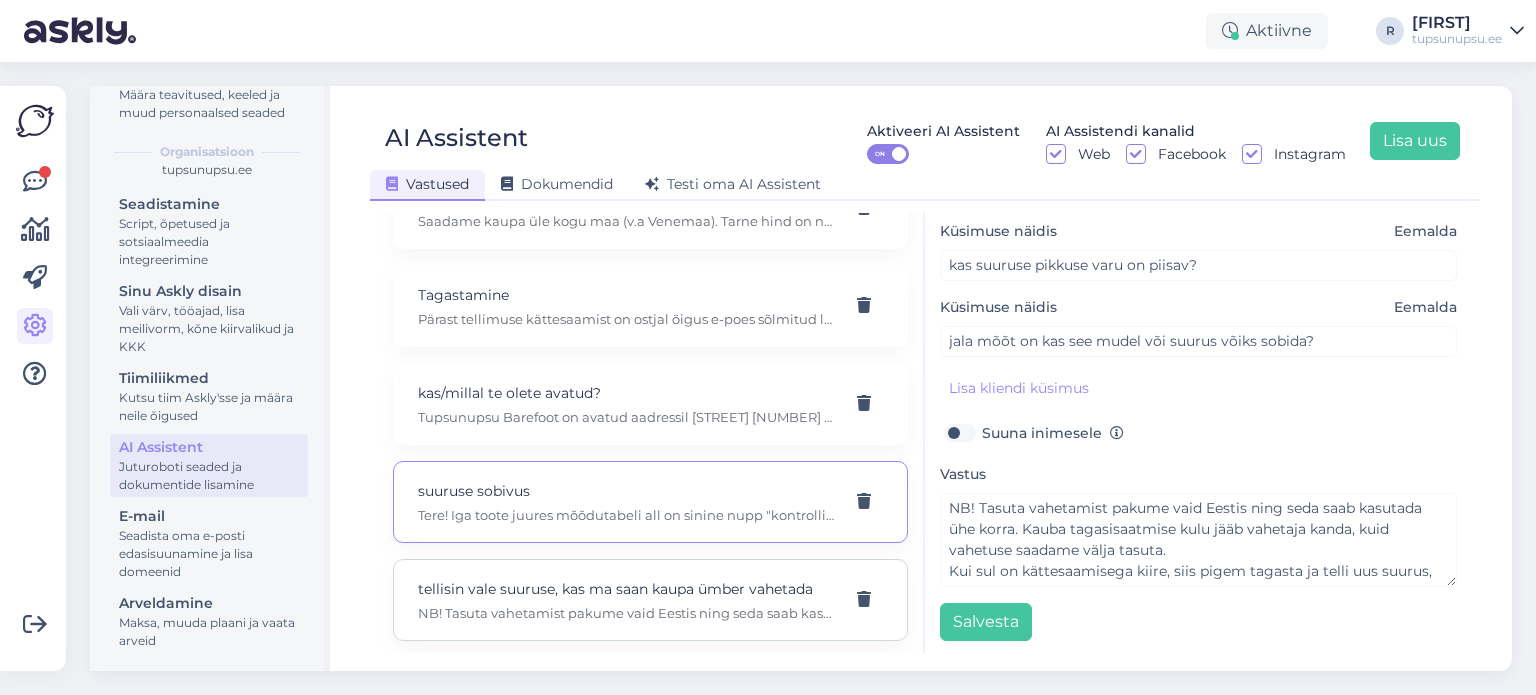 scroll, scrollTop: 68, scrollLeft: 0, axis: vertical 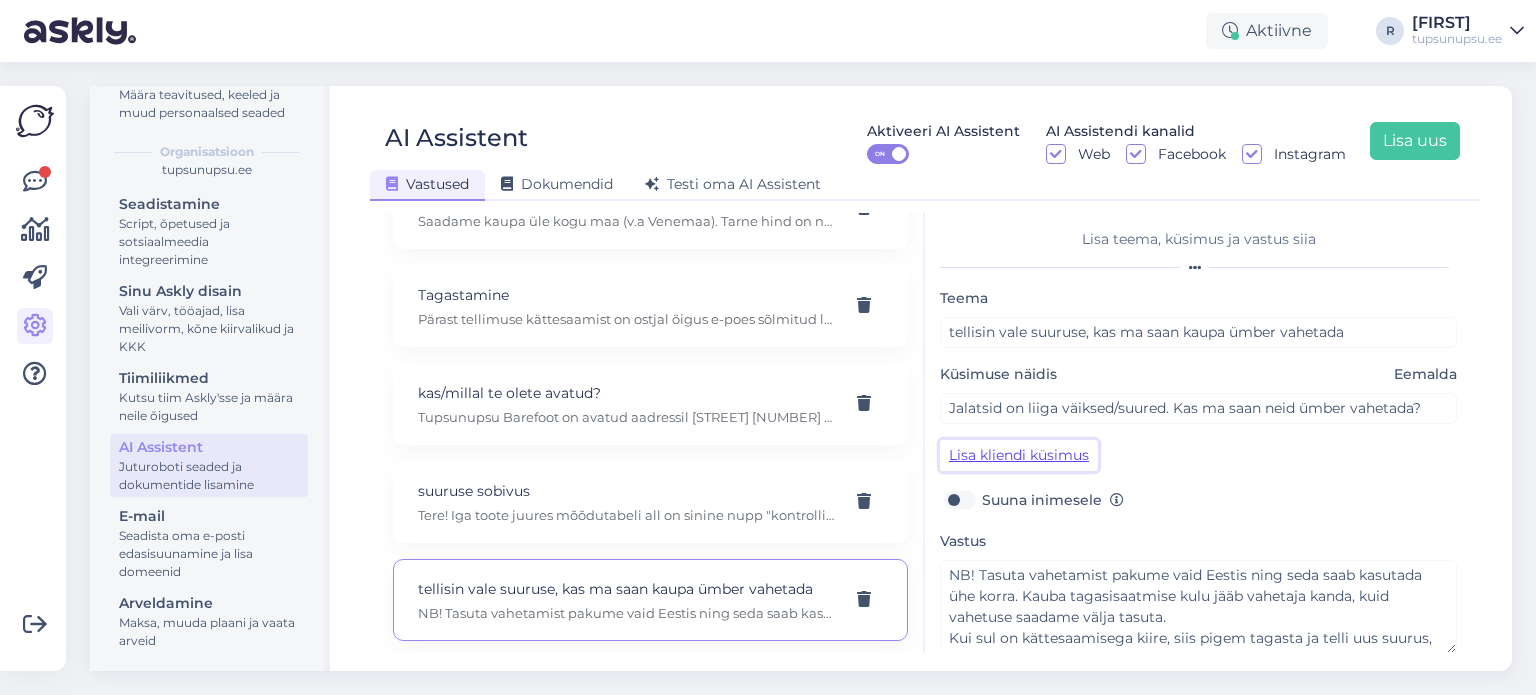 click on "Lisa kliendi küsimus" at bounding box center (1019, 455) 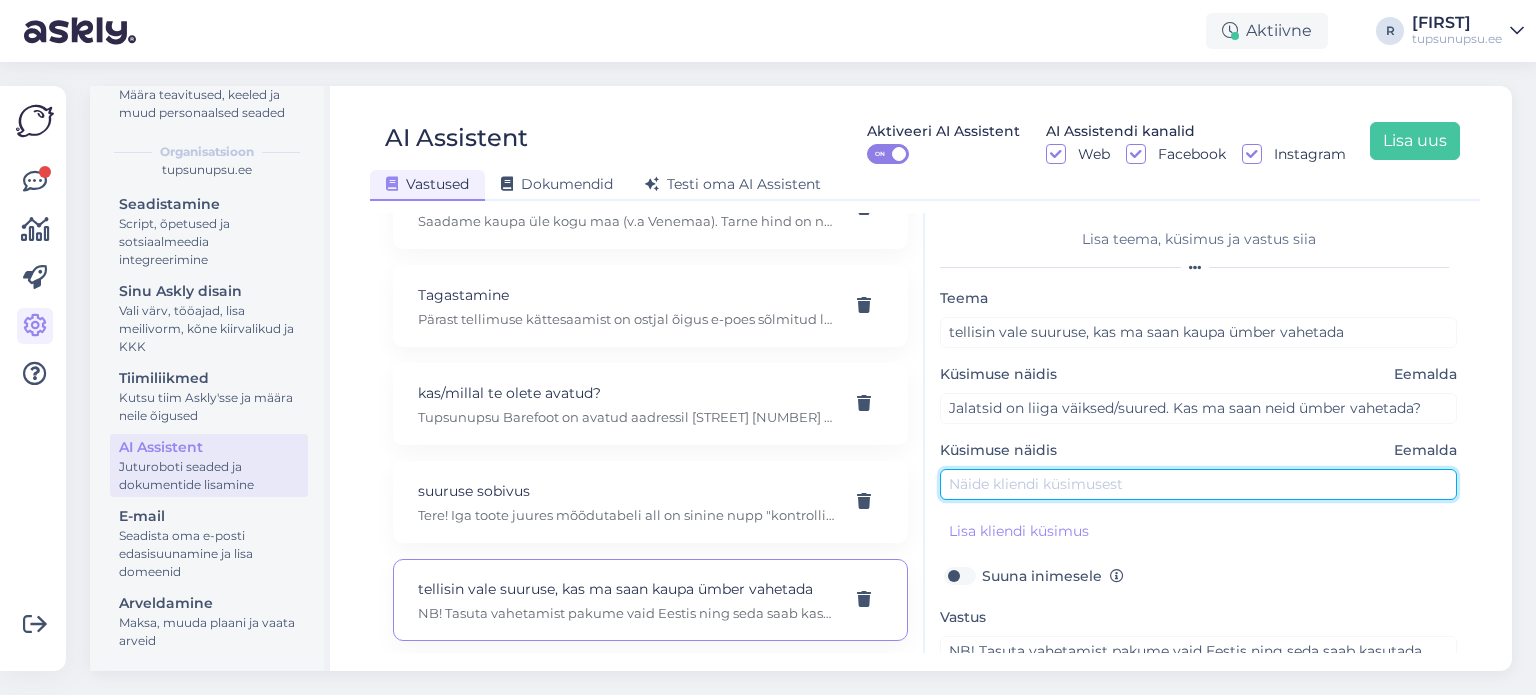 click at bounding box center [1198, 484] 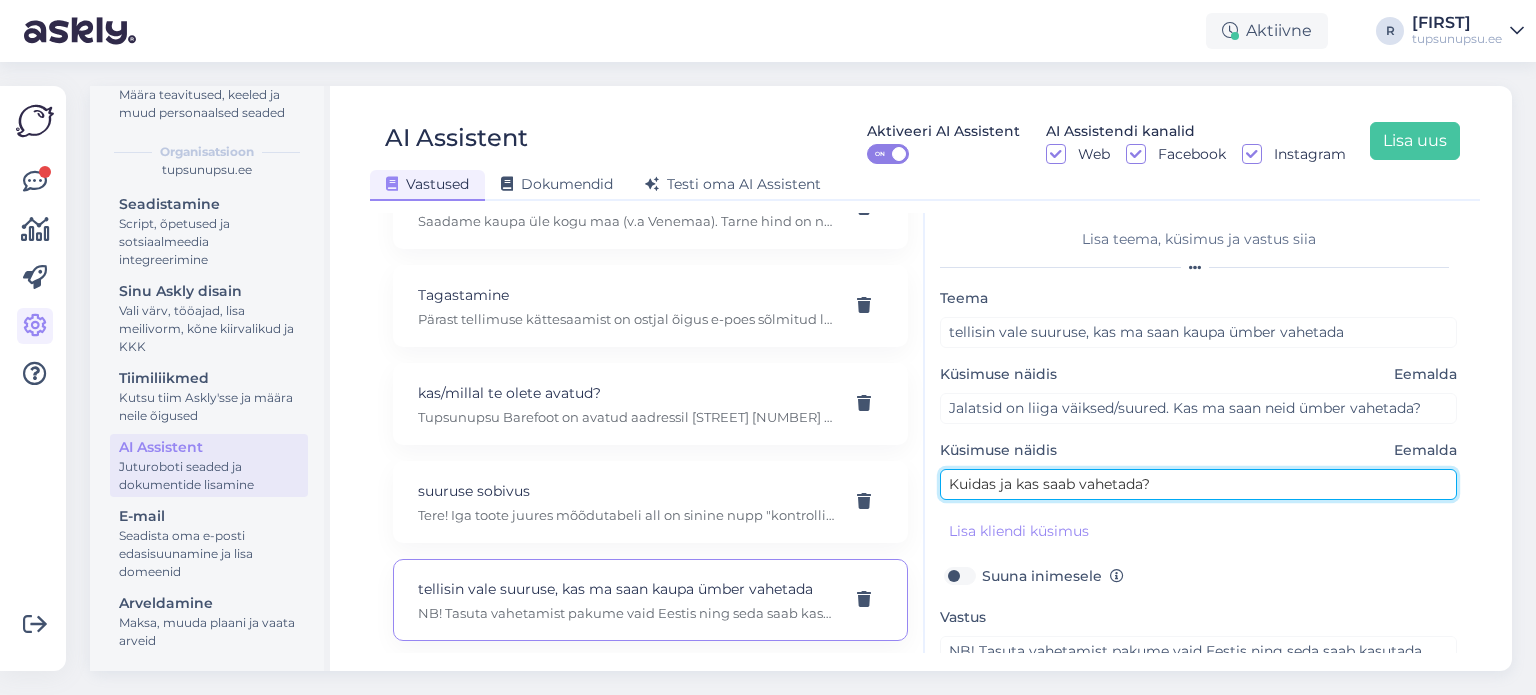 type on "Kuidas ja kas saab vahetada?" 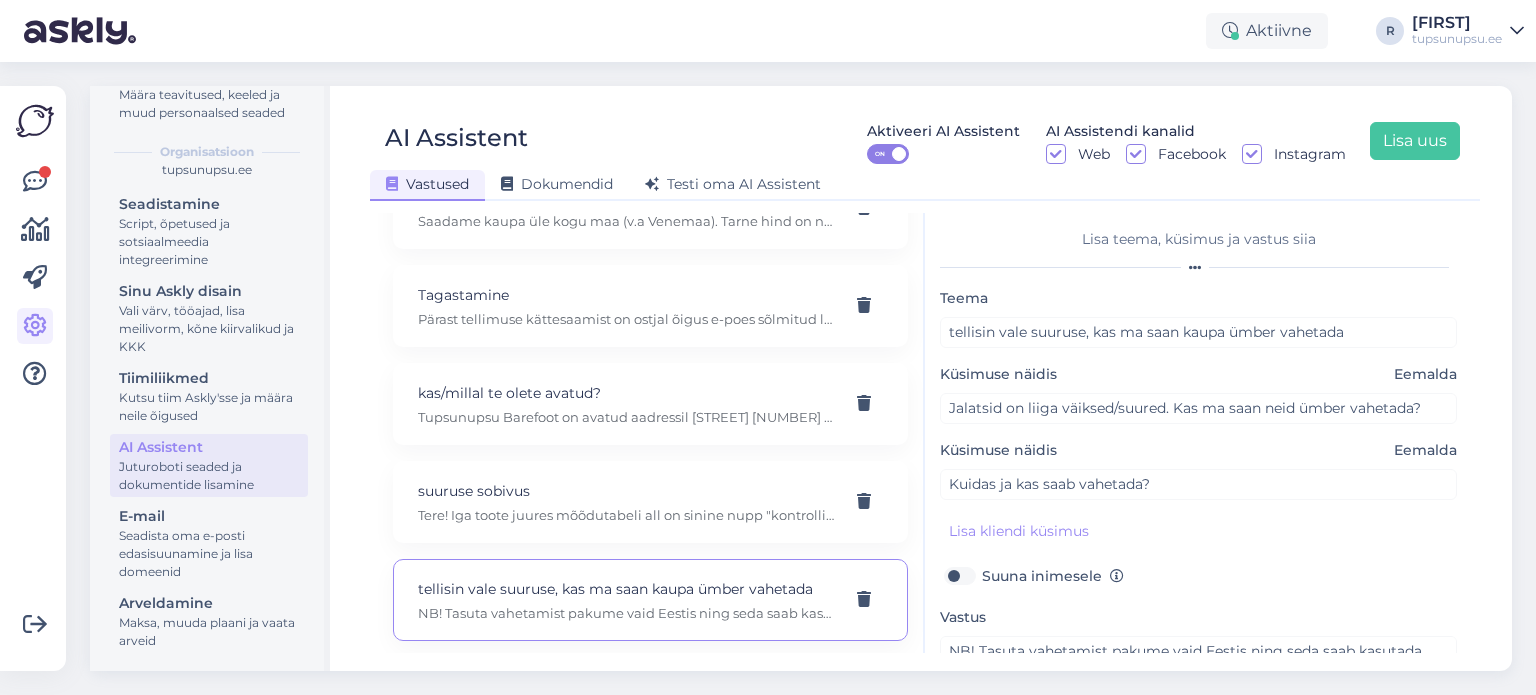 click on "Lisa kliendi küsimus" at bounding box center (1198, 531) 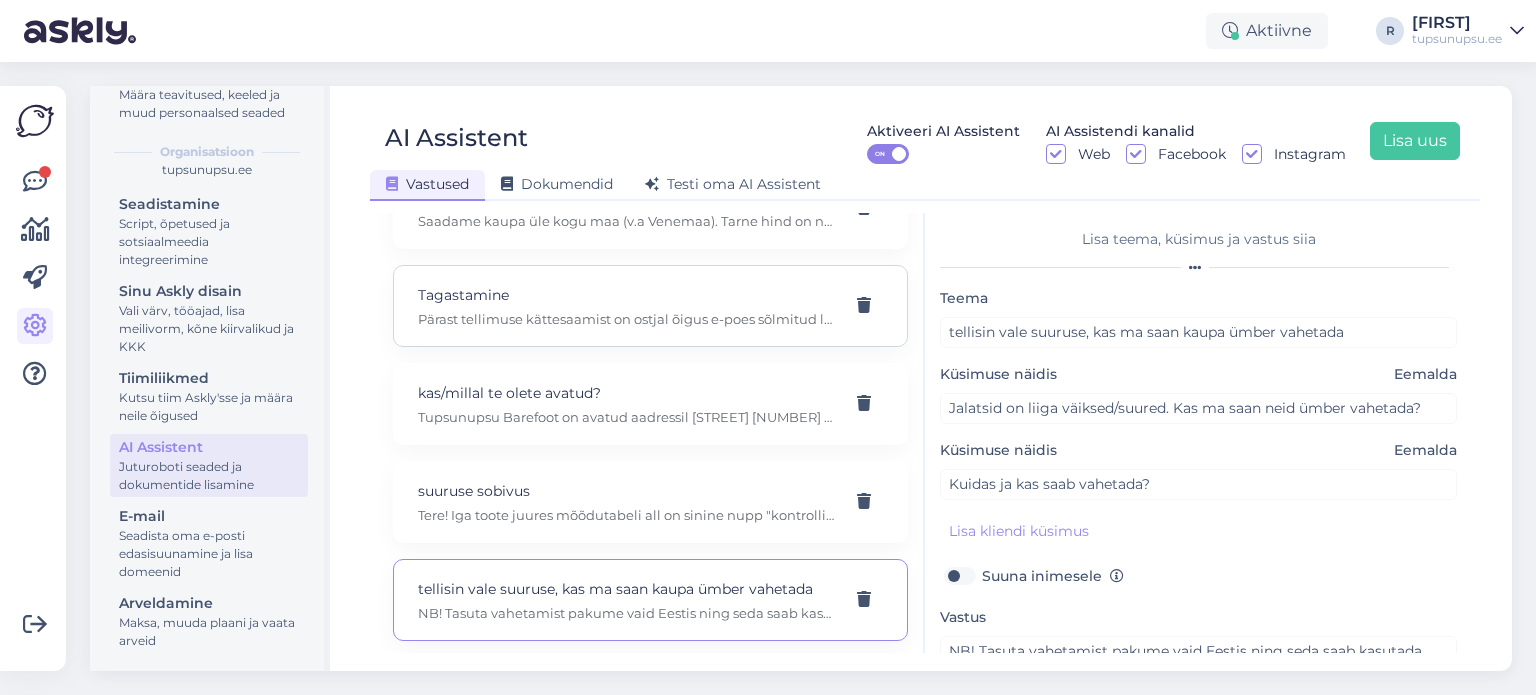 click on "Pärast tellimuse kättesaamist on ostjal õigus e-poes sõlmitud lepingust taganeda 14 päeva jooksul alates paki kättesaamisest. Tagastamisõigus ei kehti, kui kaup on ostetud poest kohapealt, sel juhul saab kaupa ümber vahetada.
Tagastamiseks palume täita tagastusvorm meie kodulehelt https://www.tupsunupsu.ee/tagastamine/ ning saata ebasobiv kaup meile tagasi vastavalt lingilt leitavatele tagastusjuhistele sama transpordiettevõttega, kellega kaup kohale toimetati. Iga transpordiettevõtte tagastusjuhised on üksikasjalikult leiatavad antud lingilt.
Sedasi tagastatud pakid tuuakse otse meie lattu. Muul viisil tagastatud pakke me automaatidest toomas ei käi (kui pole erikokkulepet). Tagastamise postikulu jääb tagastaja kanda (arvutatakse tagastatavast summast maha)." at bounding box center [626, 319] 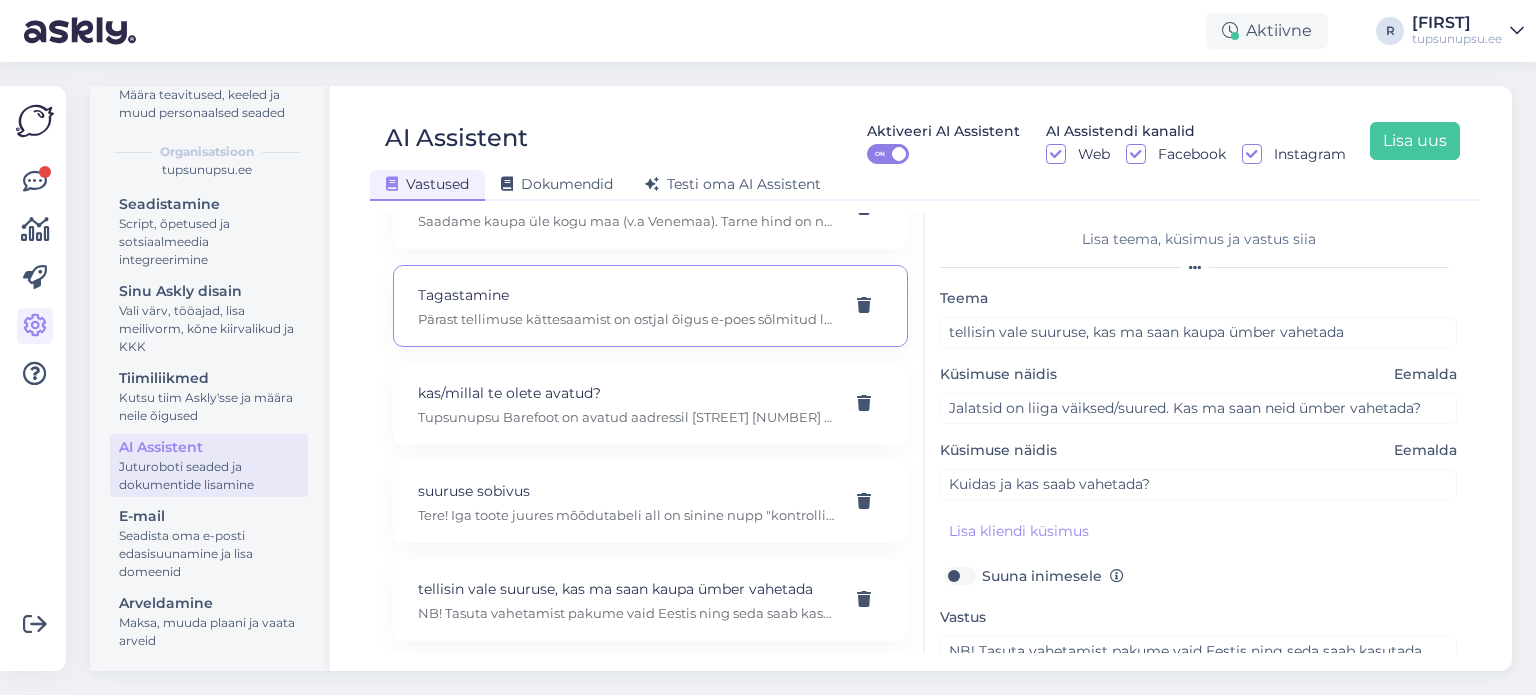 type on "Tagastamine" 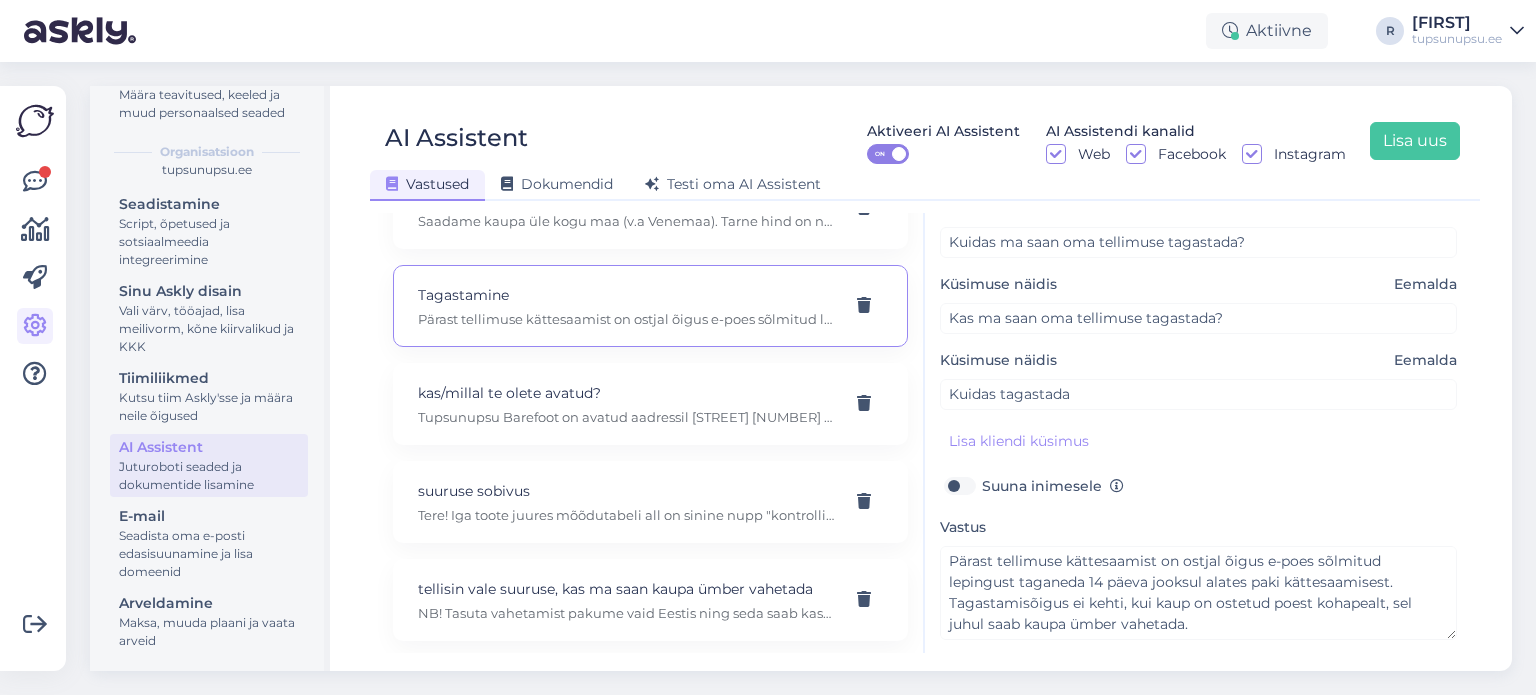 scroll, scrollTop: 219, scrollLeft: 0, axis: vertical 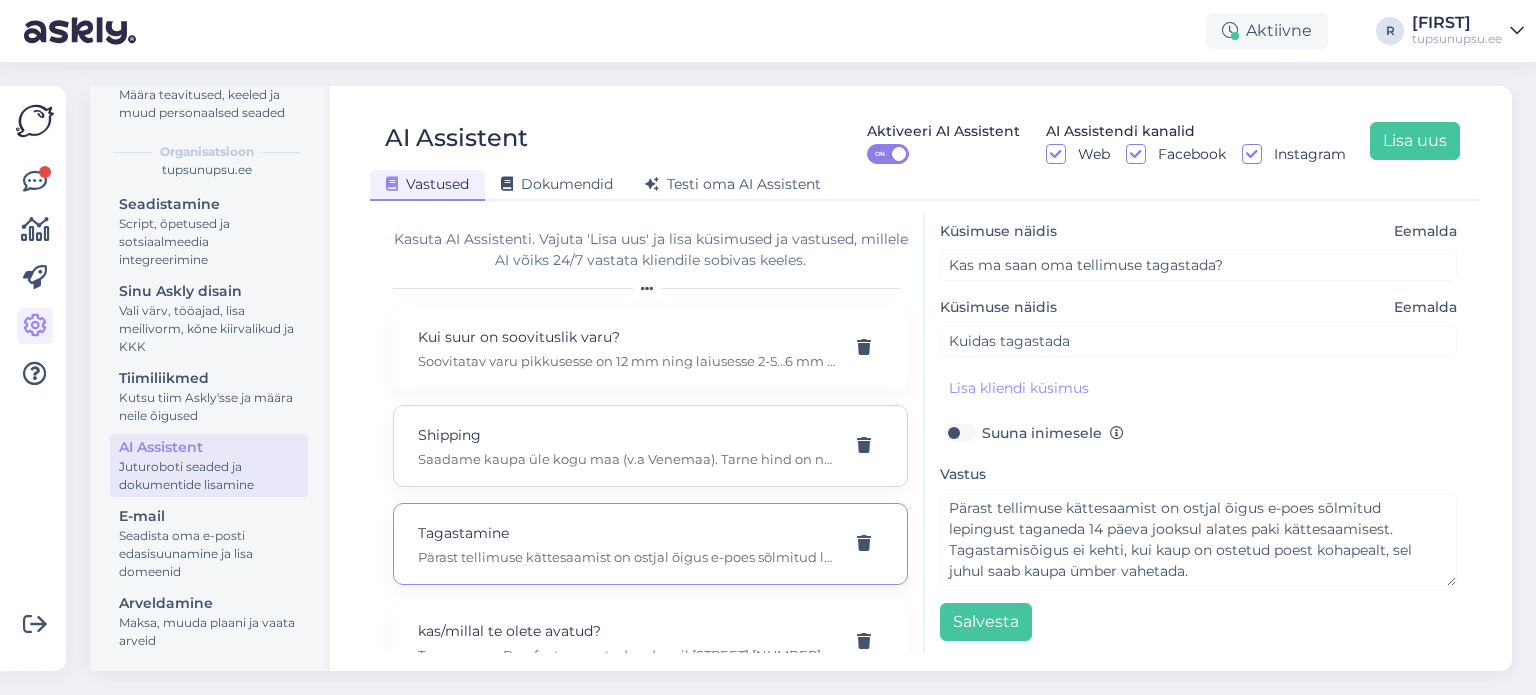 click on "Saadame kaupa üle kogu maa (v.a Venemaa). Tarne hind on nähtav ostukorvis peale seda, kui olete valinud oma riigi. DHL Expressi puhul on vaja sisestada ka oma aadress, et näha saatmise hinda." at bounding box center [626, 459] 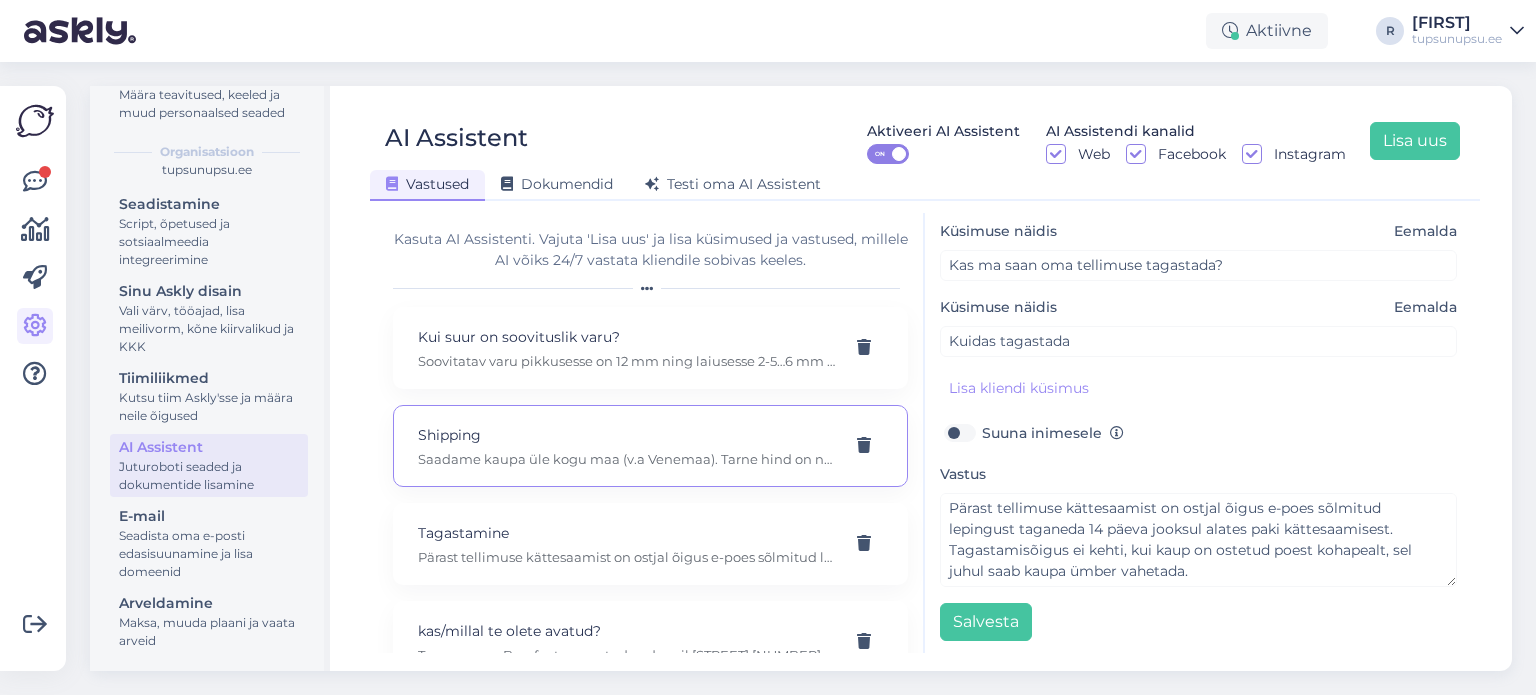 type on "Shipping" 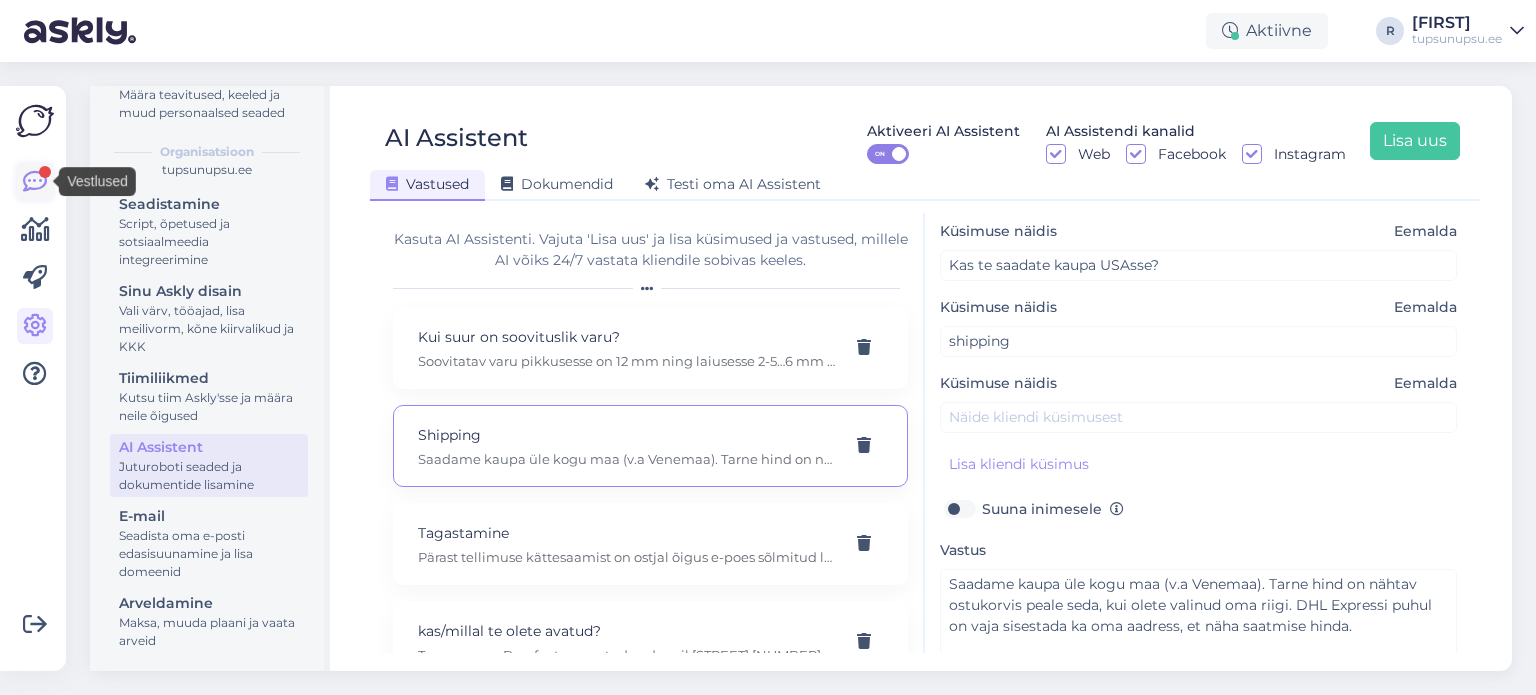 click at bounding box center [35, 182] 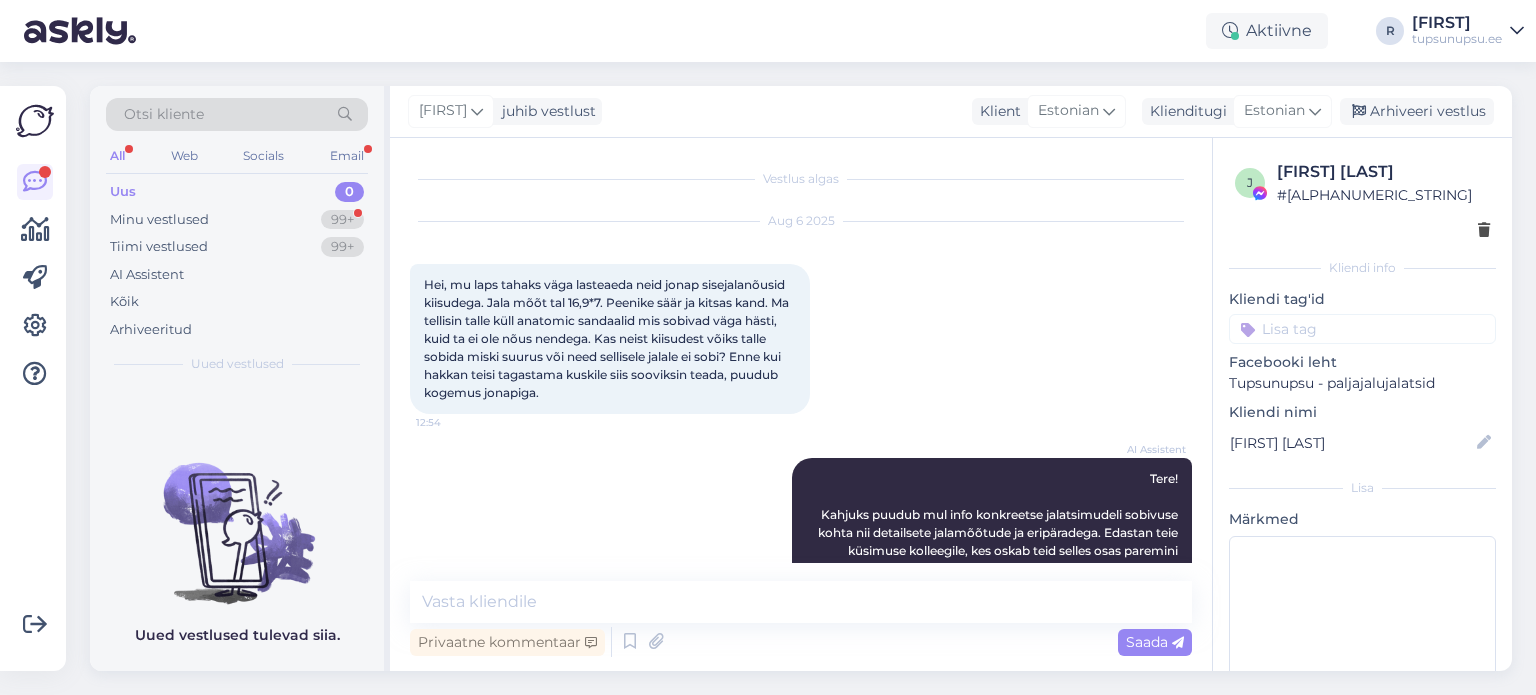 scroll, scrollTop: 278, scrollLeft: 0, axis: vertical 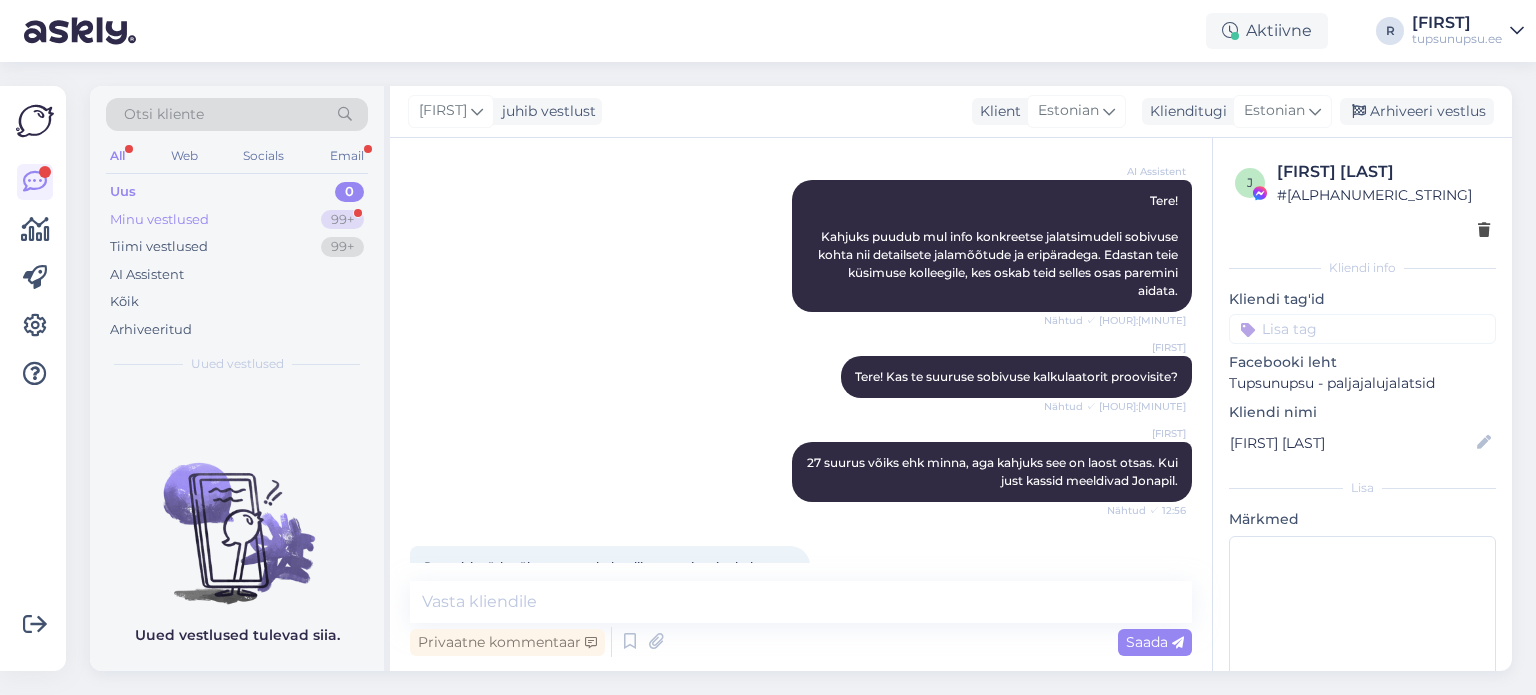 click on "Minu vestlused" at bounding box center (159, 220) 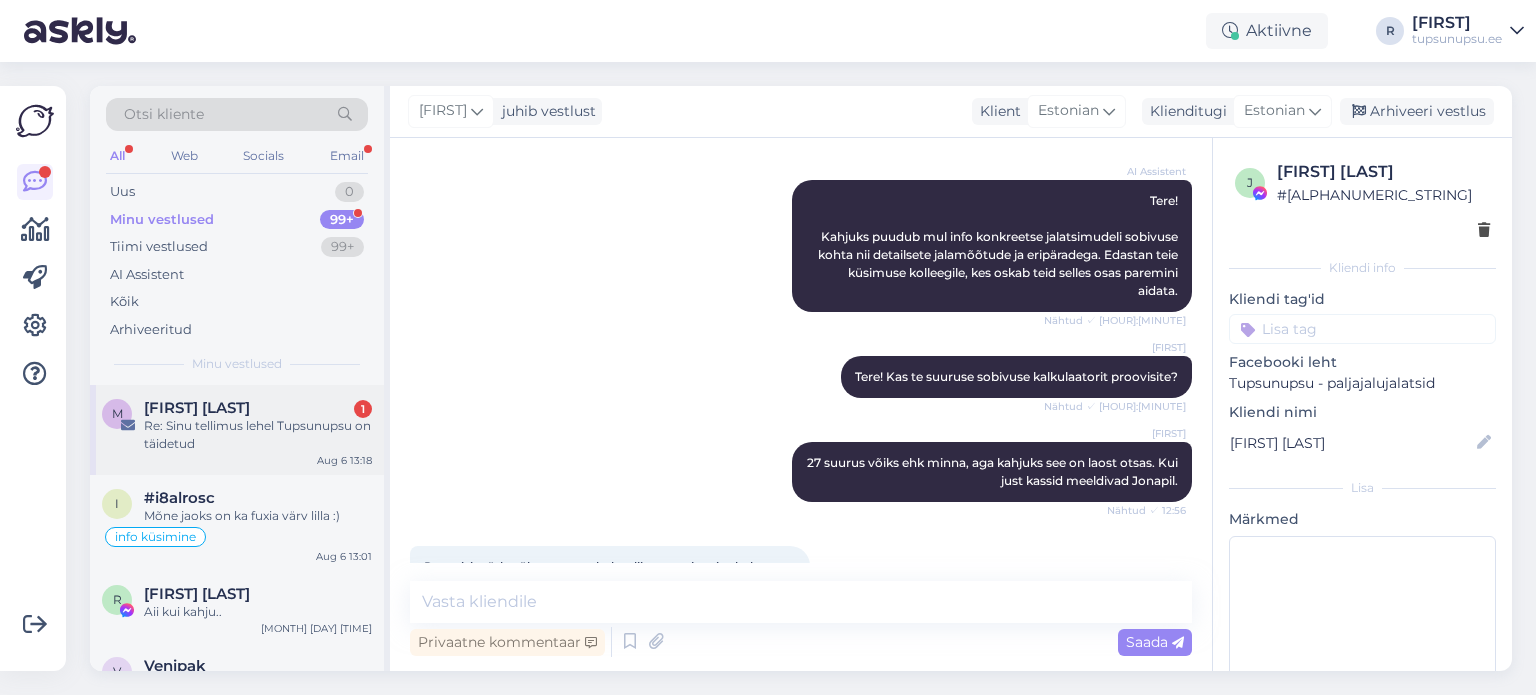 click on "Re: Sinu tellimus lehel Tupsunupsu on täidetud" at bounding box center [258, 435] 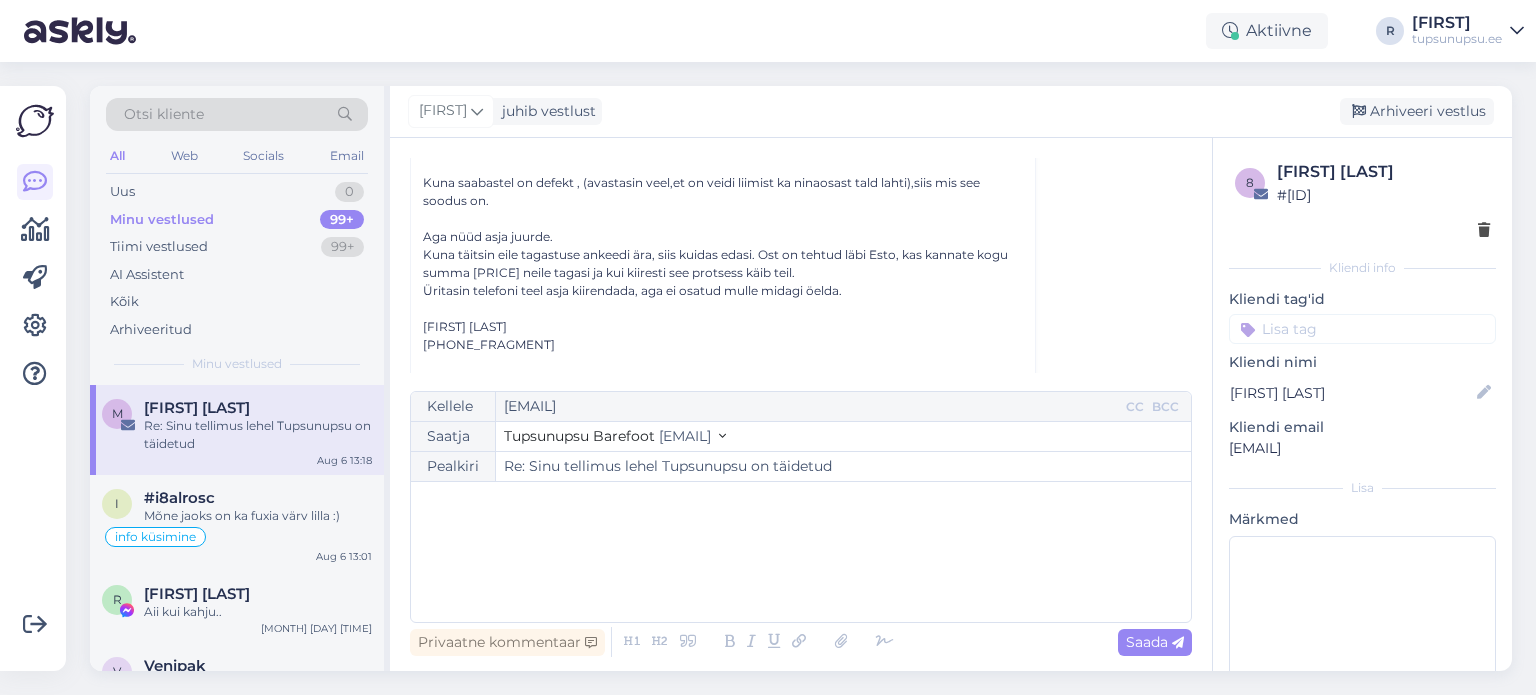 scroll, scrollTop: 395, scrollLeft: 0, axis: vertical 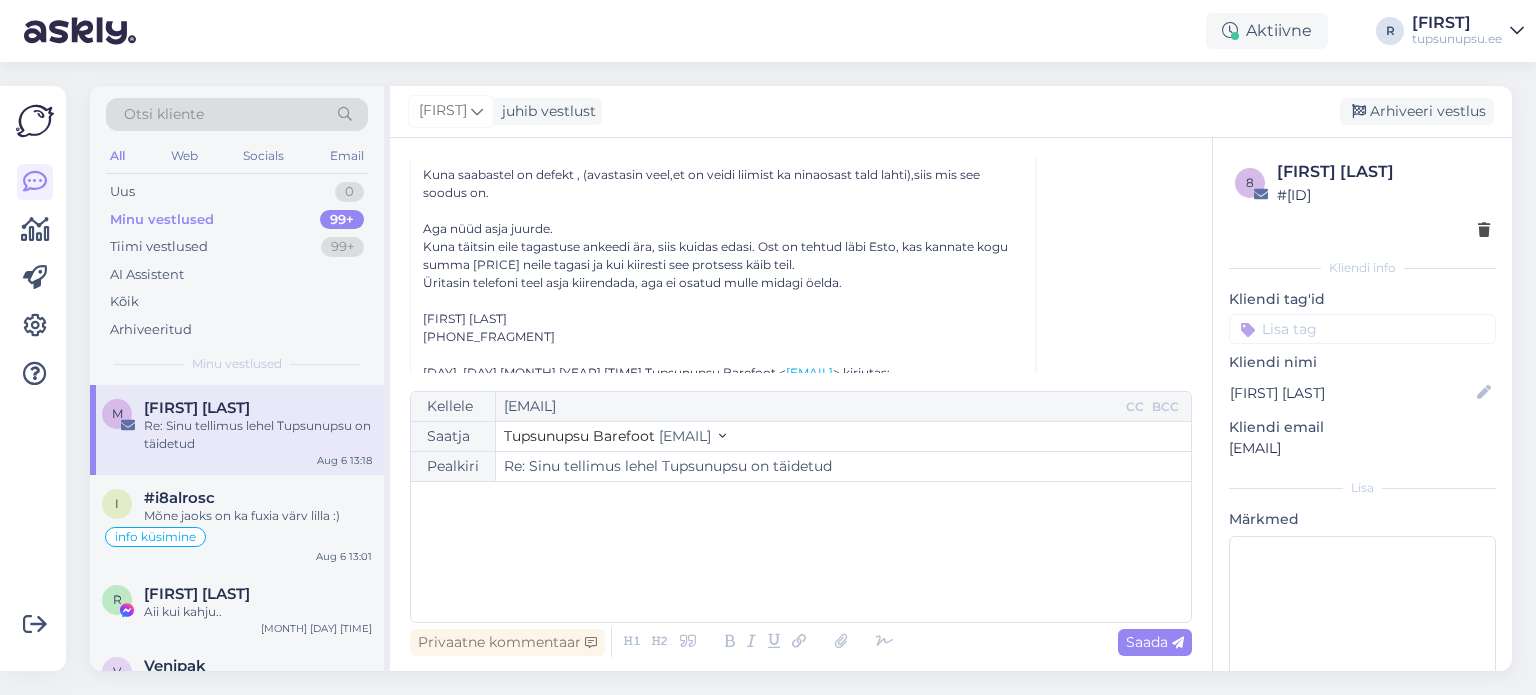 click on "﻿" at bounding box center (801, 552) 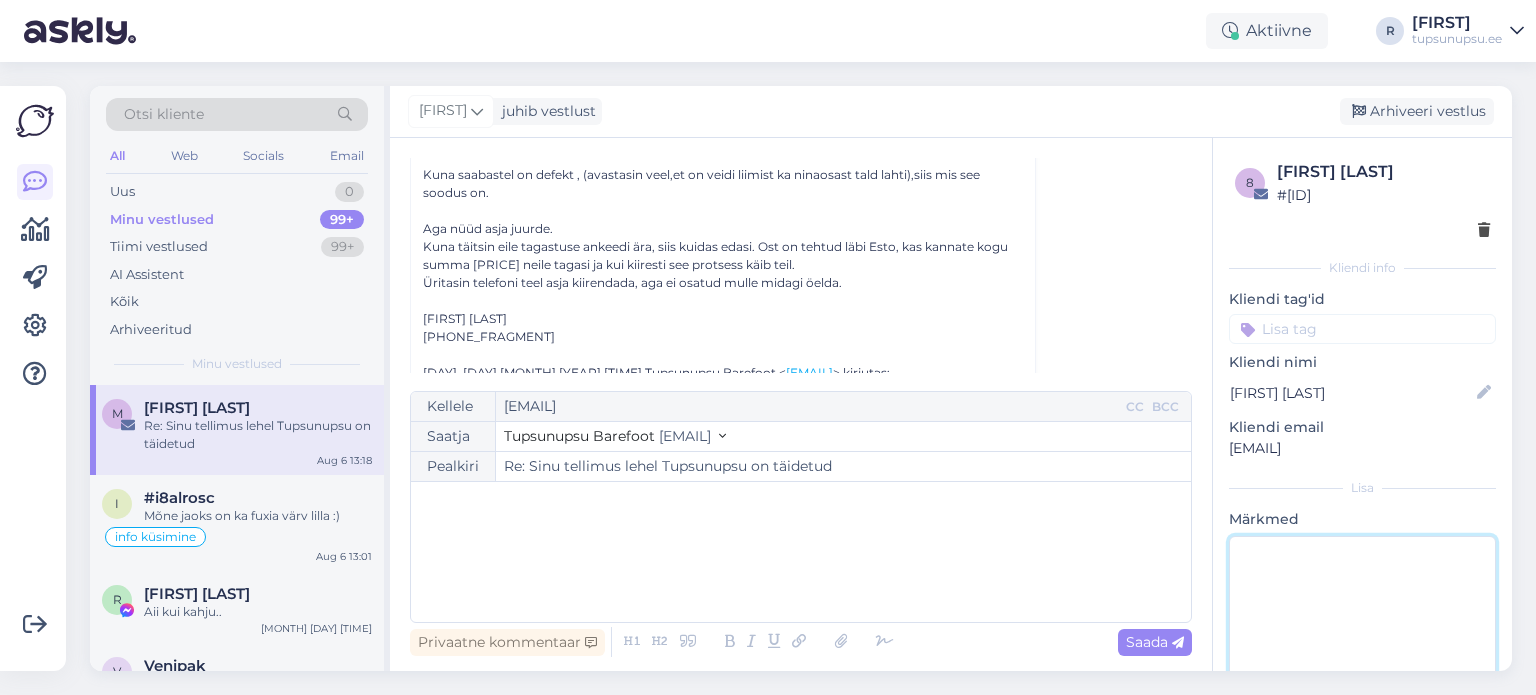 click at bounding box center (1362, 626) 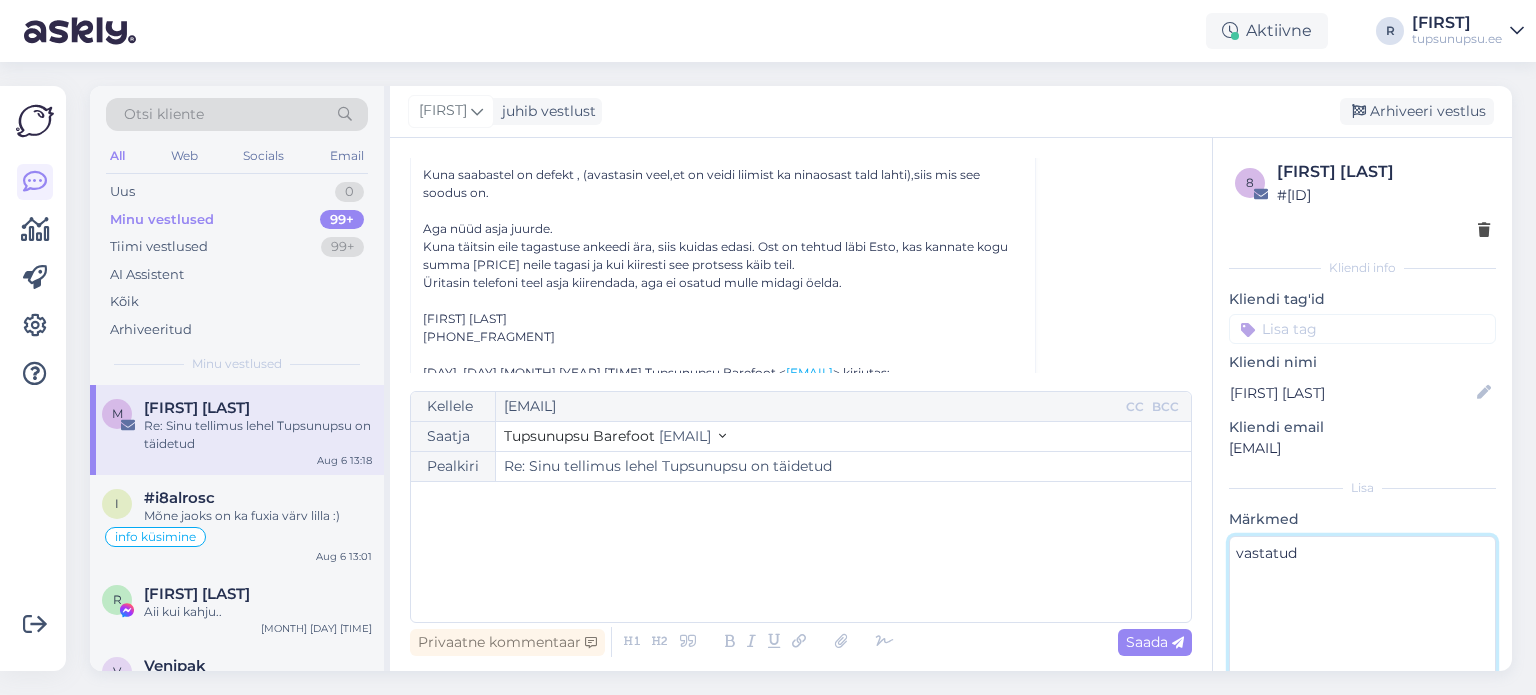 type on "vastatud" 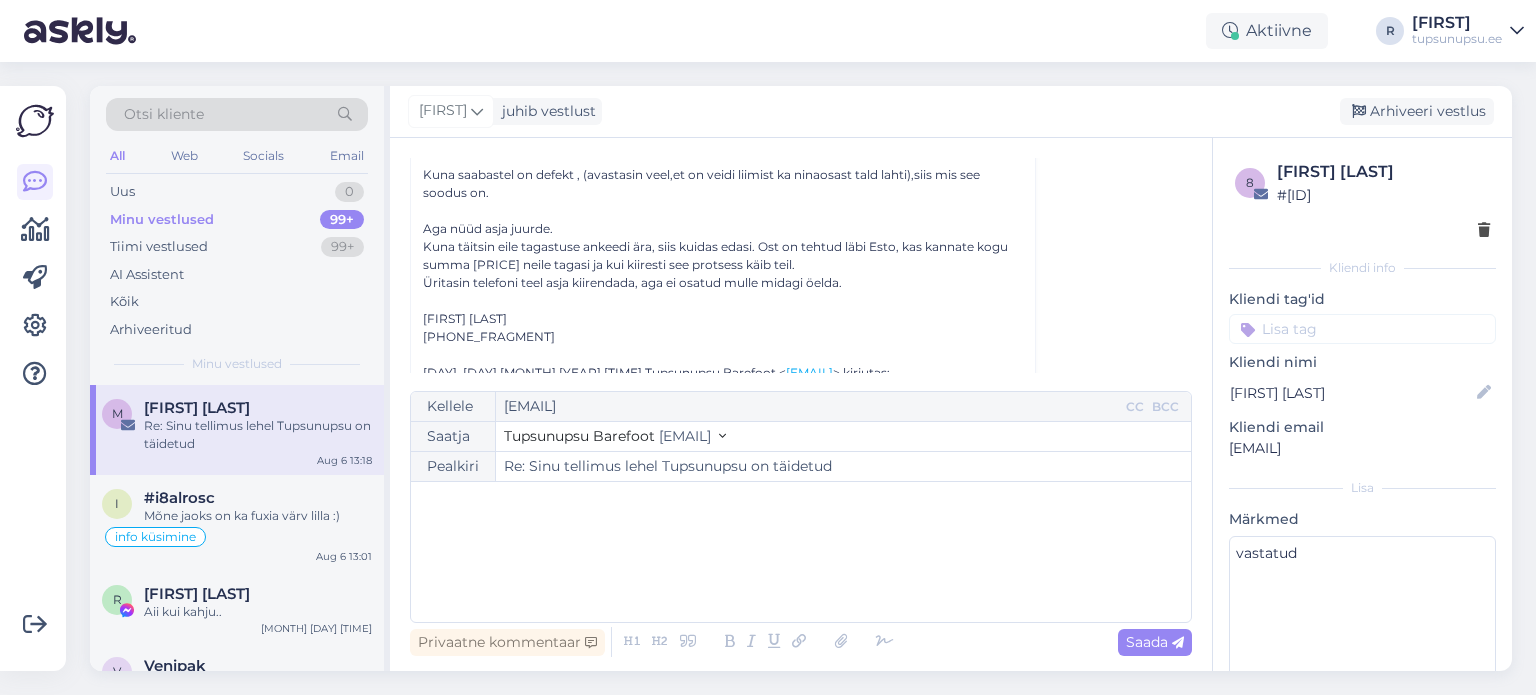 click on "﻿" at bounding box center (801, 552) 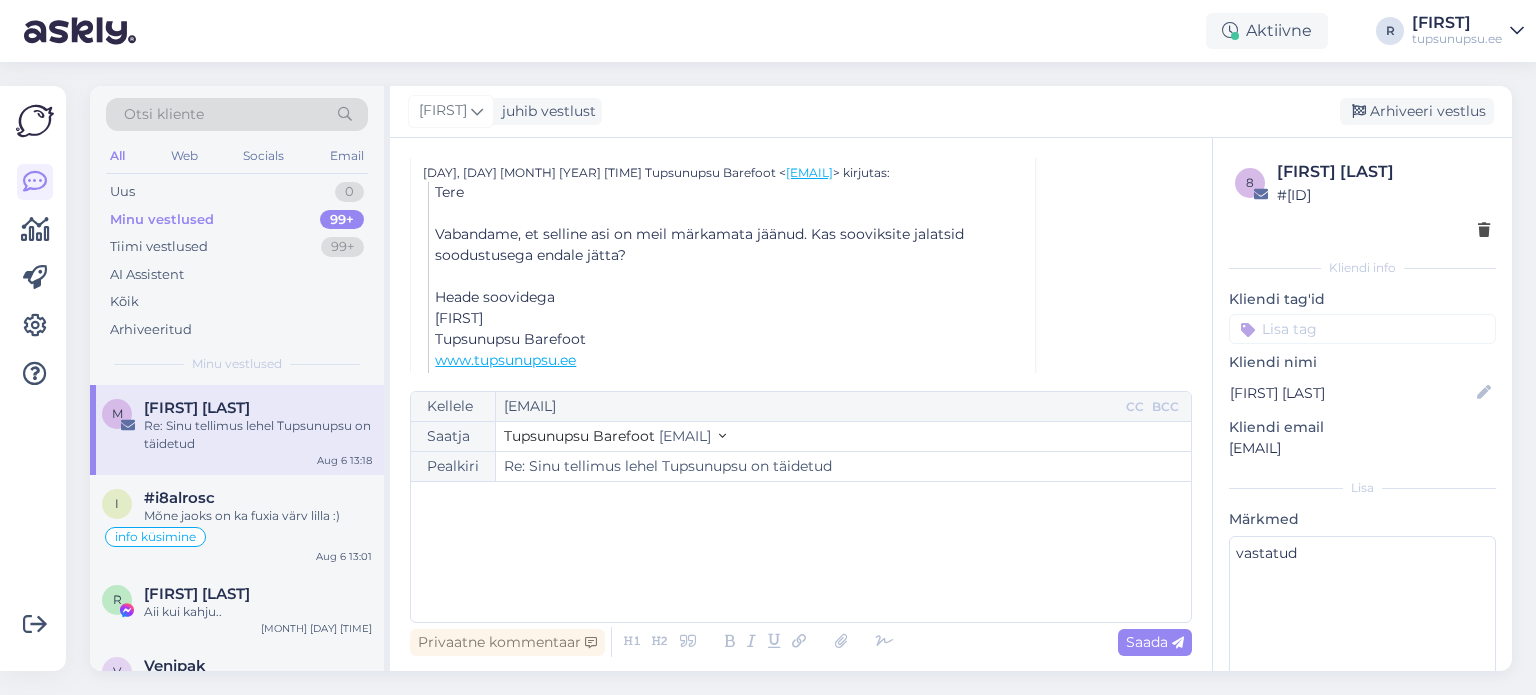 scroll, scrollTop: 656, scrollLeft: 0, axis: vertical 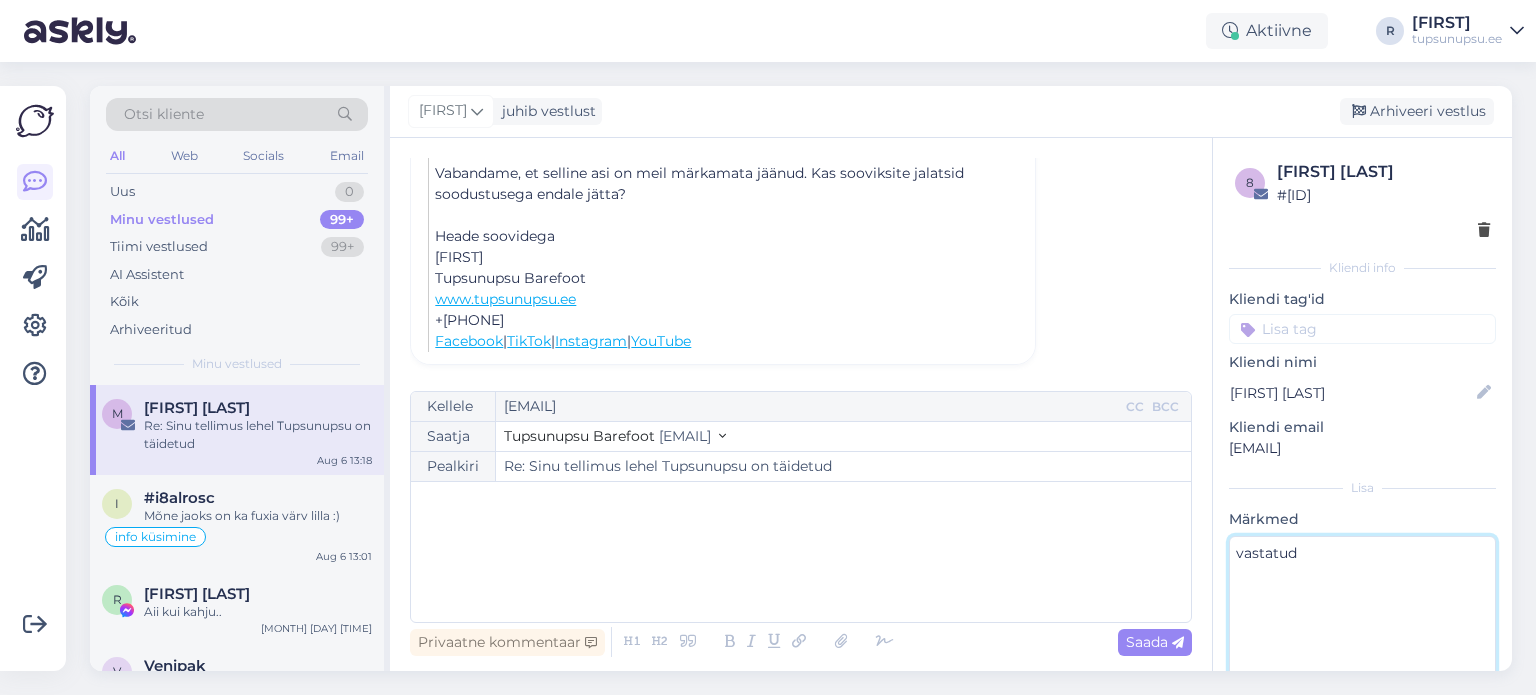 click on "vastatud" at bounding box center [1362, 626] 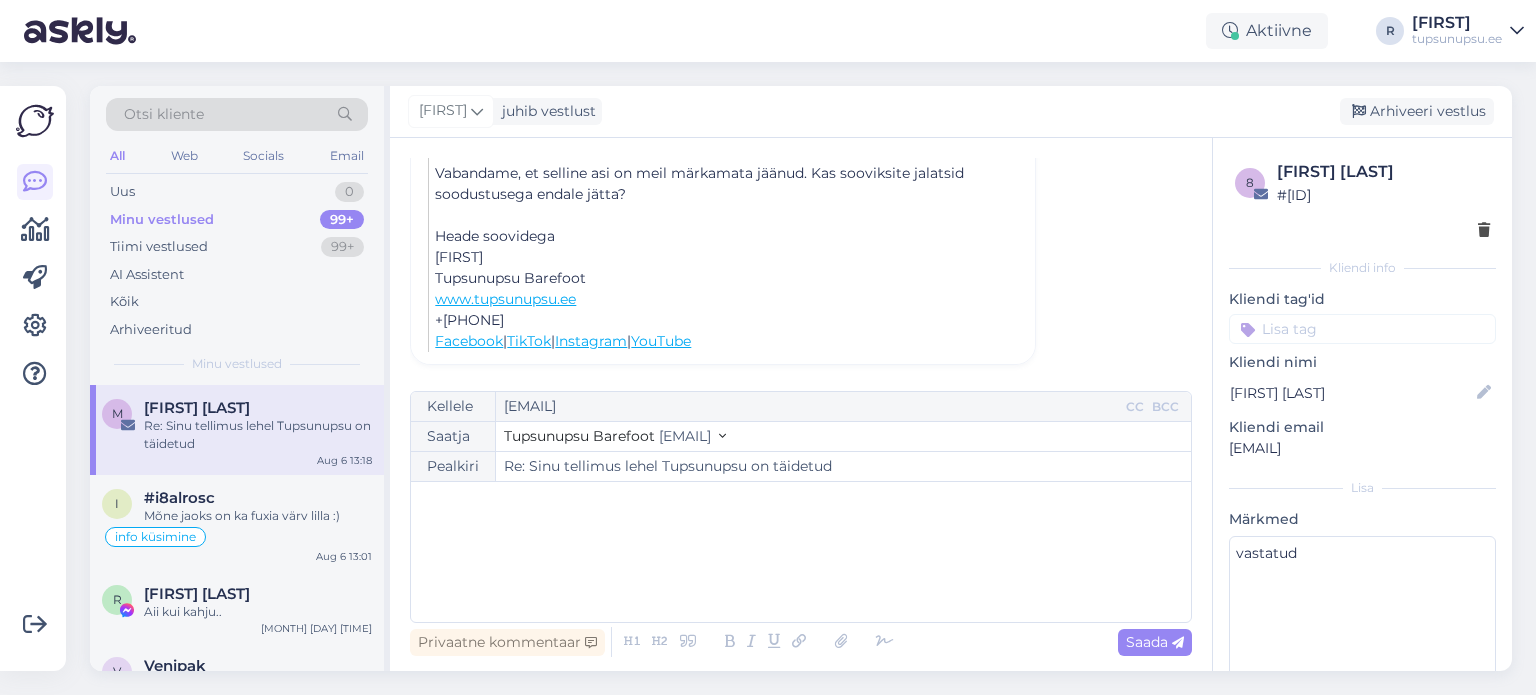 click on "﻿" at bounding box center [801, 552] 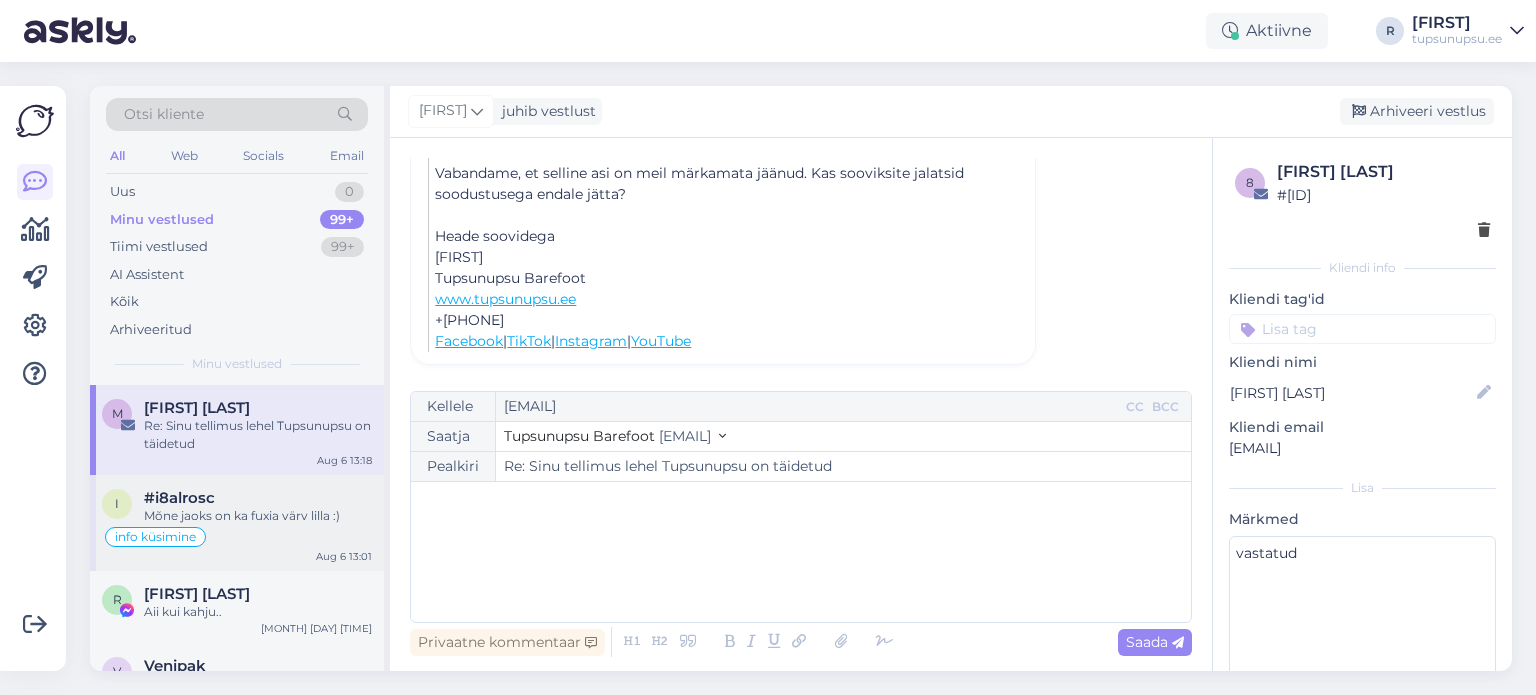 click on "#i8alrosc" at bounding box center [258, 498] 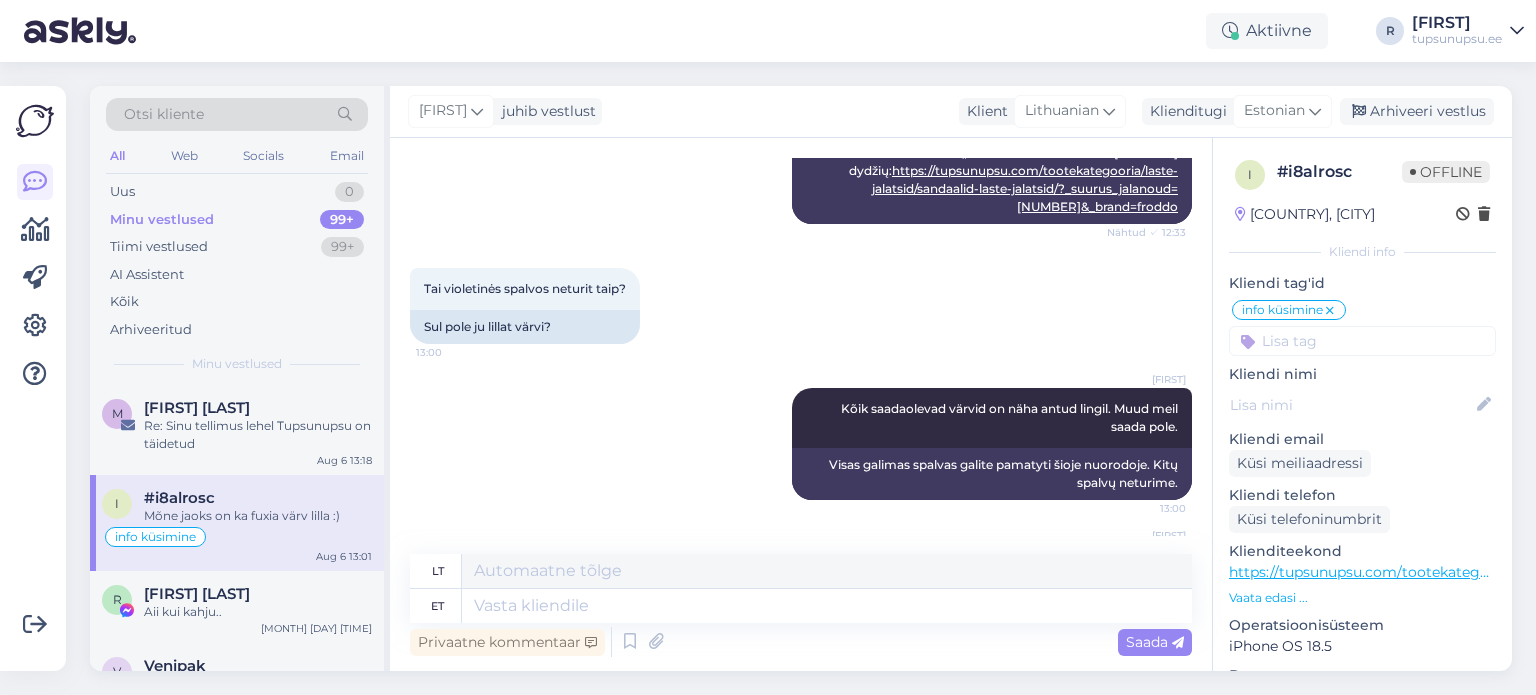 scroll, scrollTop: 761, scrollLeft: 0, axis: vertical 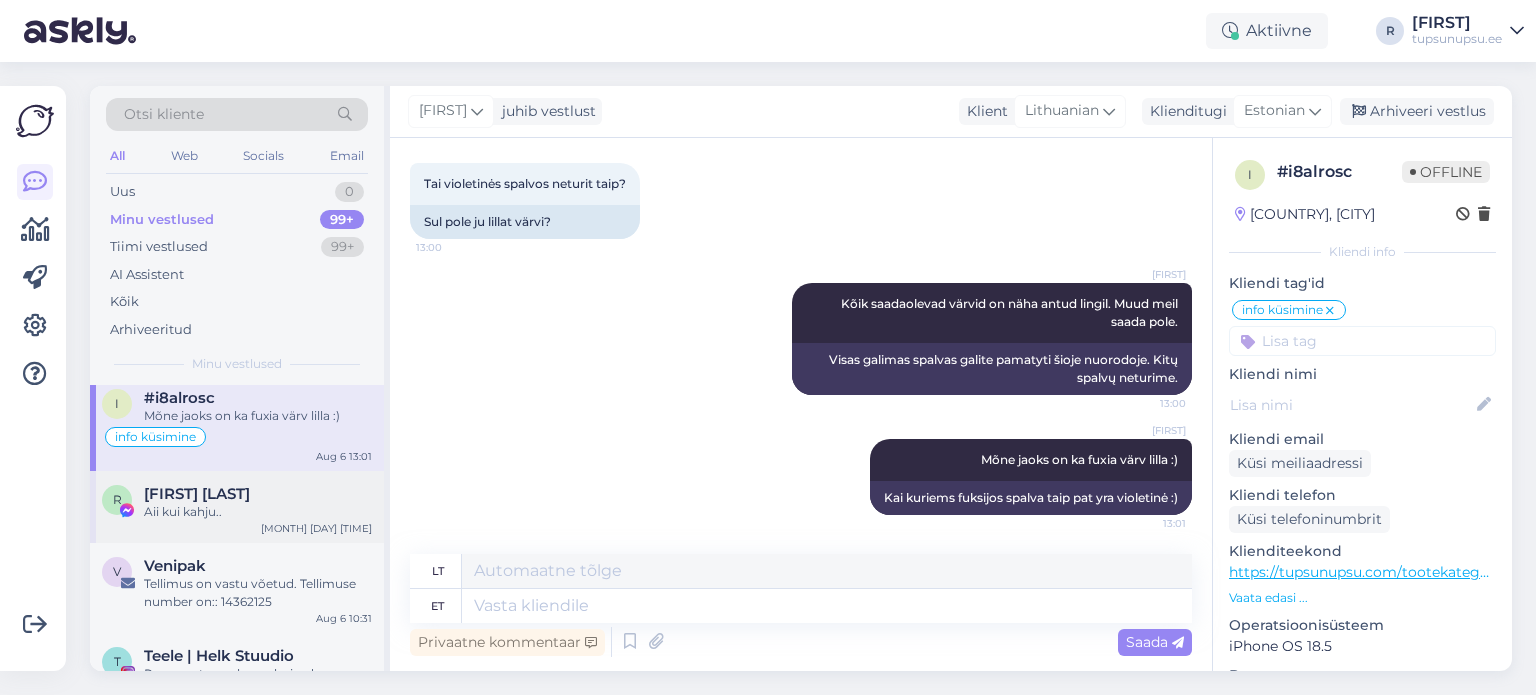 click on "Aii kui kahju.." at bounding box center (258, 512) 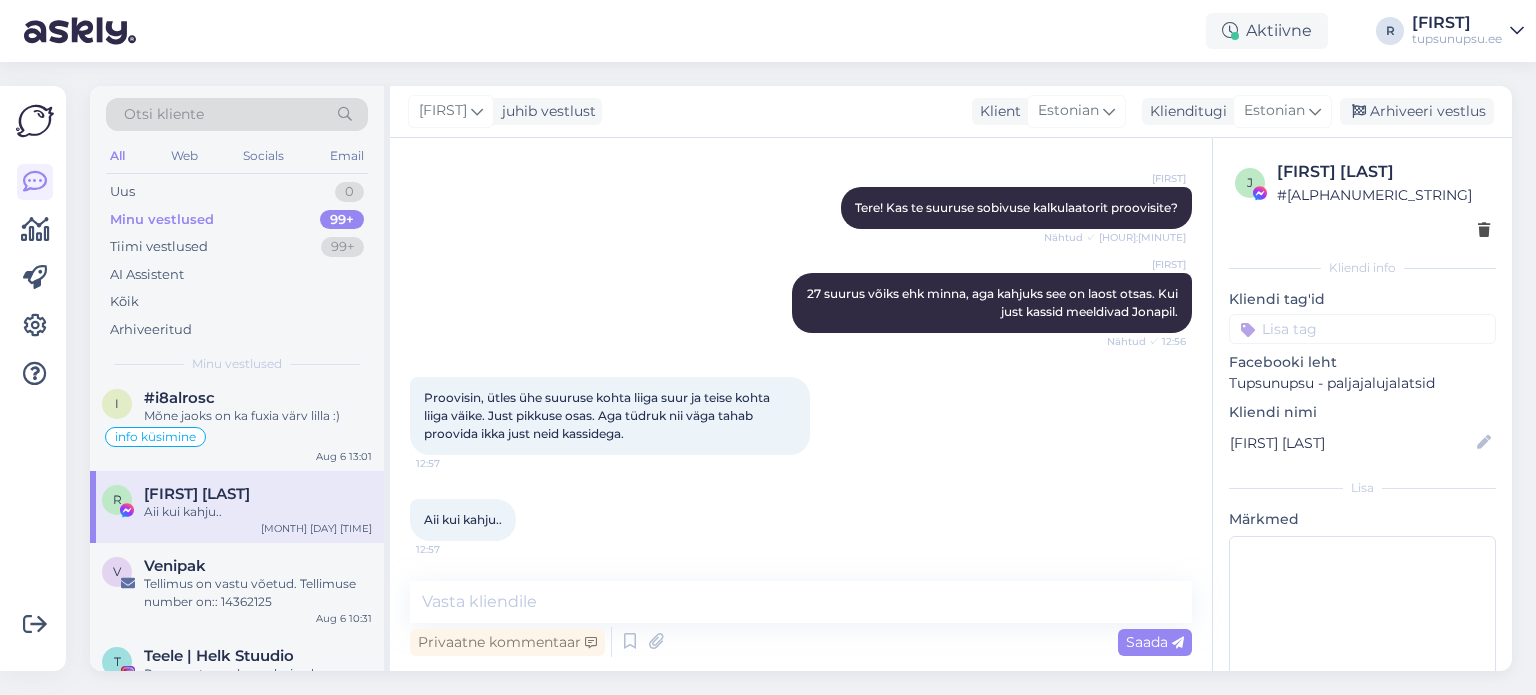 scroll, scrollTop: 446, scrollLeft: 0, axis: vertical 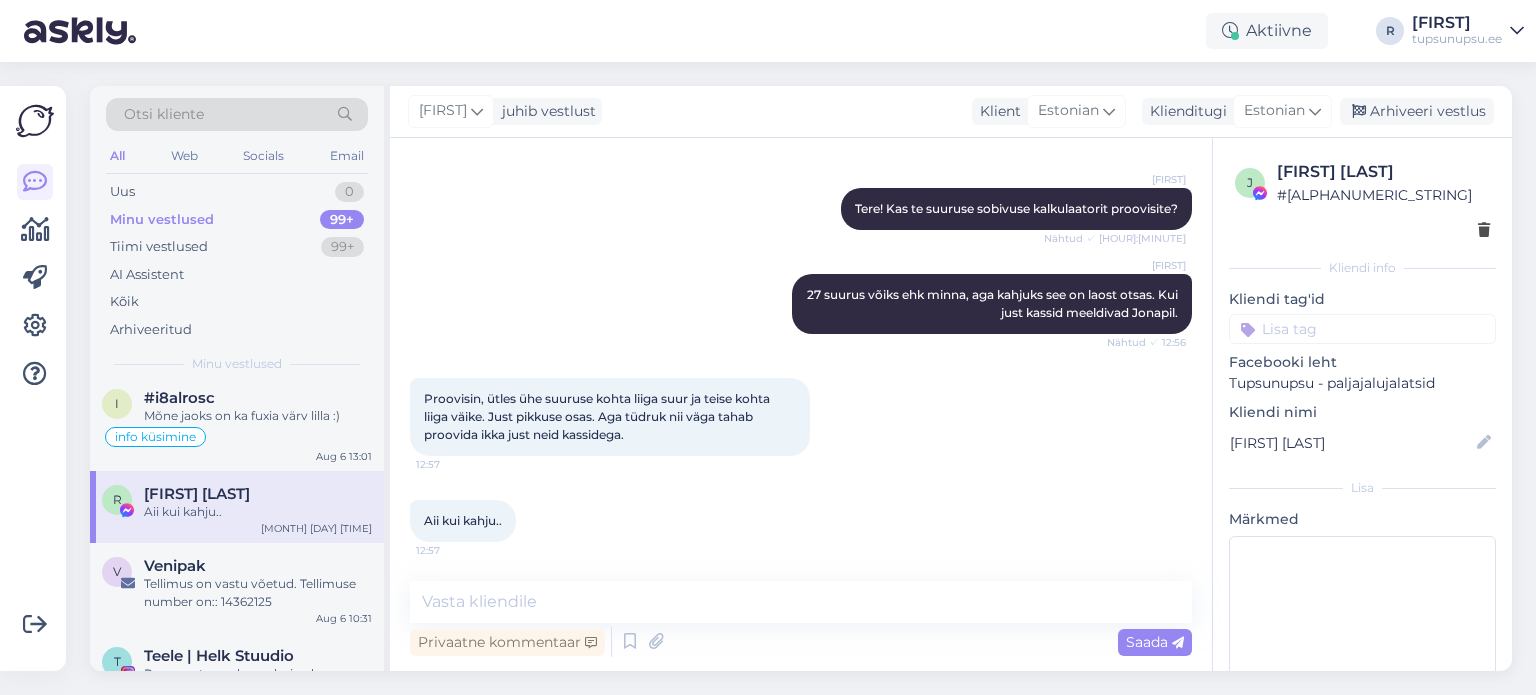 click at bounding box center (1362, 329) 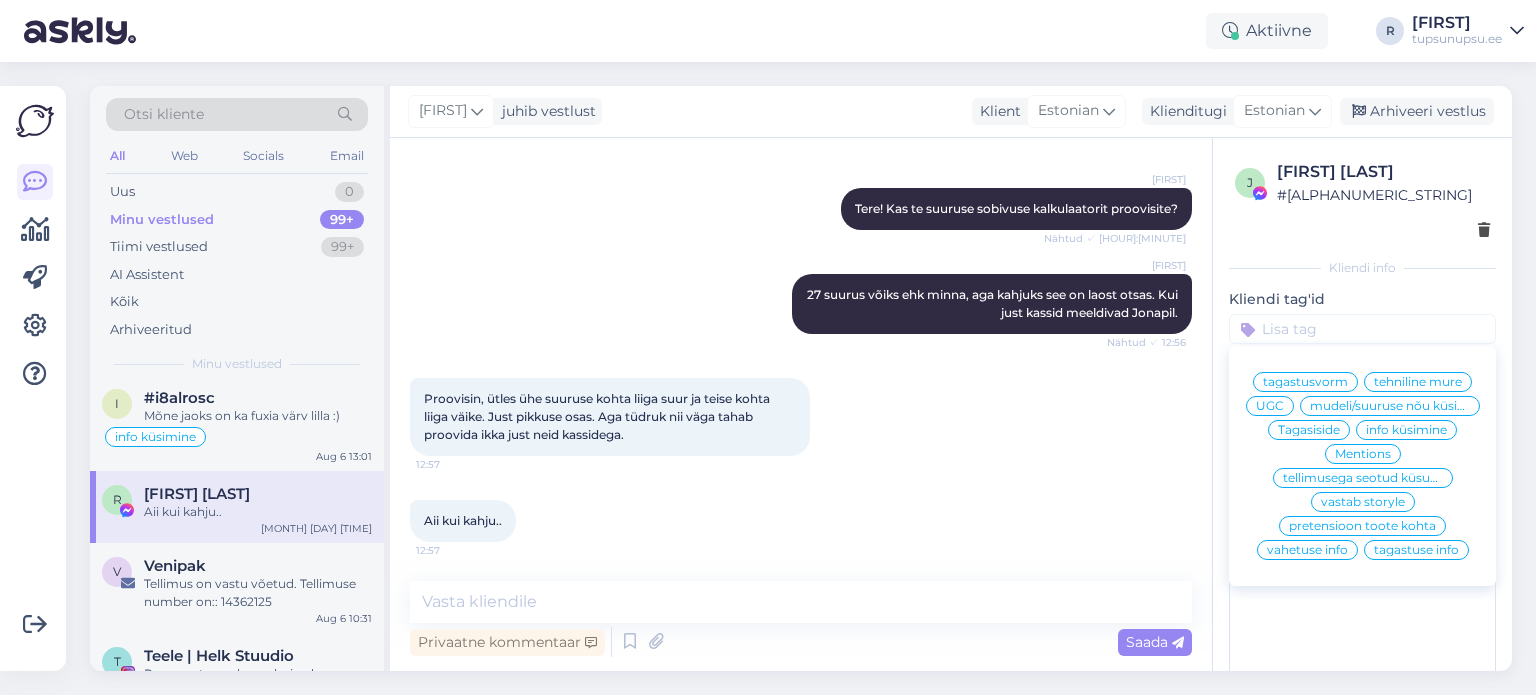 click on "mudeli/suuruse nõu küsimine" at bounding box center (1390, 406) 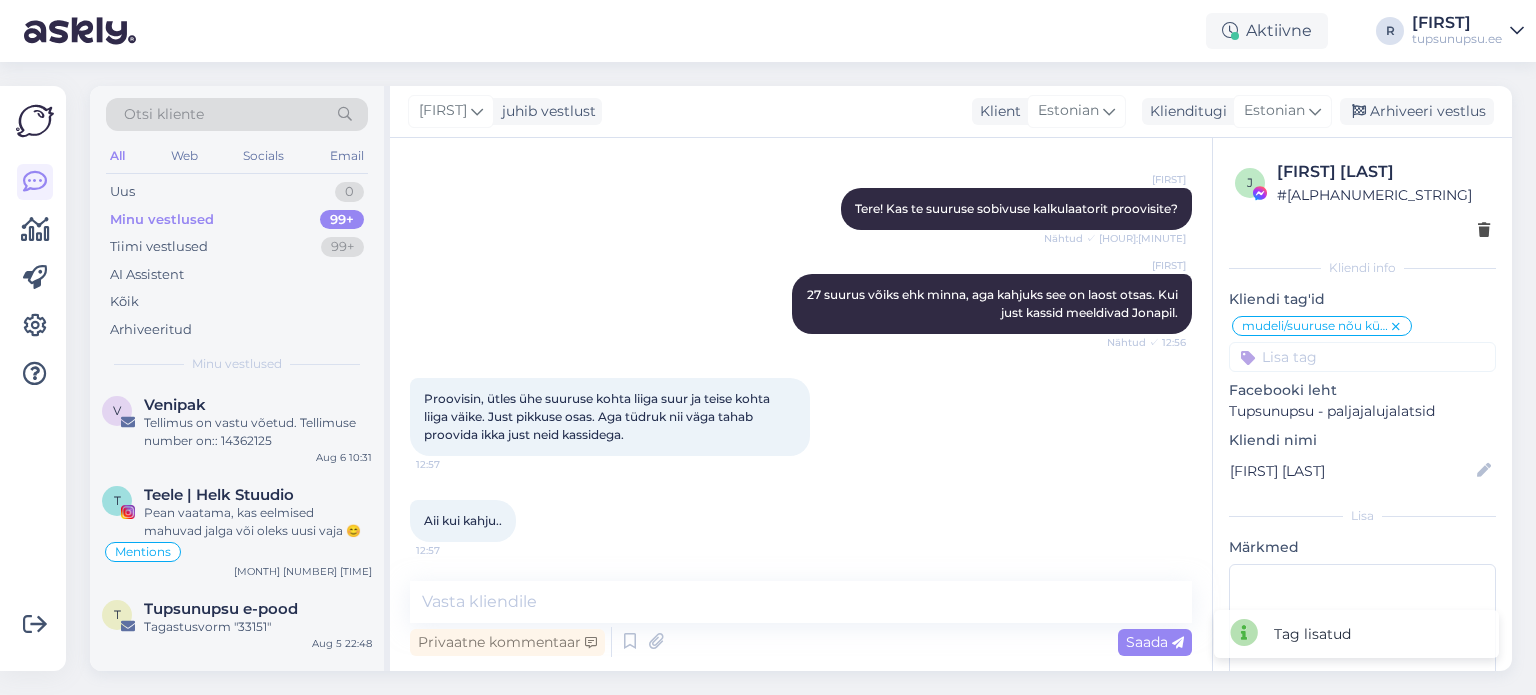 scroll, scrollTop: 300, scrollLeft: 0, axis: vertical 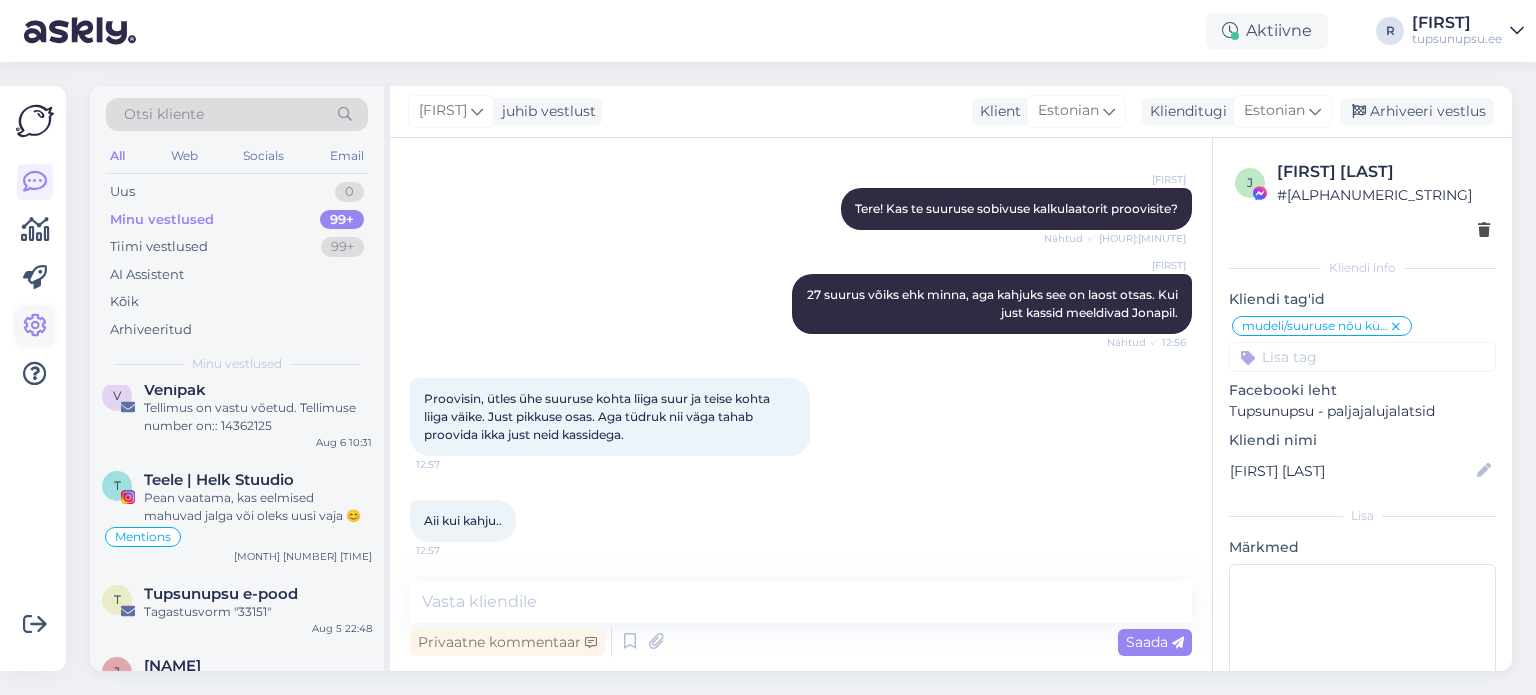 click at bounding box center (35, 326) 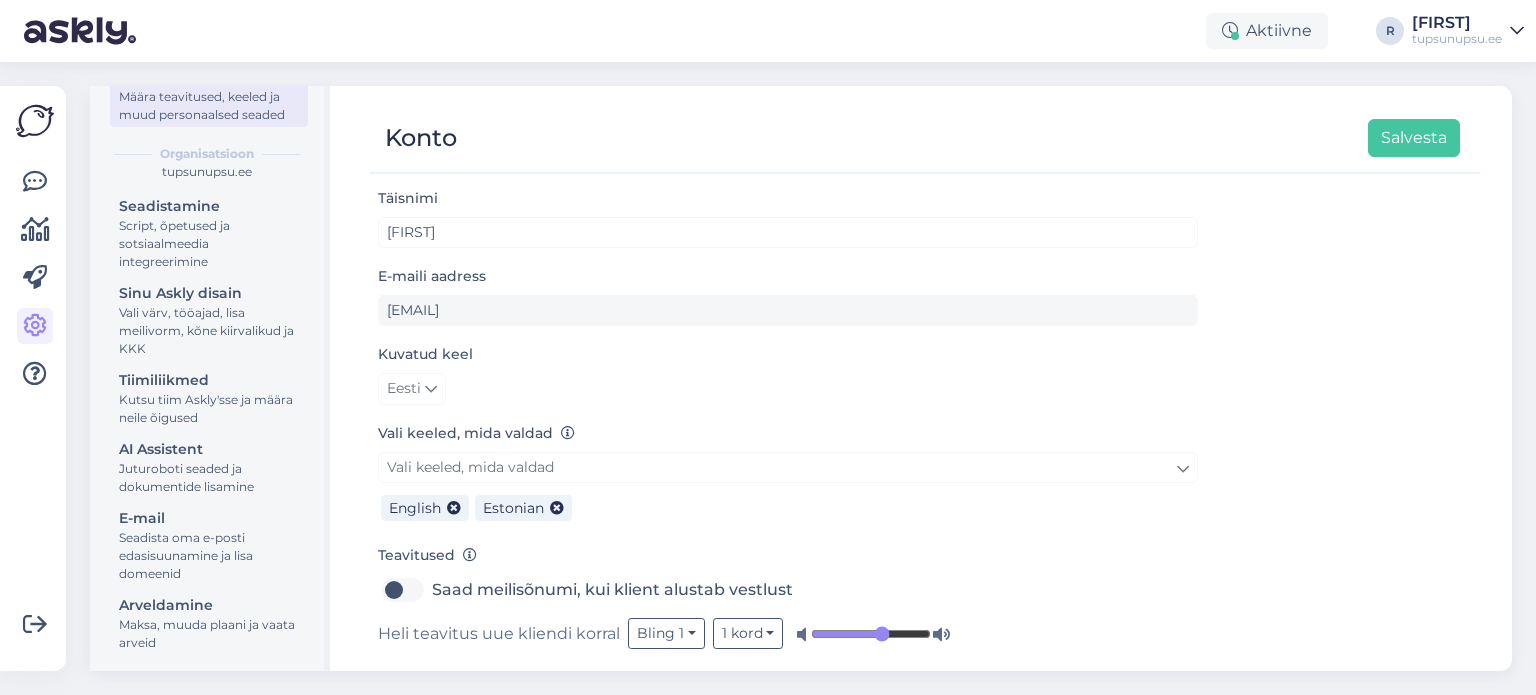 scroll, scrollTop: 163, scrollLeft: 0, axis: vertical 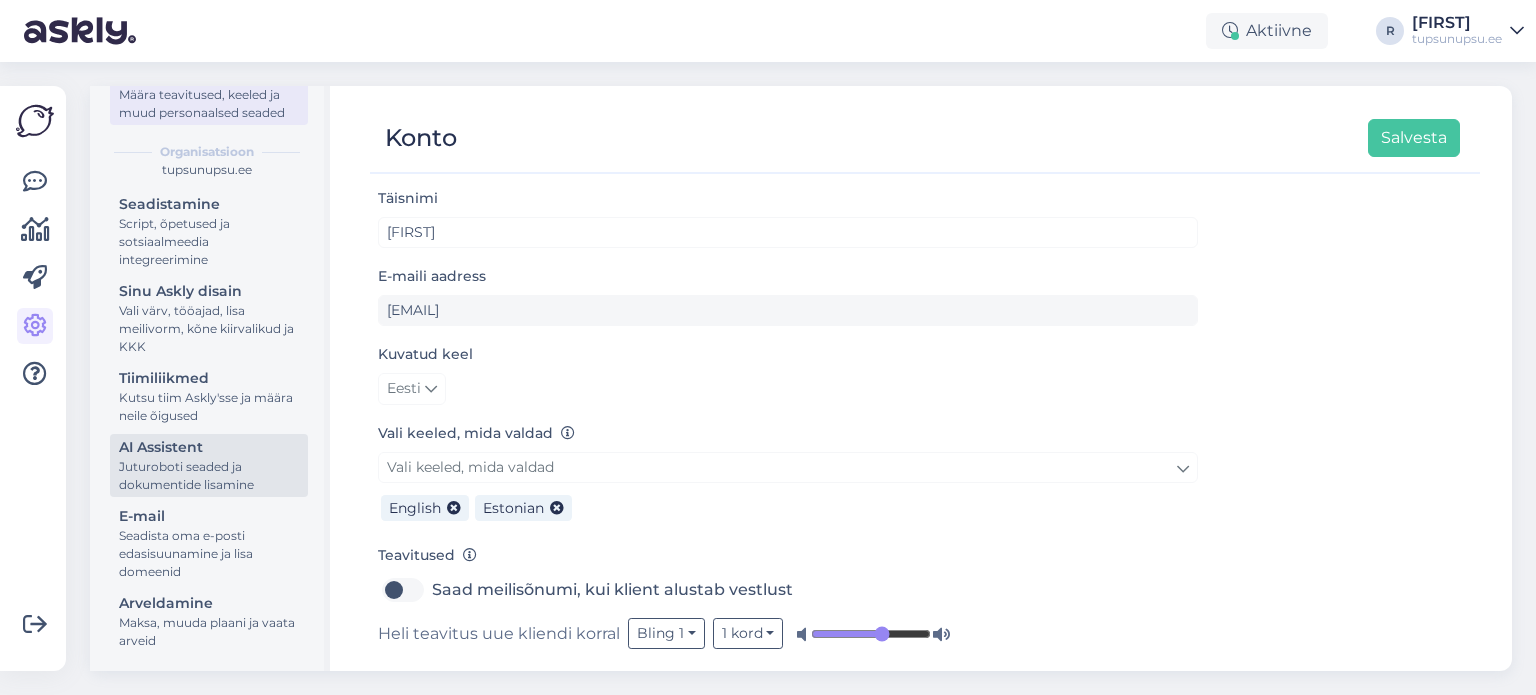 click on "Juturoboti seaded ja dokumentide lisamine" at bounding box center (209, 476) 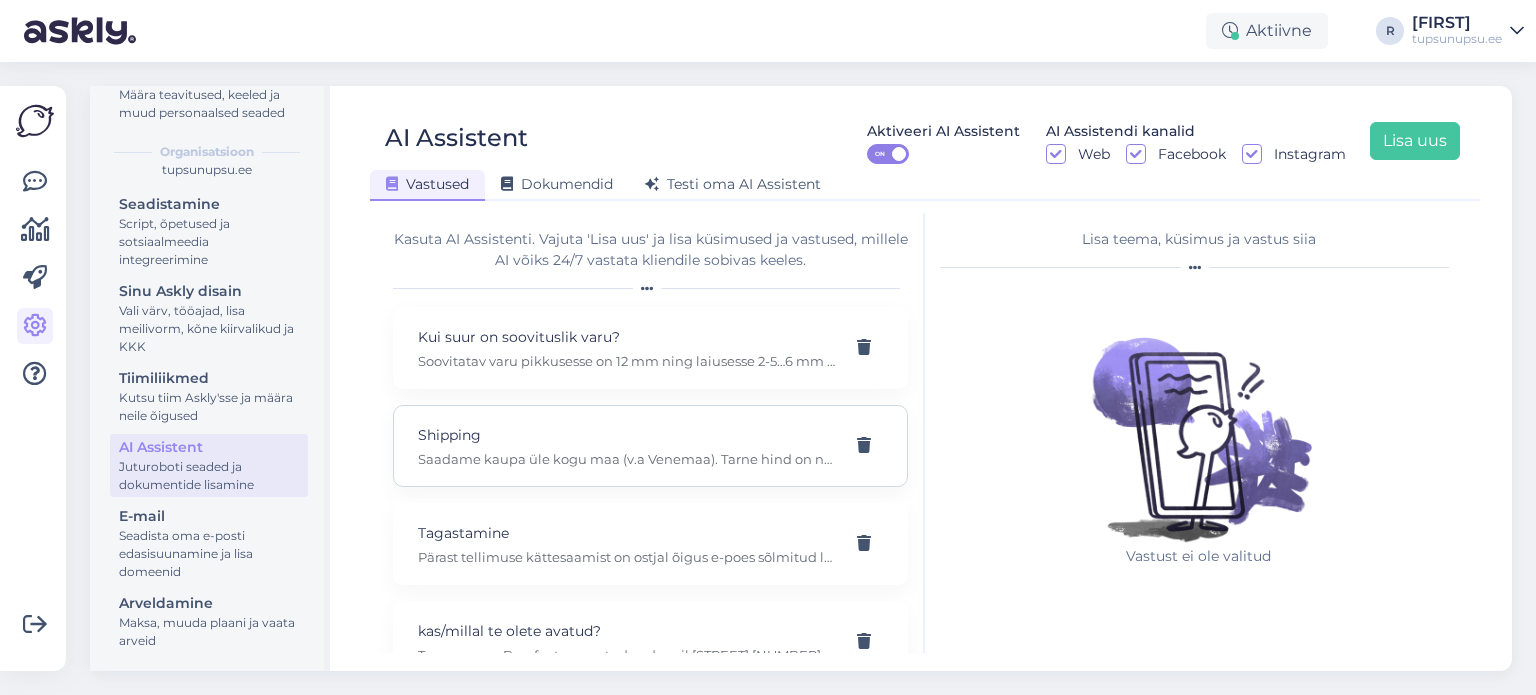 click on "Saadame kaupa üle kogu maa (v.a Venemaa). Tarne hind on nähtav ostukorvis peale seda, kui olete valinud oma riigi. DHL Expressi puhul on vaja sisestada ka oma aadress, et näha saatmise hinda." at bounding box center [626, 459] 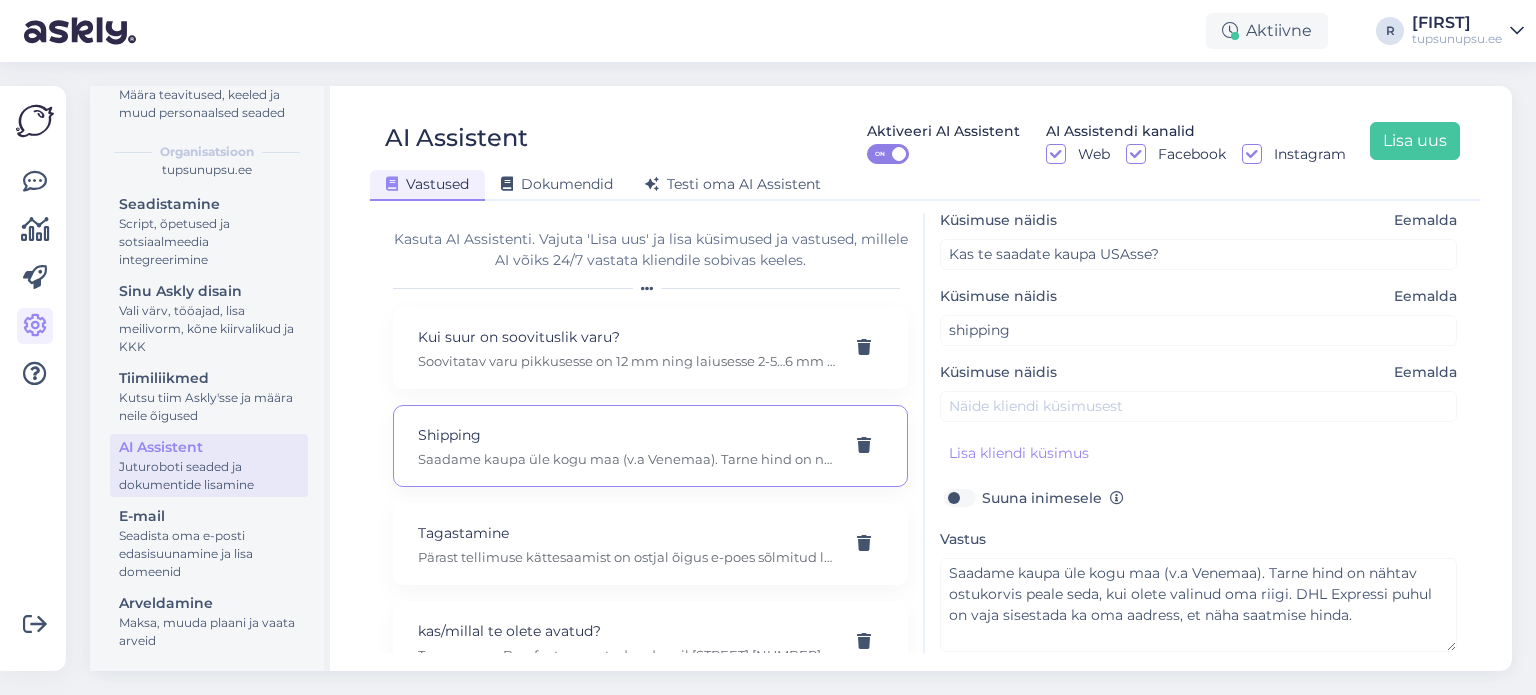 scroll, scrollTop: 295, scrollLeft: 0, axis: vertical 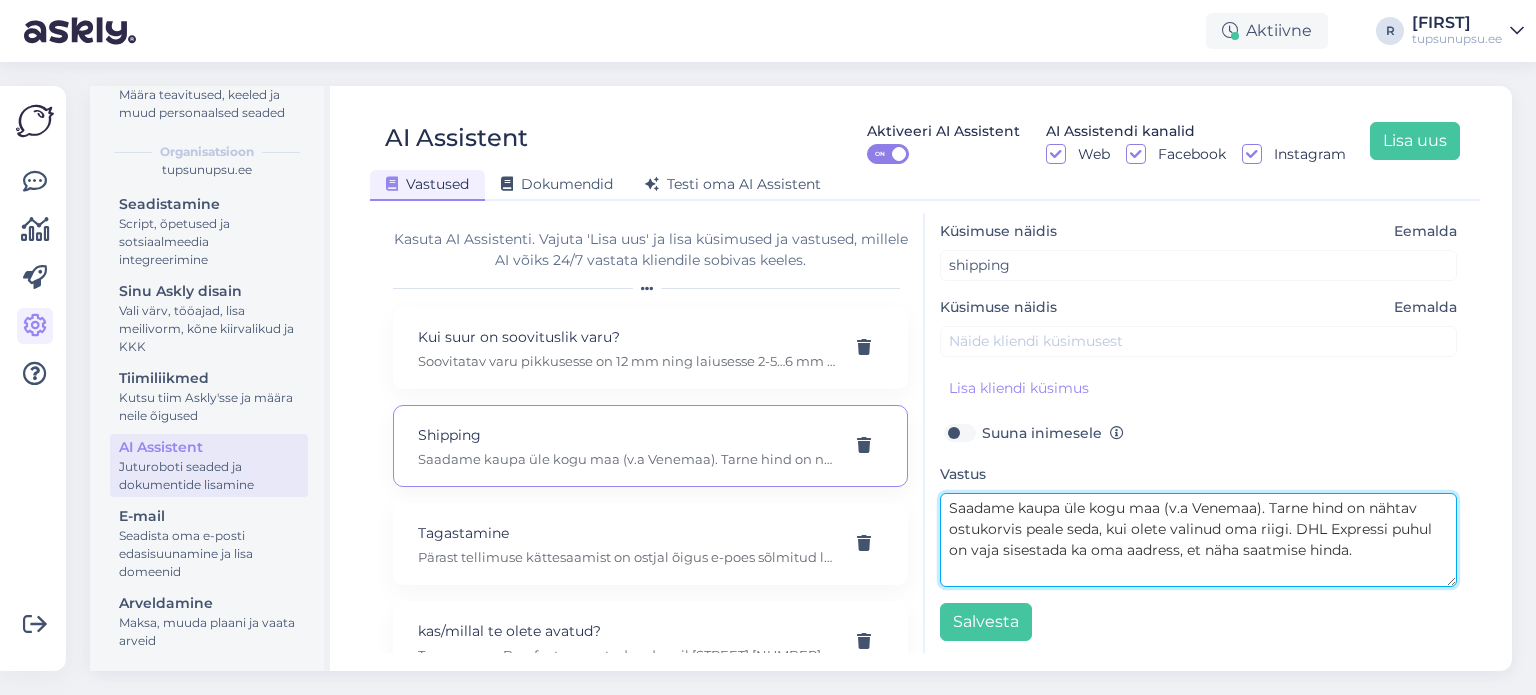 click on "Saadame kaupa üle kogu maa (v.a Venemaa). Tarne hind on nähtav ostukorvis peale seda, kui olete valinud oma riigi. DHL Expressi puhul on vaja sisestada ka oma aadress, et näha saatmise hinda." at bounding box center [1198, 540] 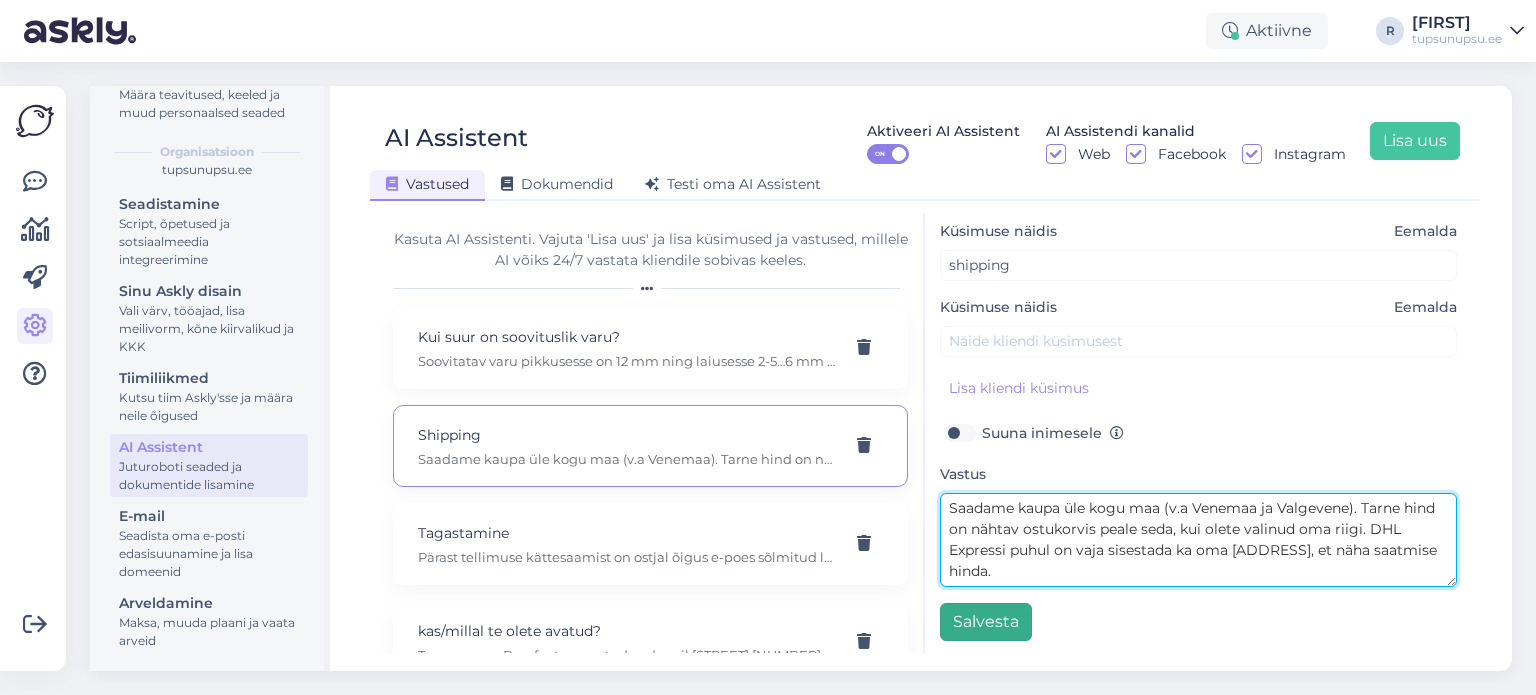 type on "Saadame kaupa üle kogu maa (v.a Venemaa ja Valgevene). Tarne hind on nähtav ostukorvis peale seda, kui olete valinud oma riigi. DHL Expressi puhul on vaja sisestada ka oma [ADDRESS], et näha saatmise hinda." 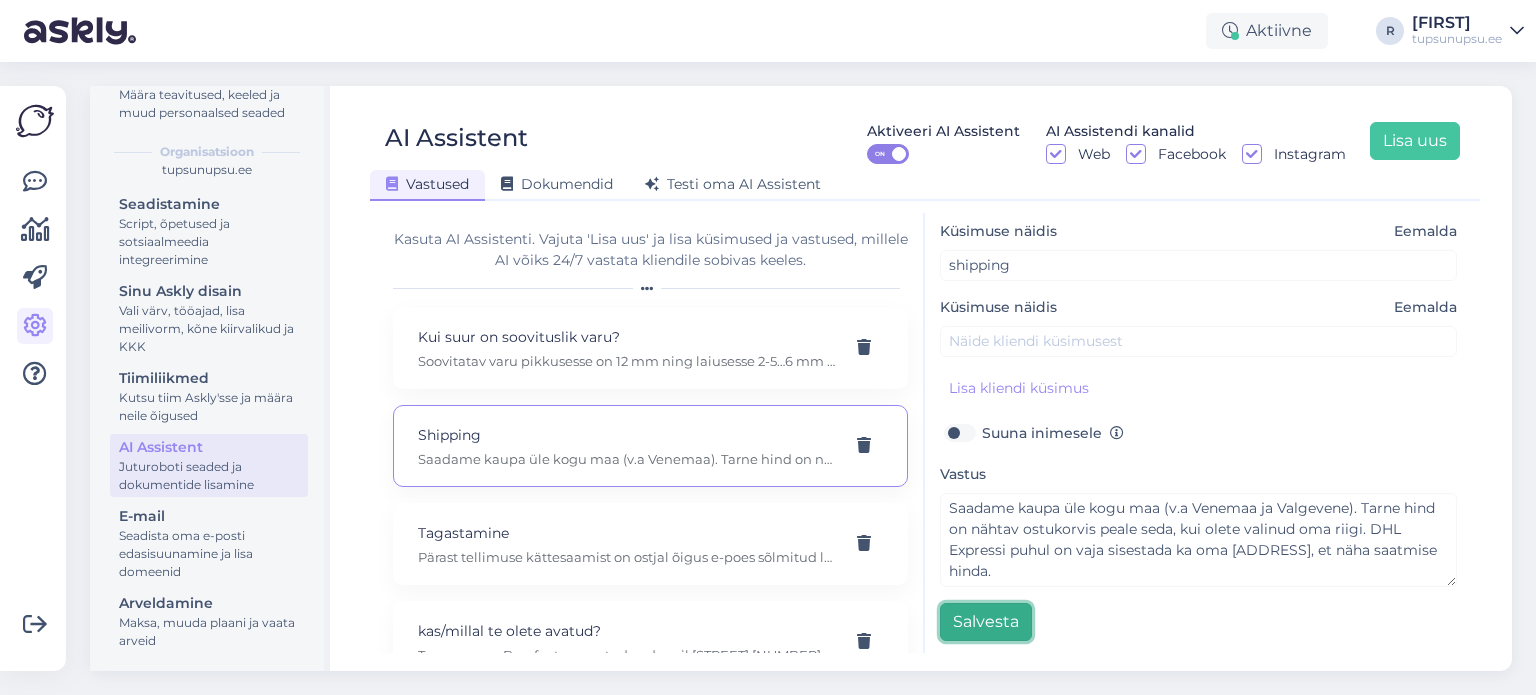 click on "Salvesta" at bounding box center [986, 622] 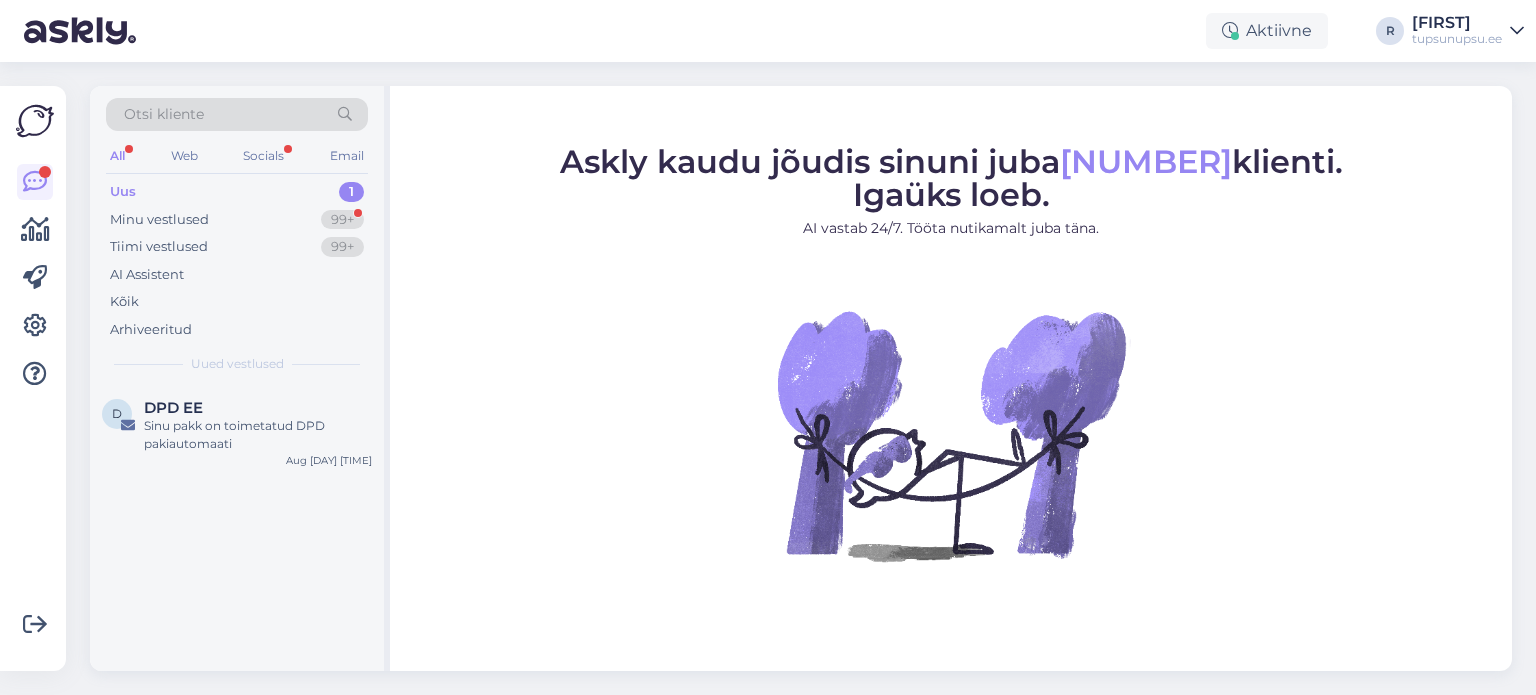 scroll, scrollTop: 0, scrollLeft: 0, axis: both 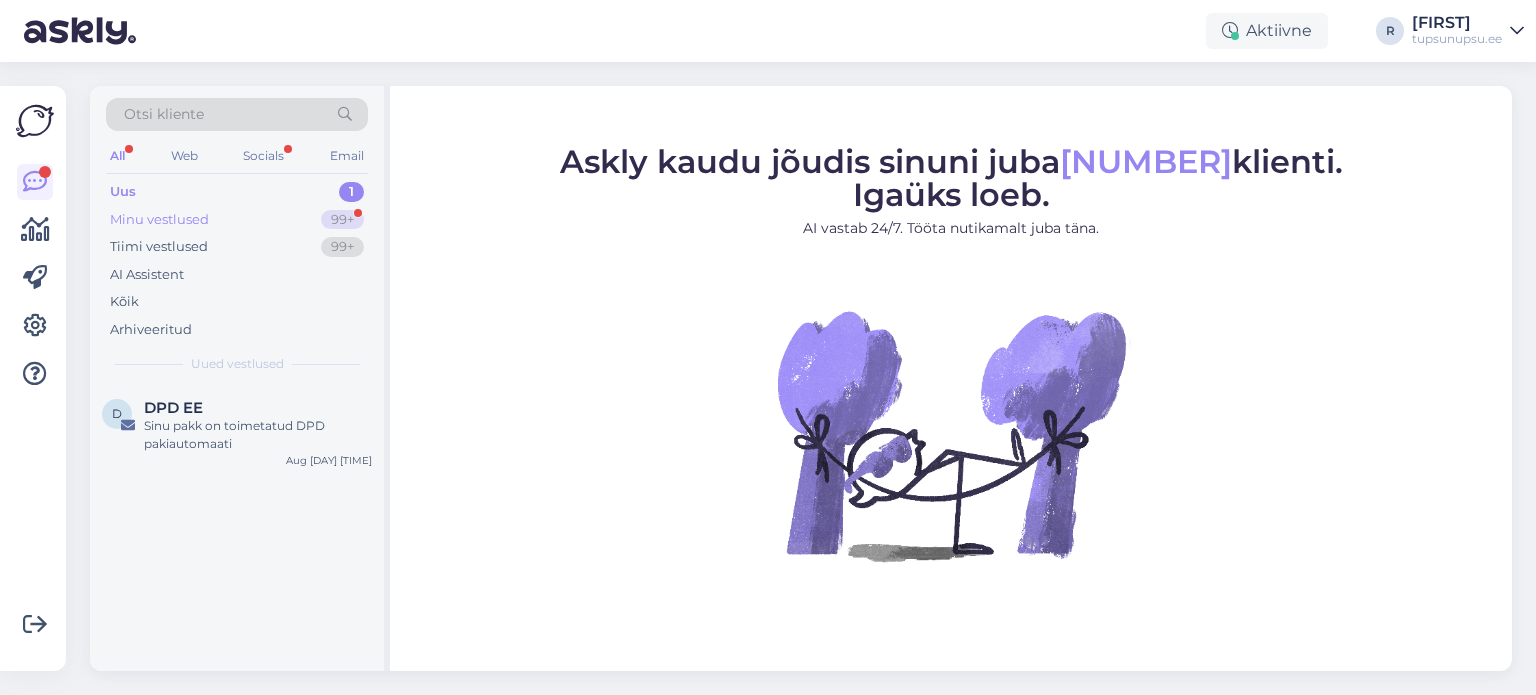 click on "Minu vestlused" at bounding box center (159, 220) 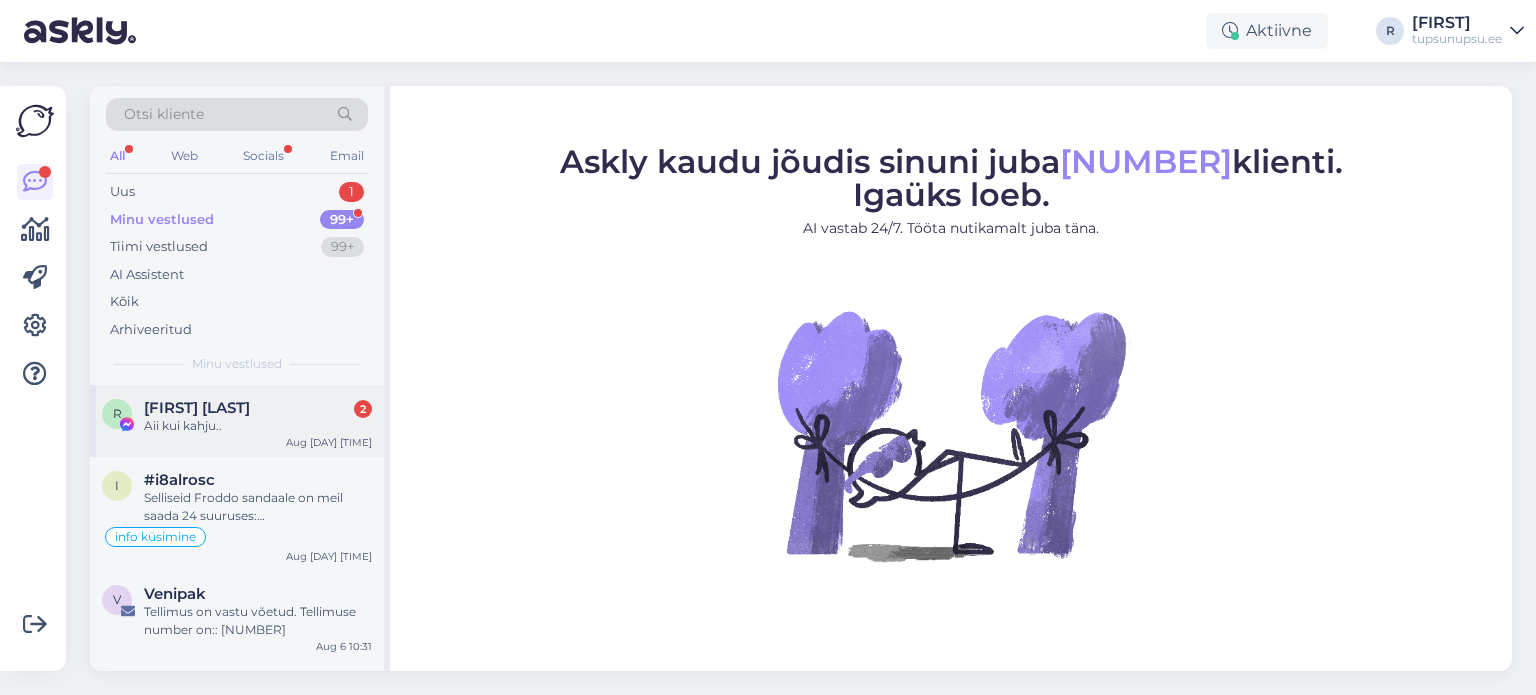 click on "[FIRST] [LAST]" at bounding box center (197, 408) 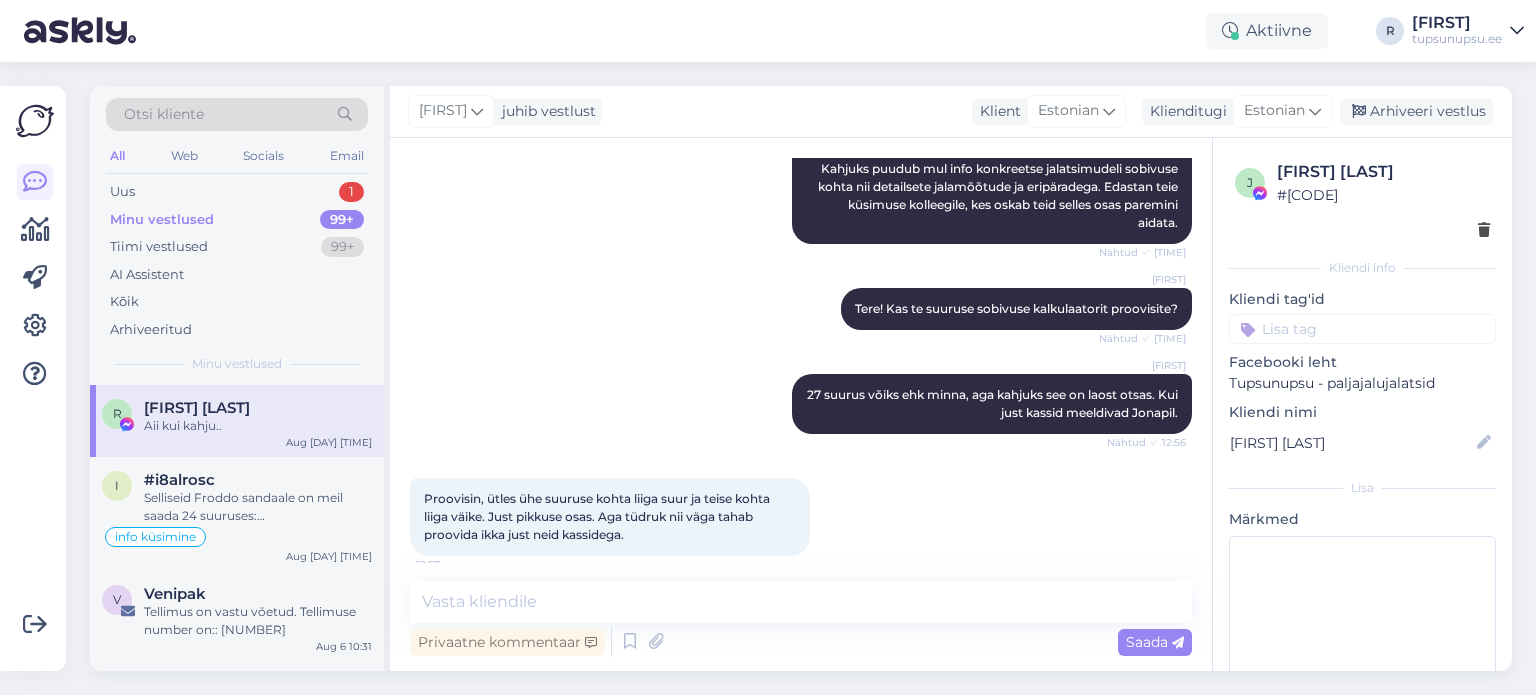 scroll, scrollTop: 0, scrollLeft: 0, axis: both 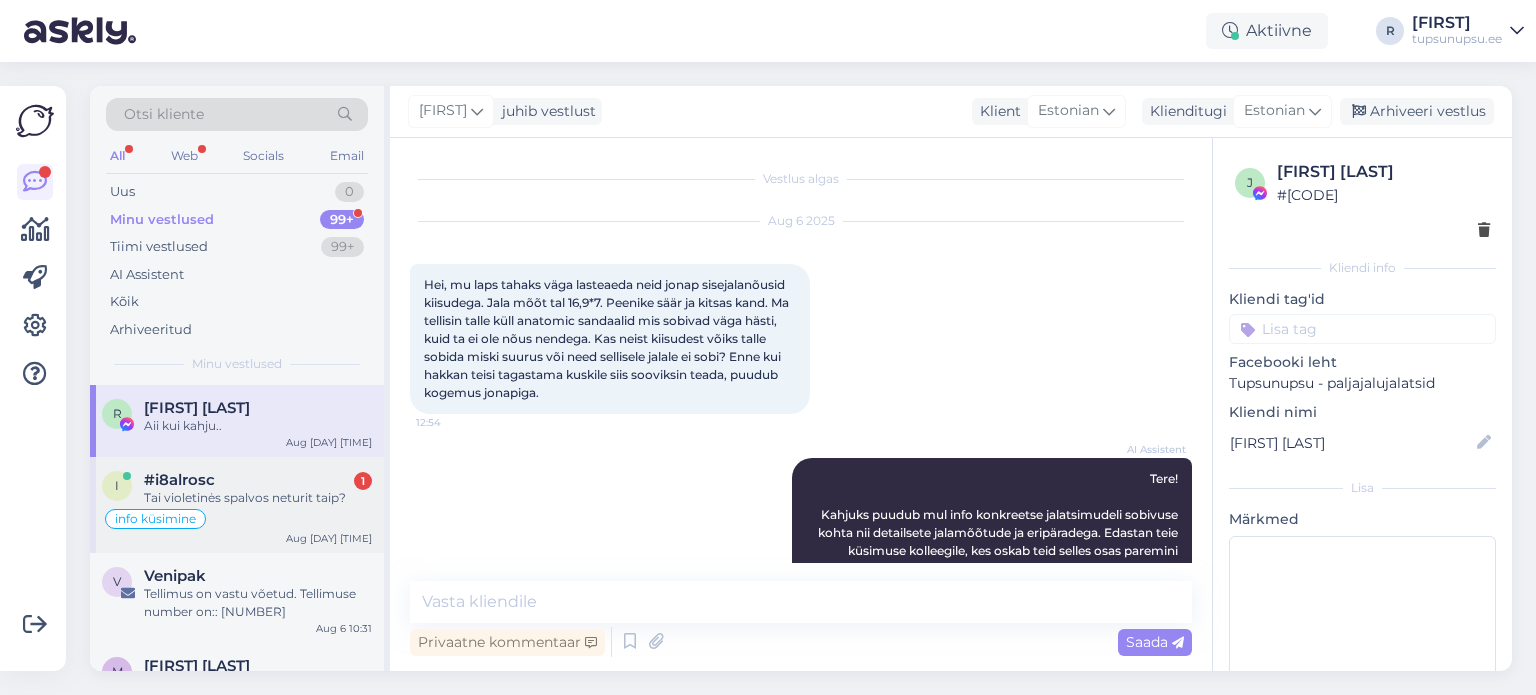 click on "Tai violetinės spalvos neturit taip?" at bounding box center (258, 498) 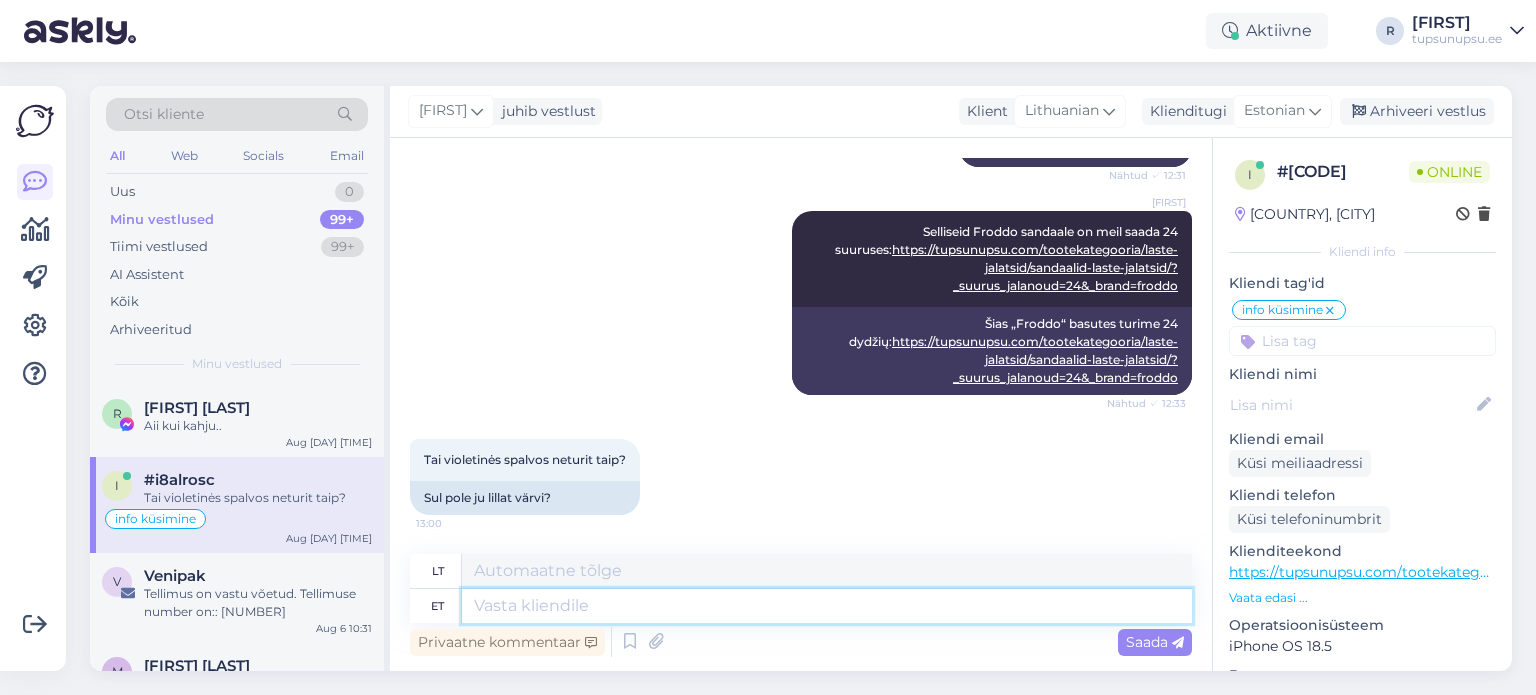 click at bounding box center [827, 606] 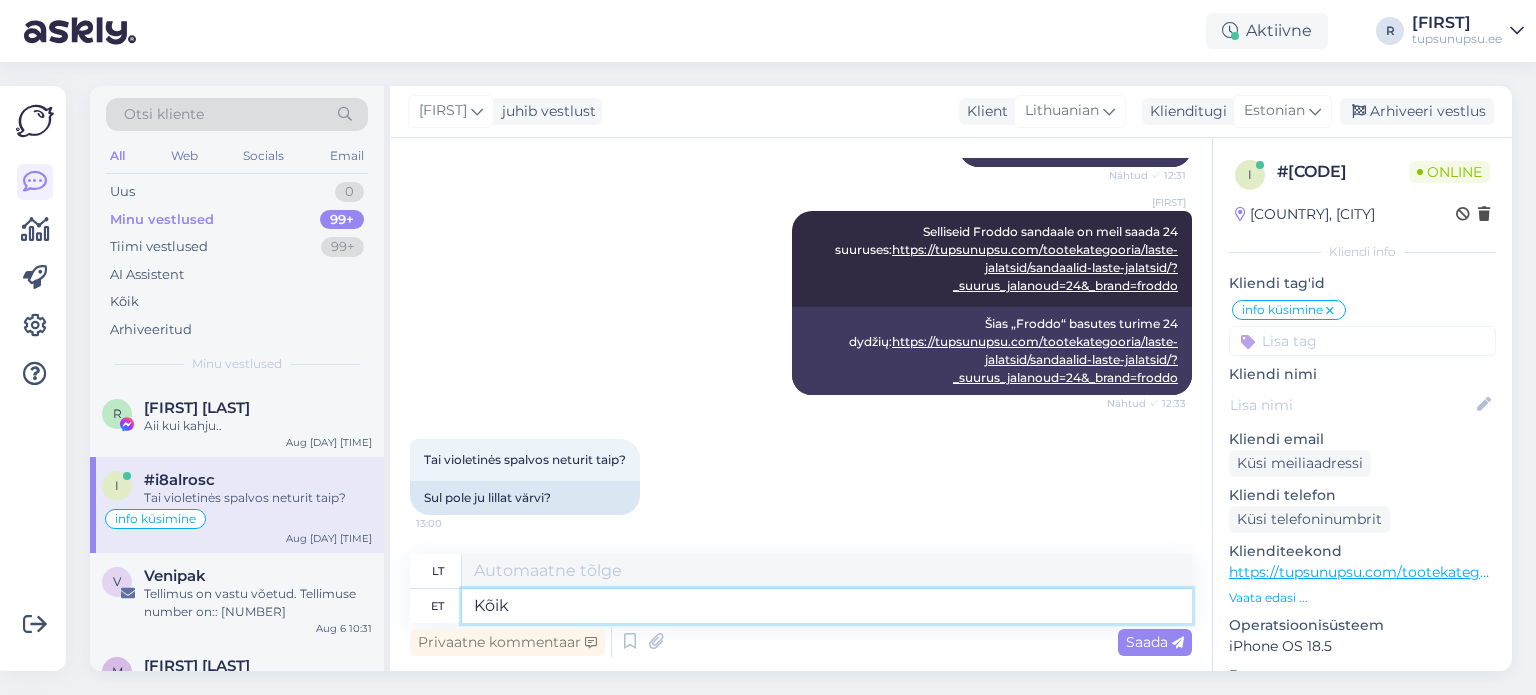type on "Kõik s" 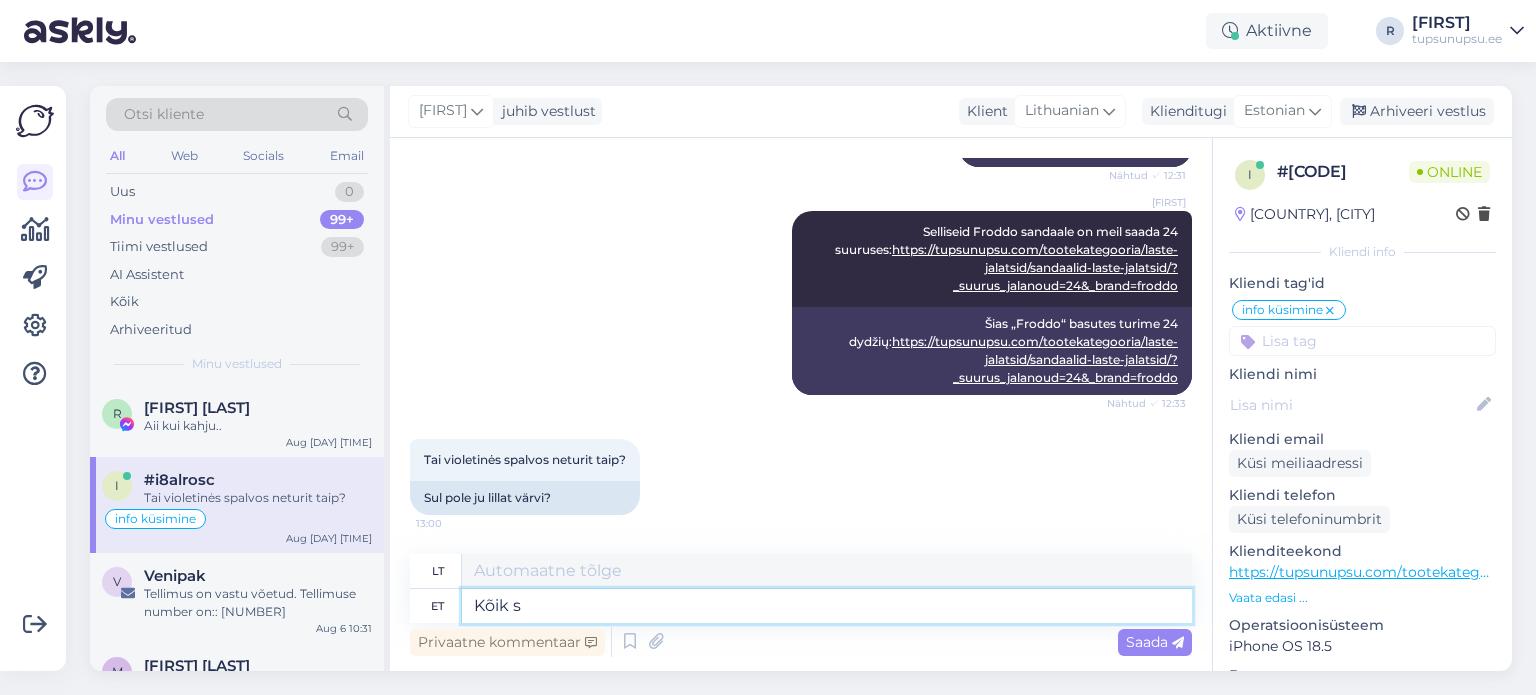 type on "[FIRST]" 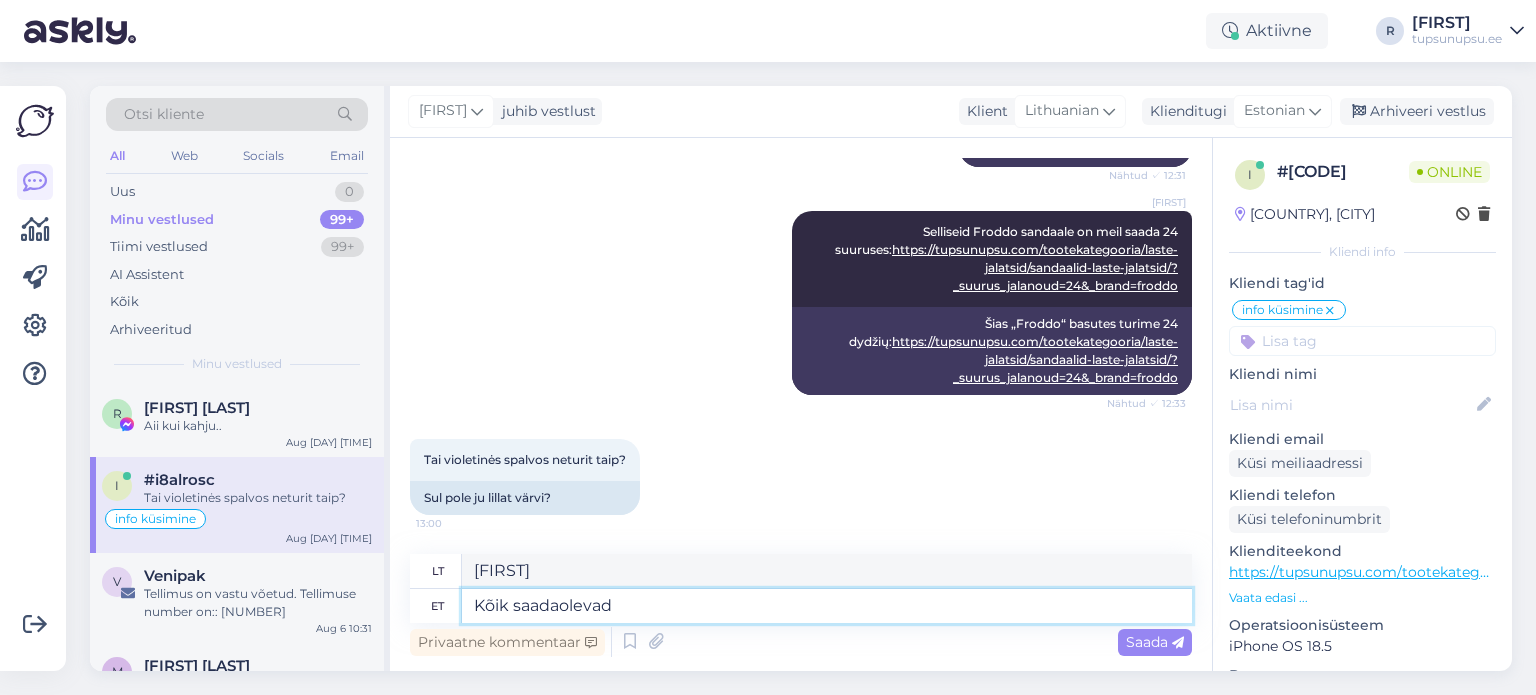 type on "Kõik saadaolevad v" 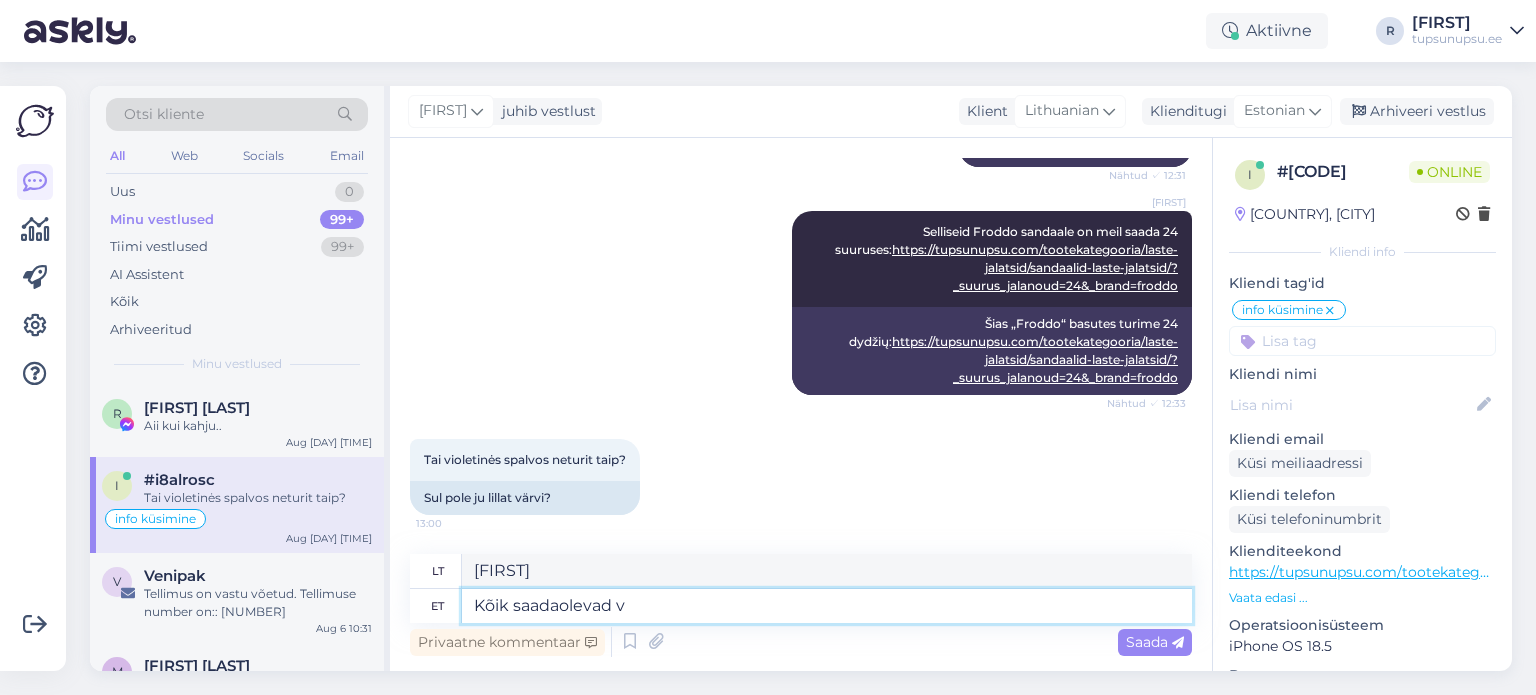 type on "Visi prieinami" 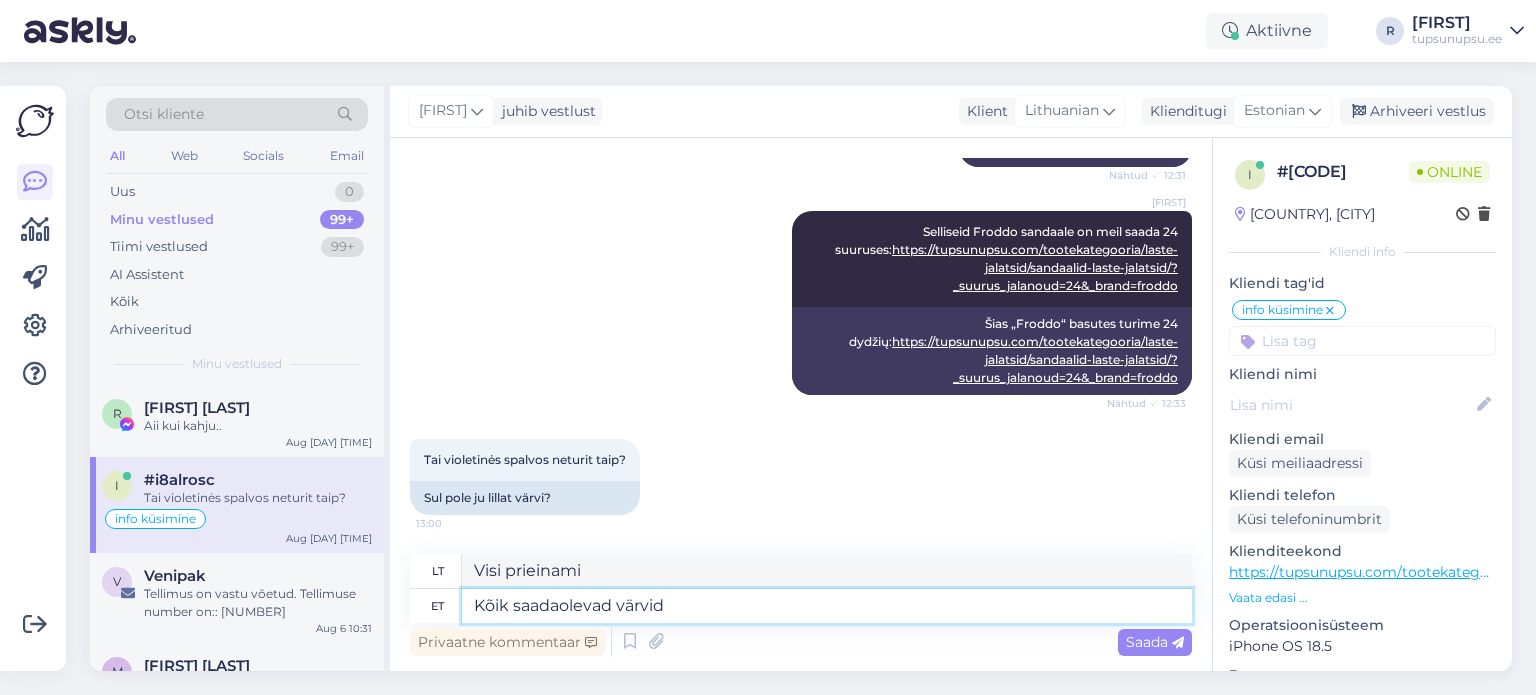 type on "Kõik saadaolevad värvid o" 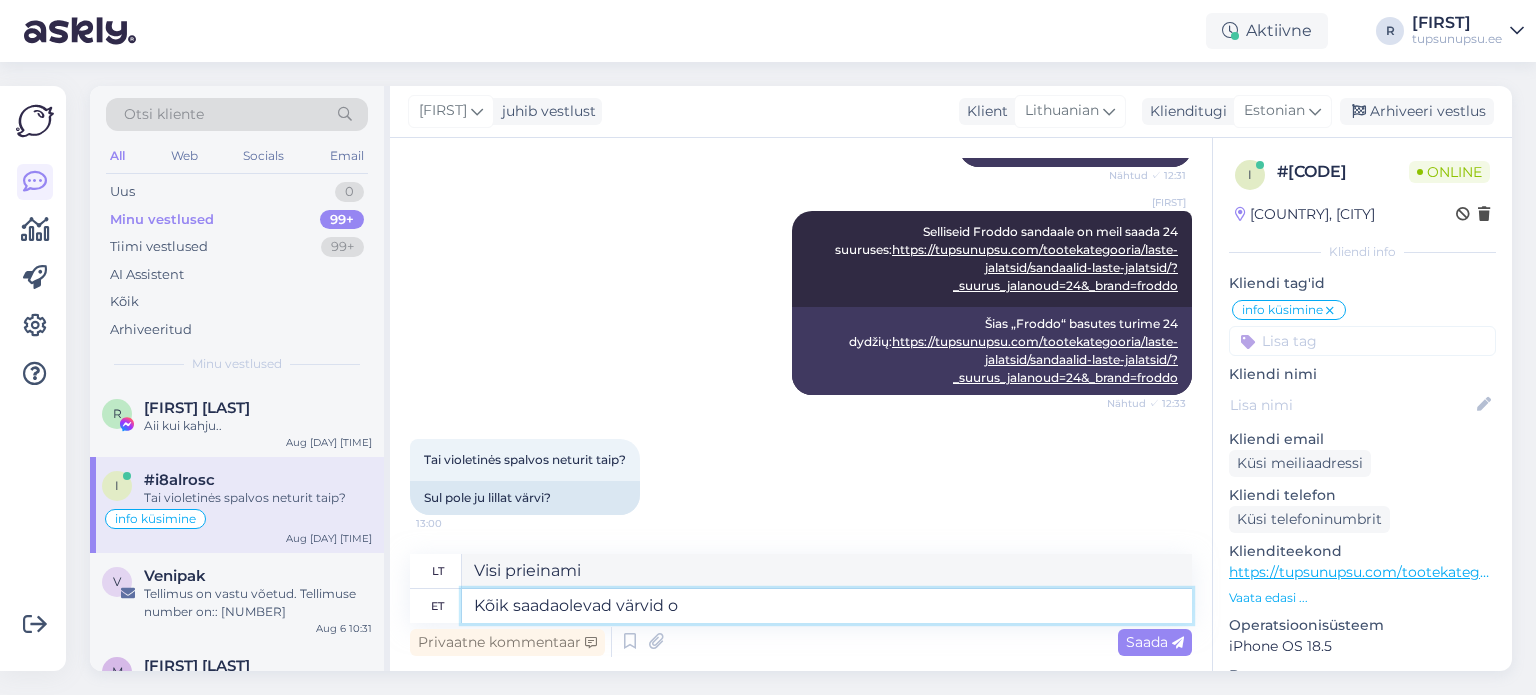 type on "Visos galimos spalvos" 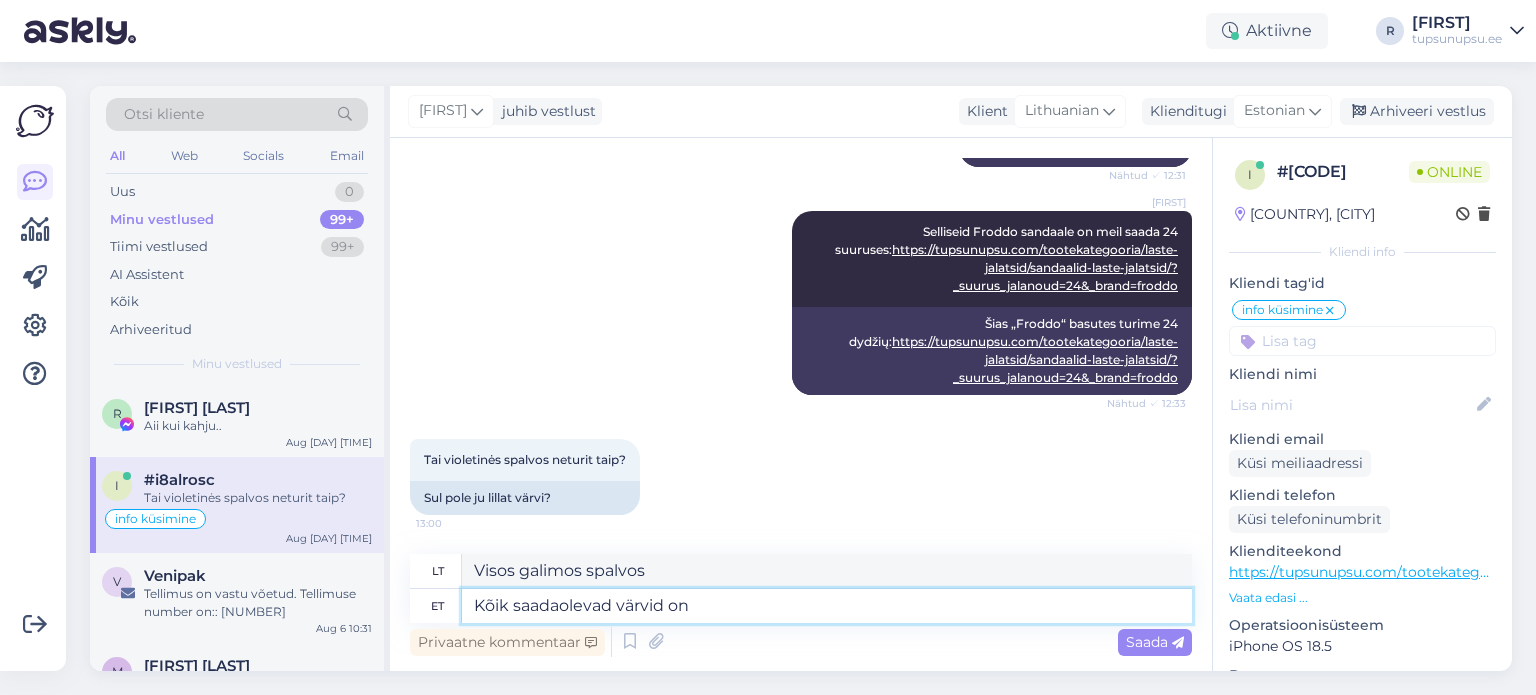 type on "Kõik saadaolevad värvid on n" 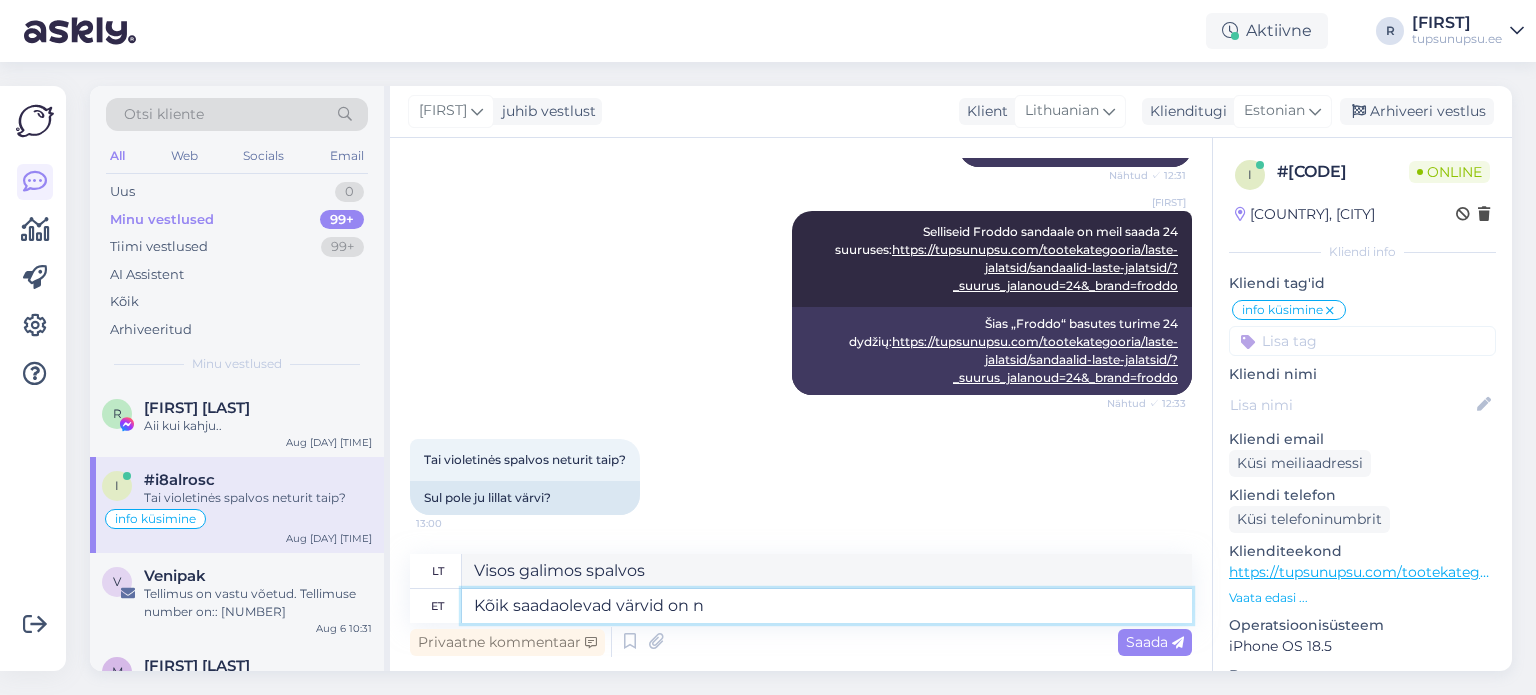 type on "Visos galimos spalvos yra" 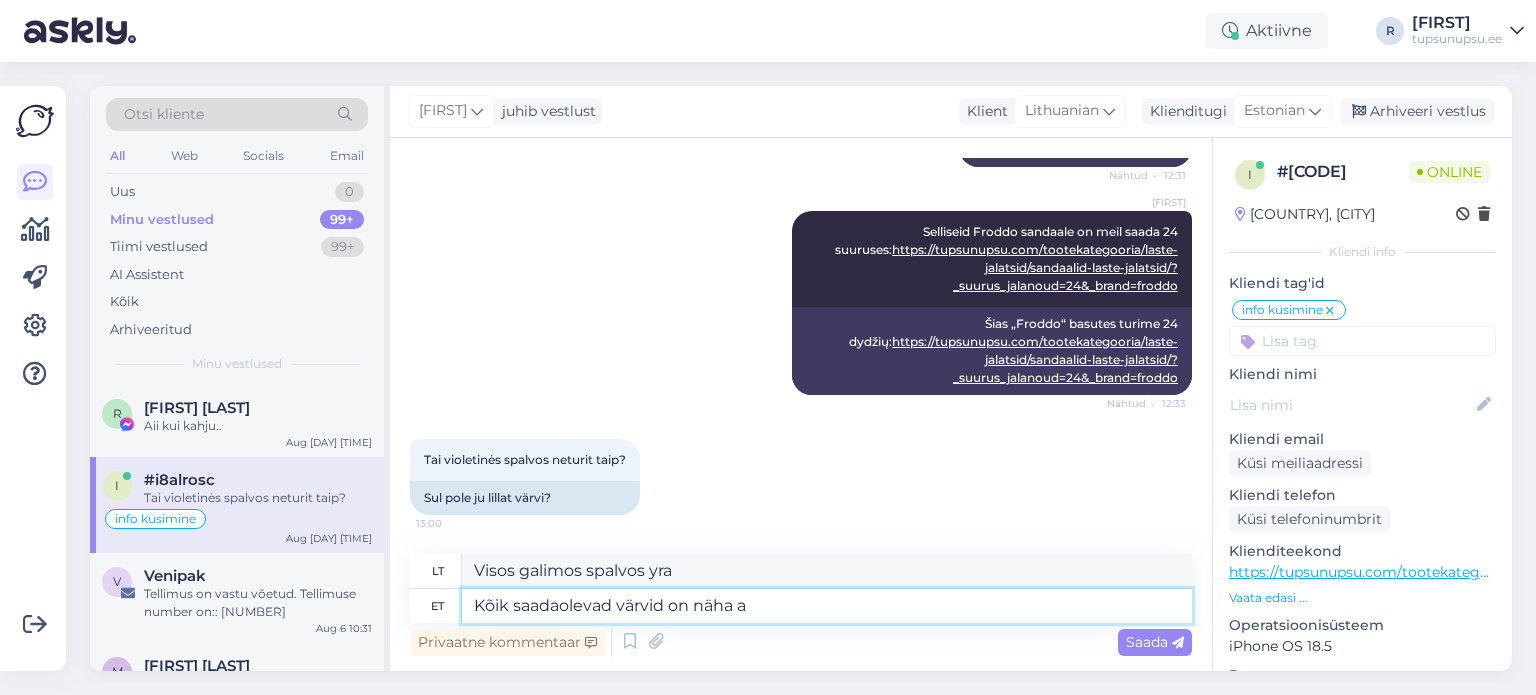 type on "Kõik saadaolevad värvid on näha an" 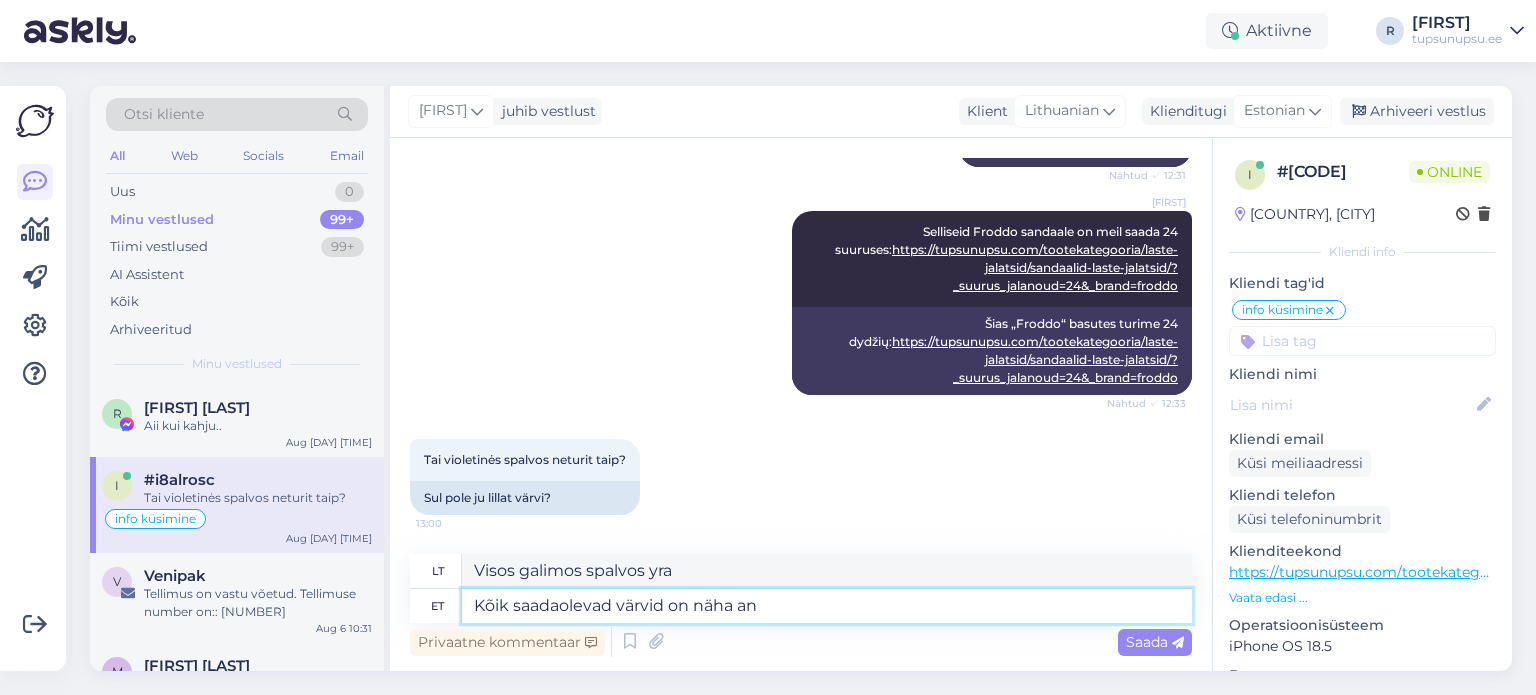 type on "Visos galimos spalvos matomos" 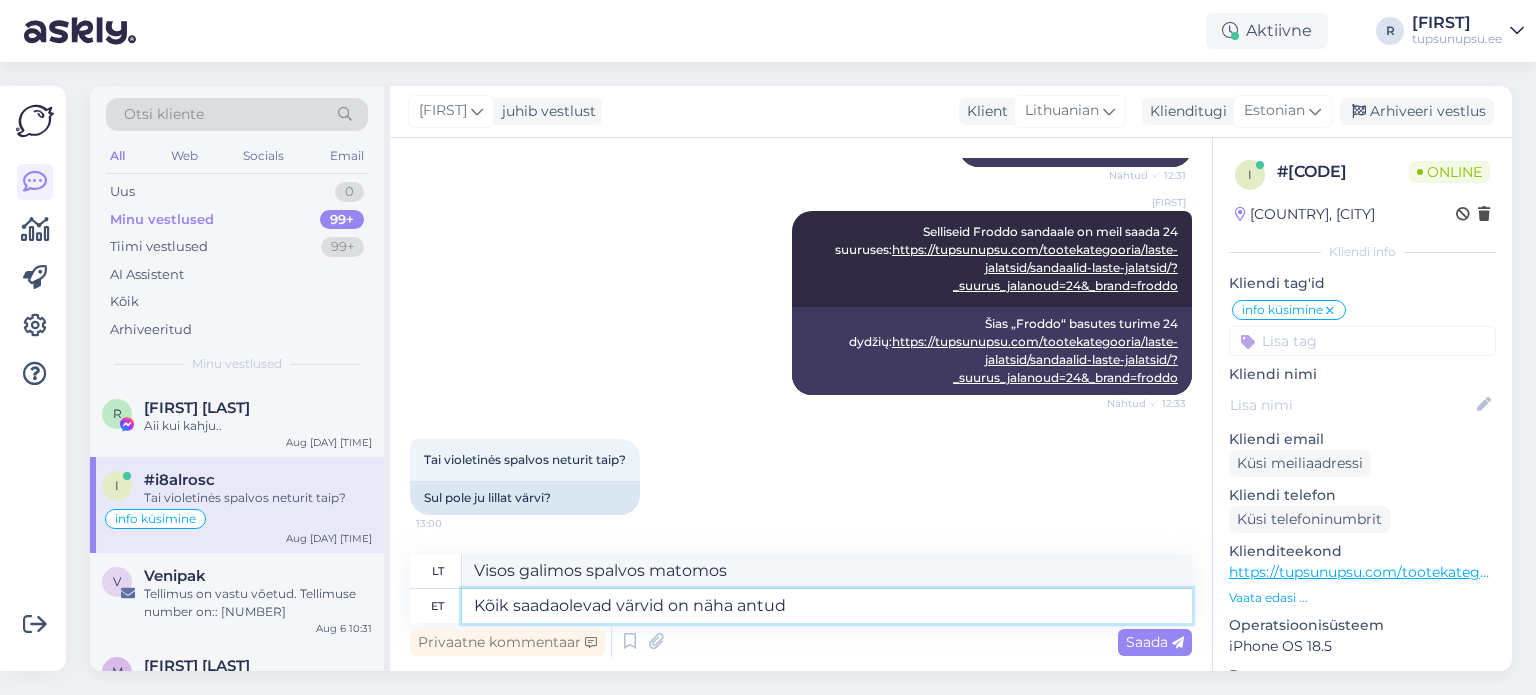 type on "Kõik saadaolevad värvid on näha antud l" 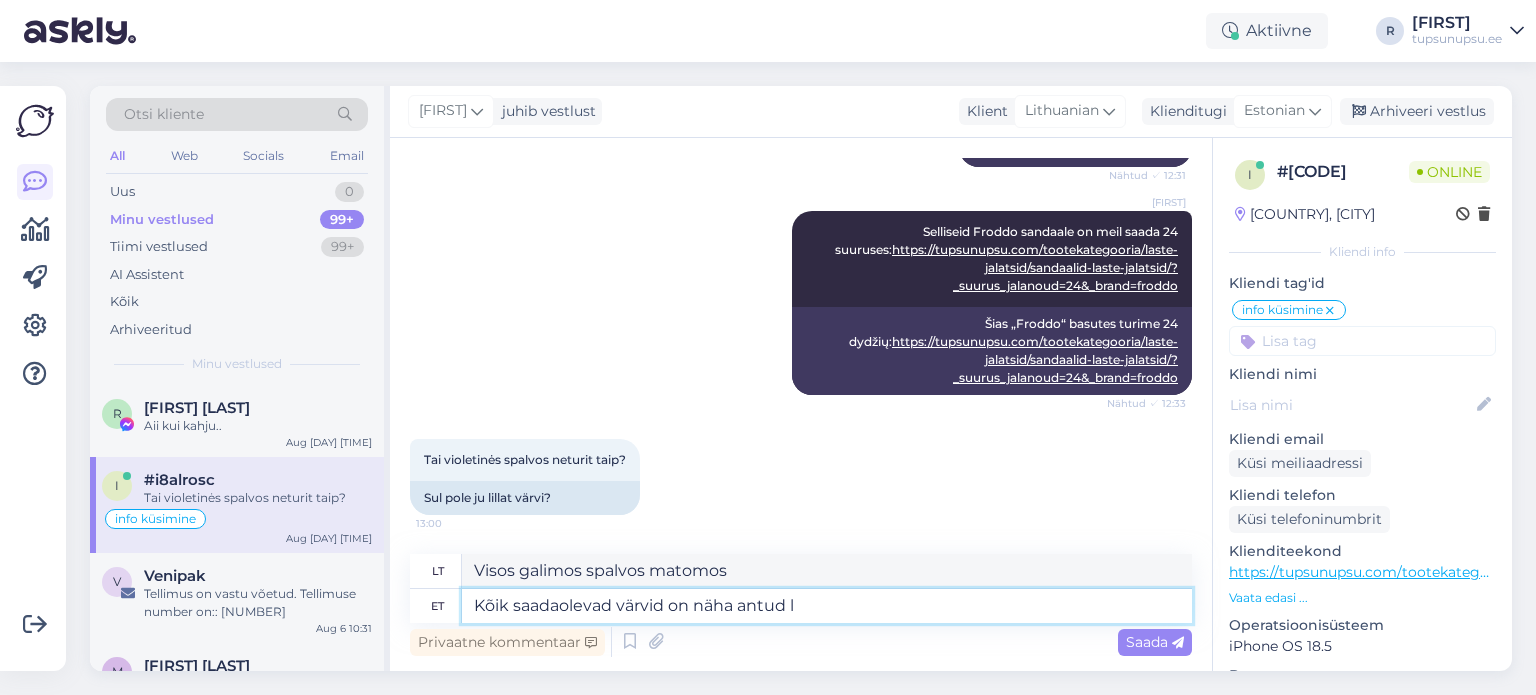 type on "Visos galimos spalvos parodytos čia." 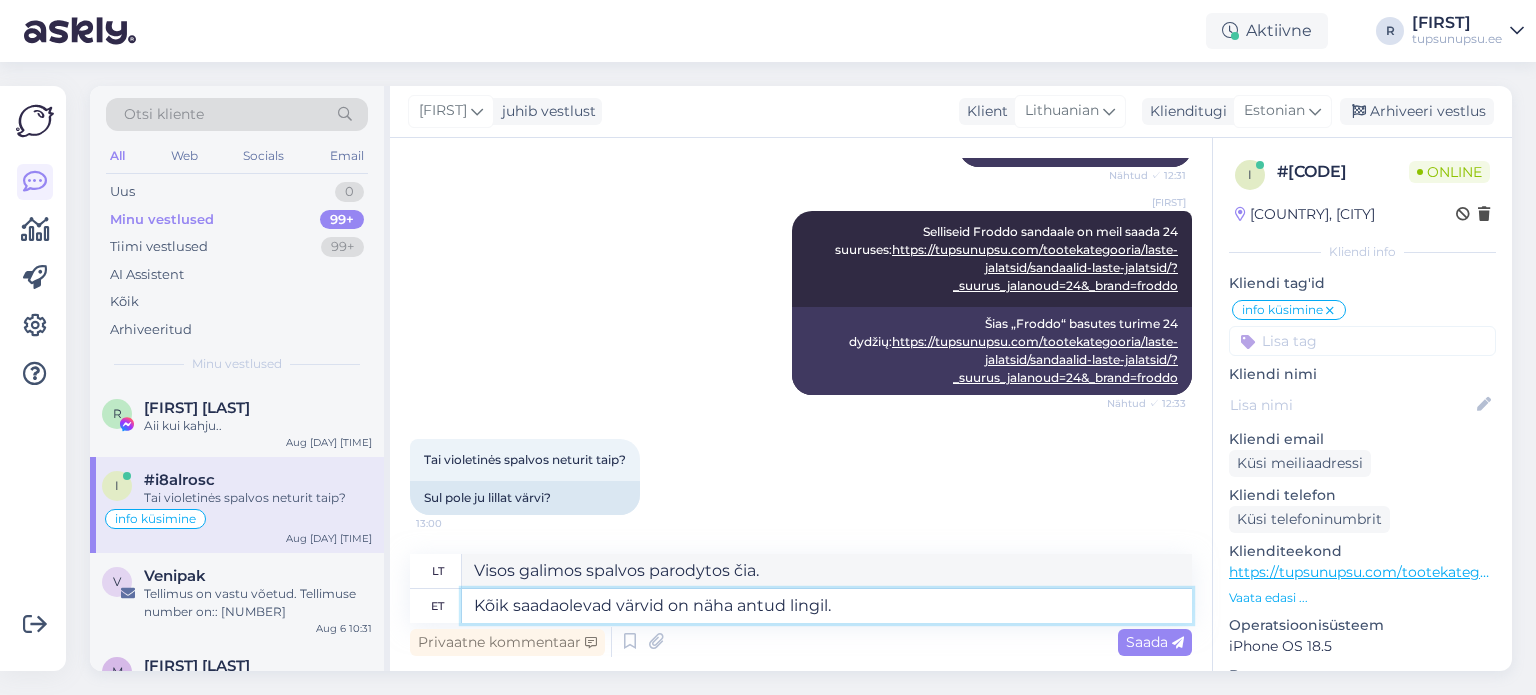 type on "Kõik saadaolevad värvid on näha antud lingil." 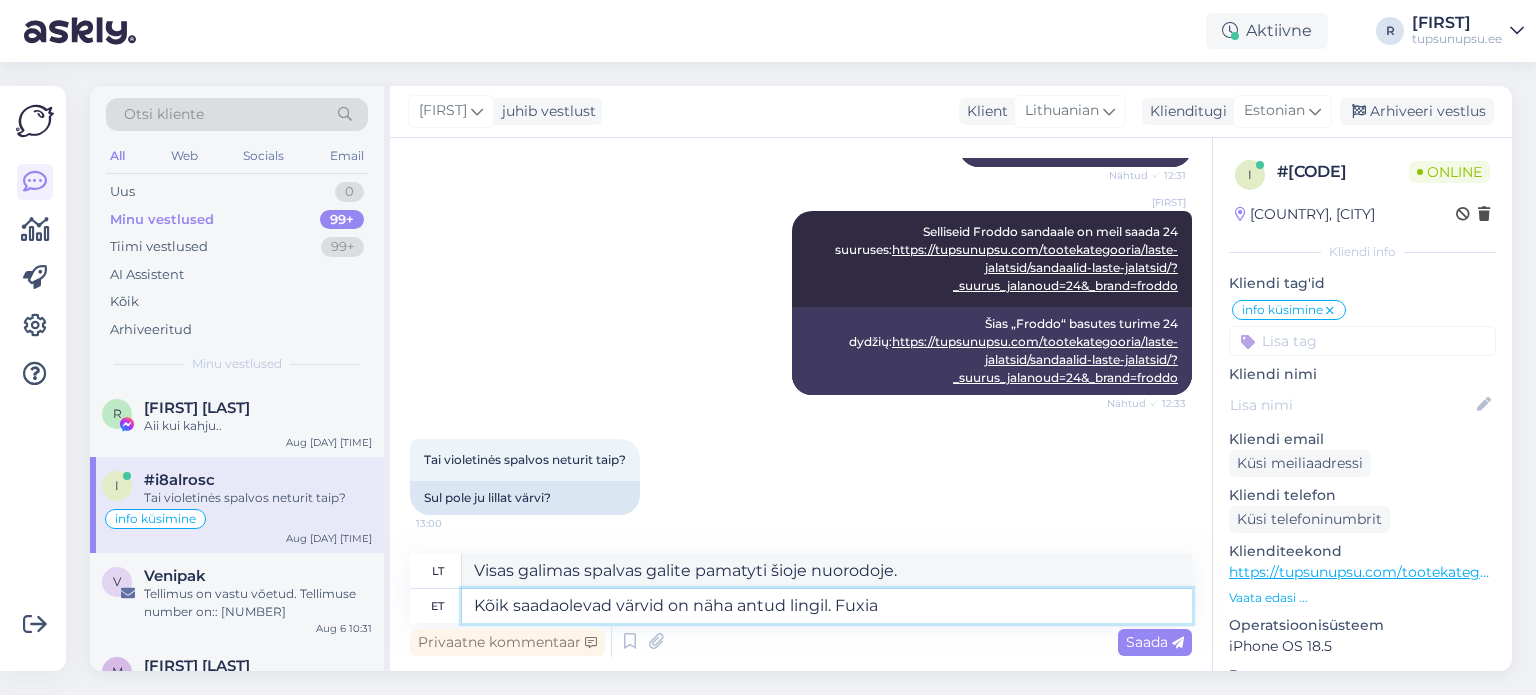 type on "Kõik saadaolevad värvid on näha antud lingil. Fuxia" 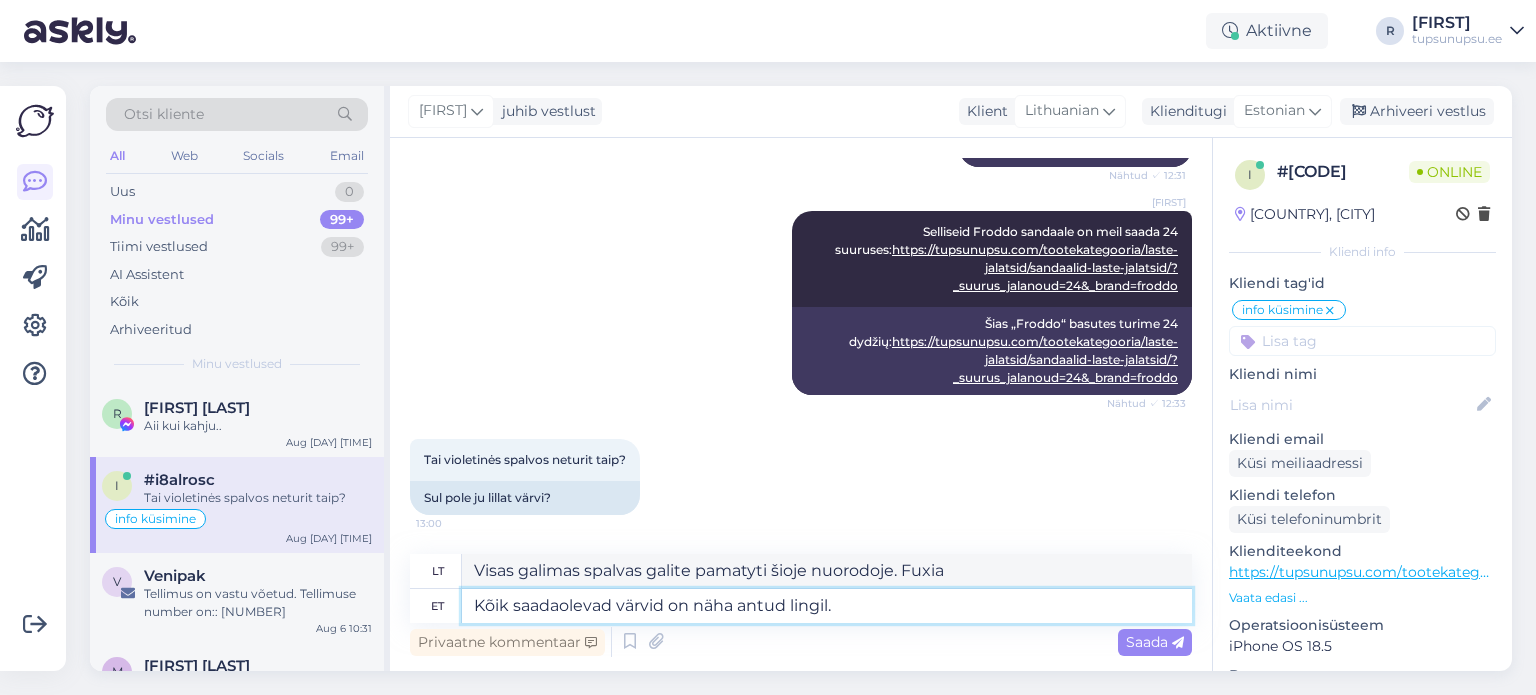 type on "Kõik saadaolevad värvid on näha antud lingil." 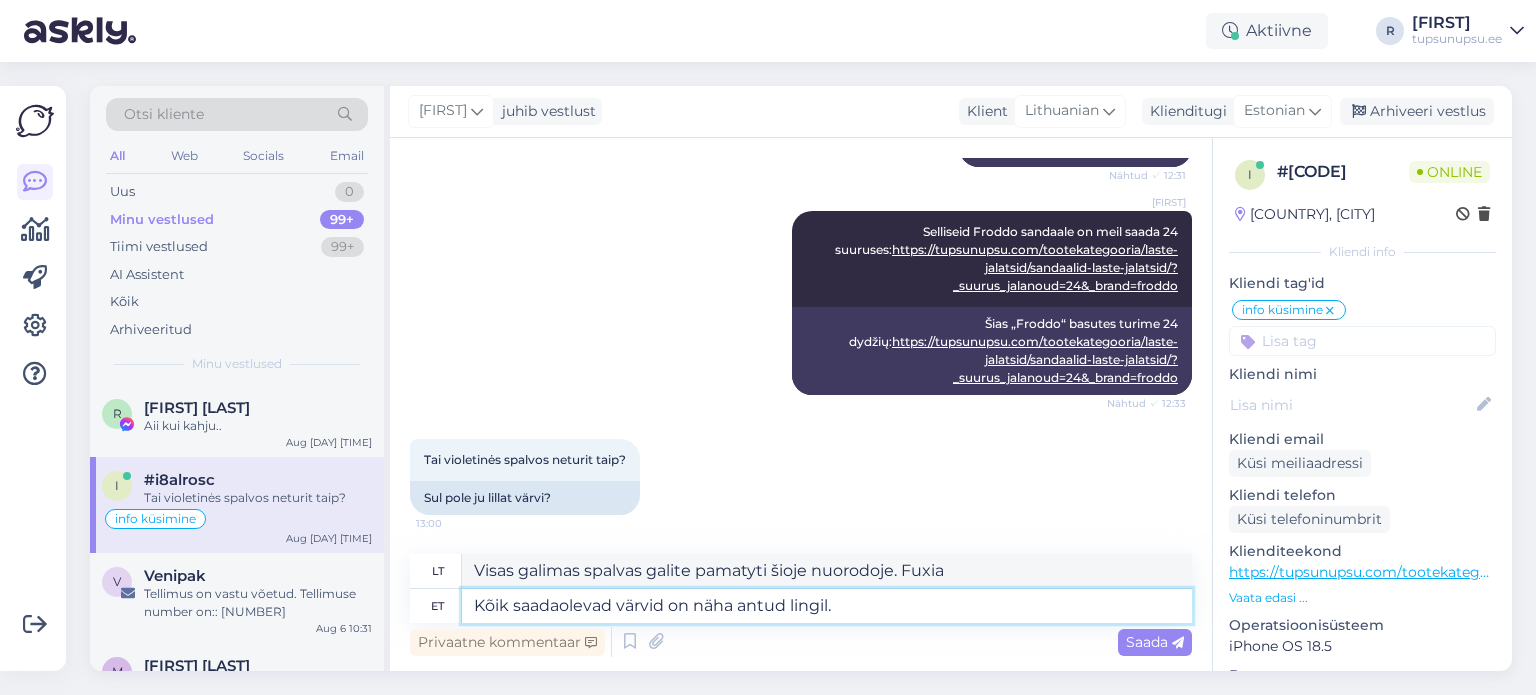 type on "Visas galimas spalvas galite pamatyti šioje nuorodoje." 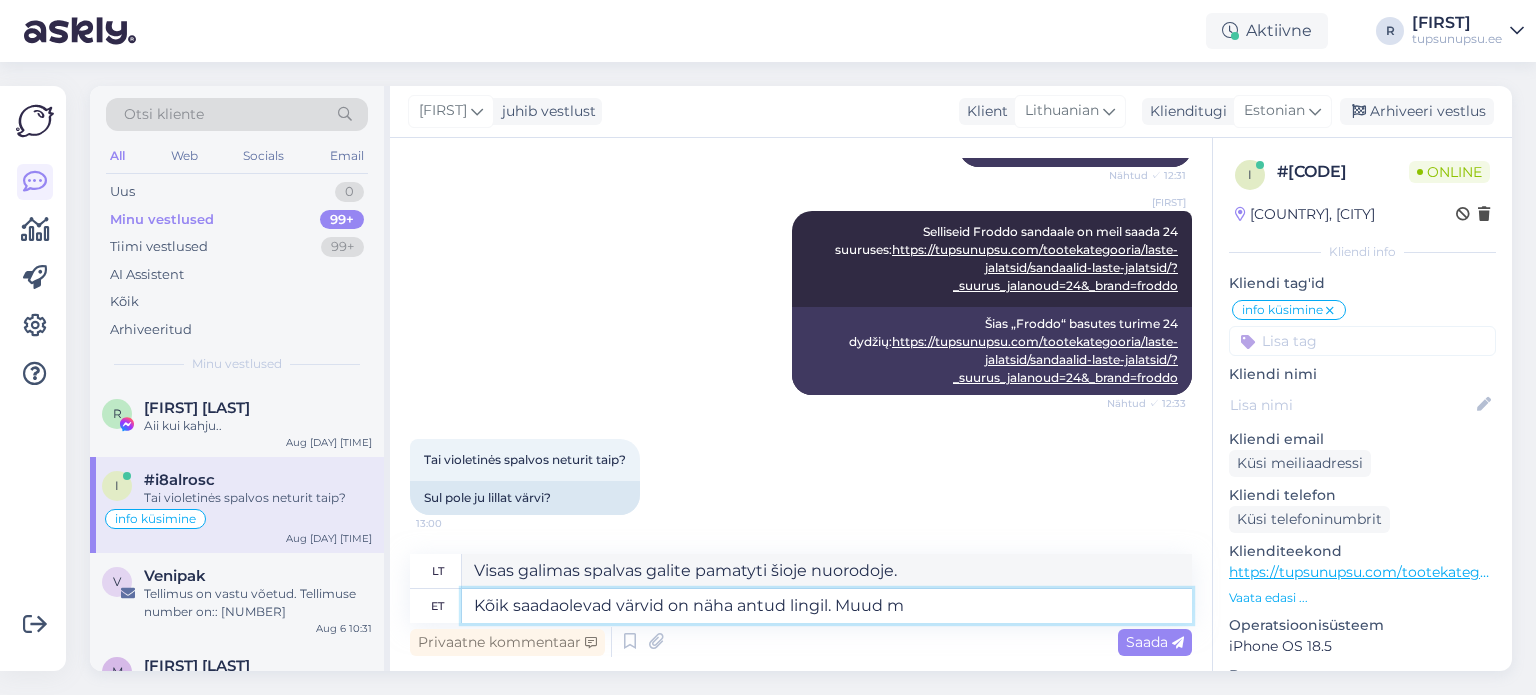 type on "Kõik saadaolevad värvid on näha antud lingil. Muud me" 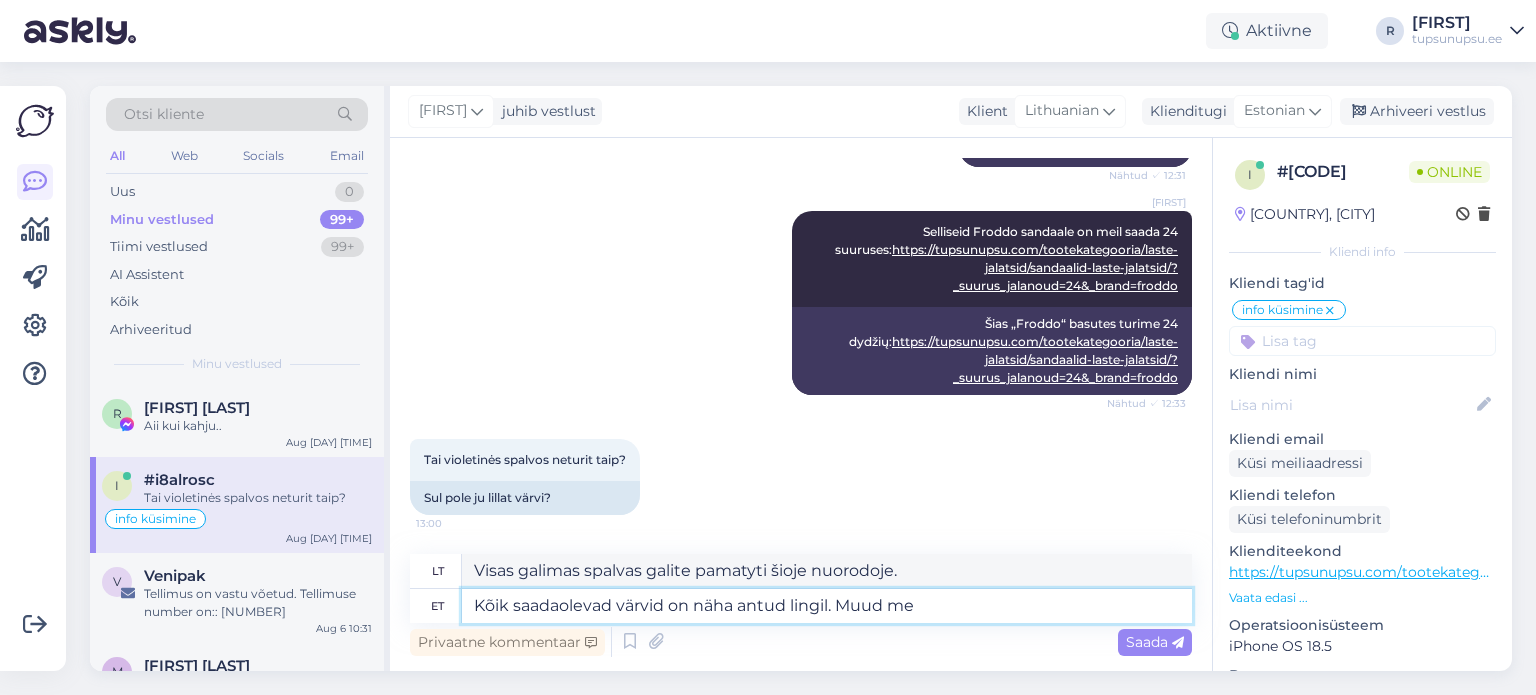 type on "Visas galimas spalvas galite pamatyti šioje nuorodoje. Kita" 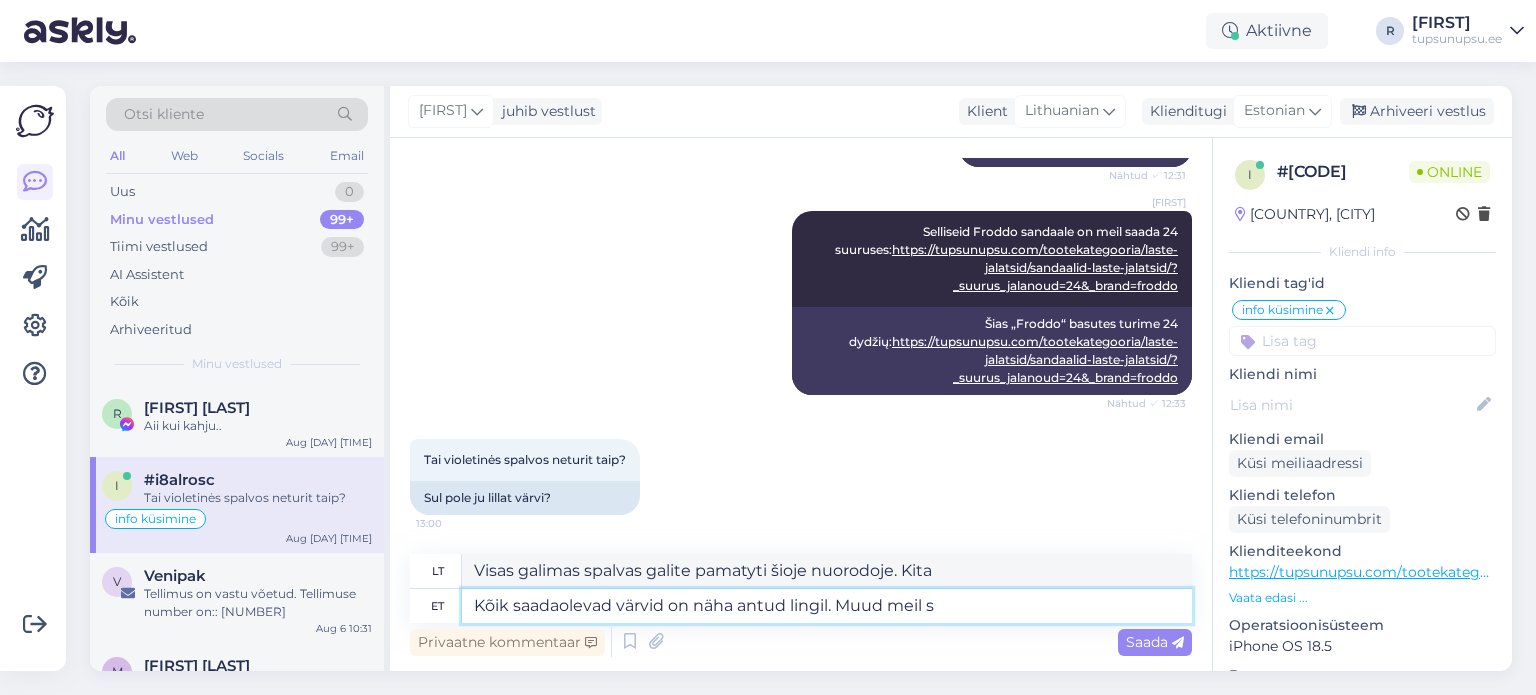 type on "Kõik saadaolevad värvid on näha antud lingil. Muud meil sa" 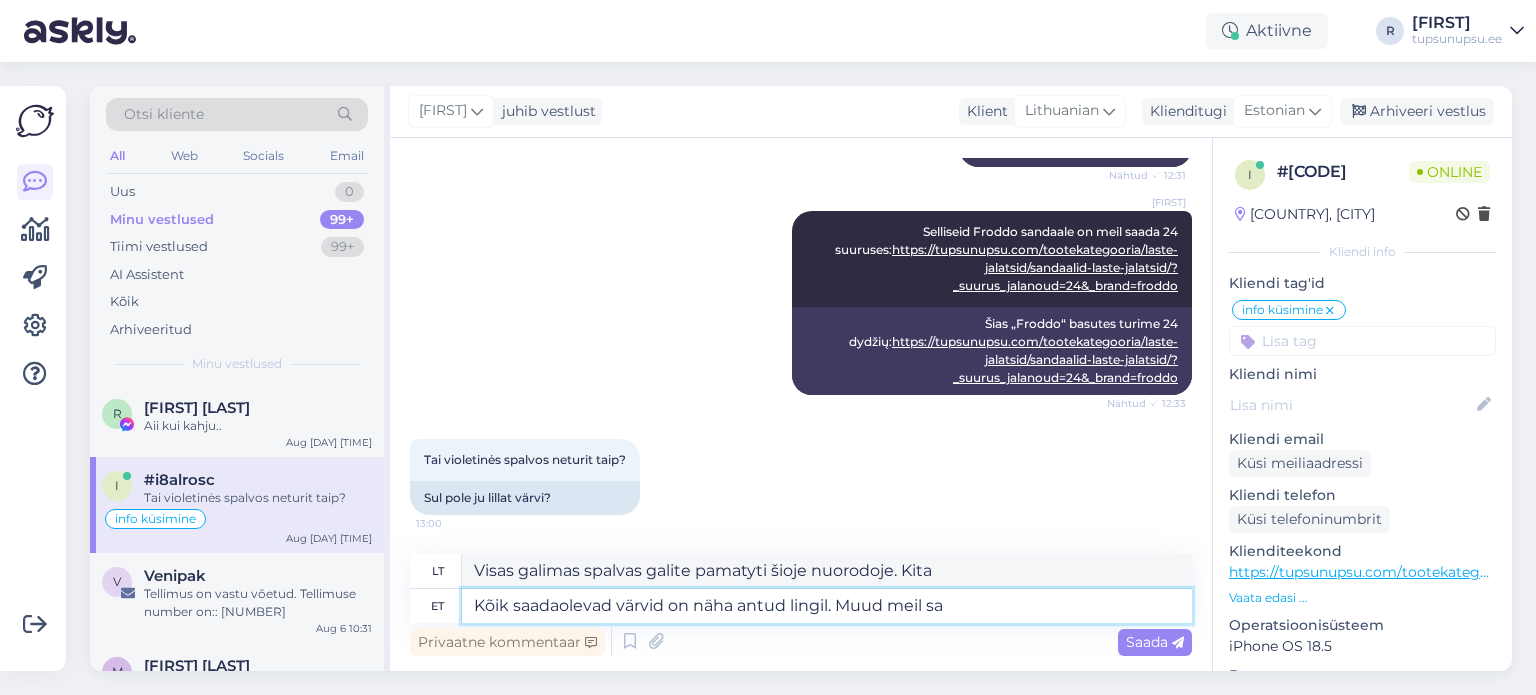 type on "Visas galimas spalvas galite pamatyti šioje nuorodoje. Kitos spalvos" 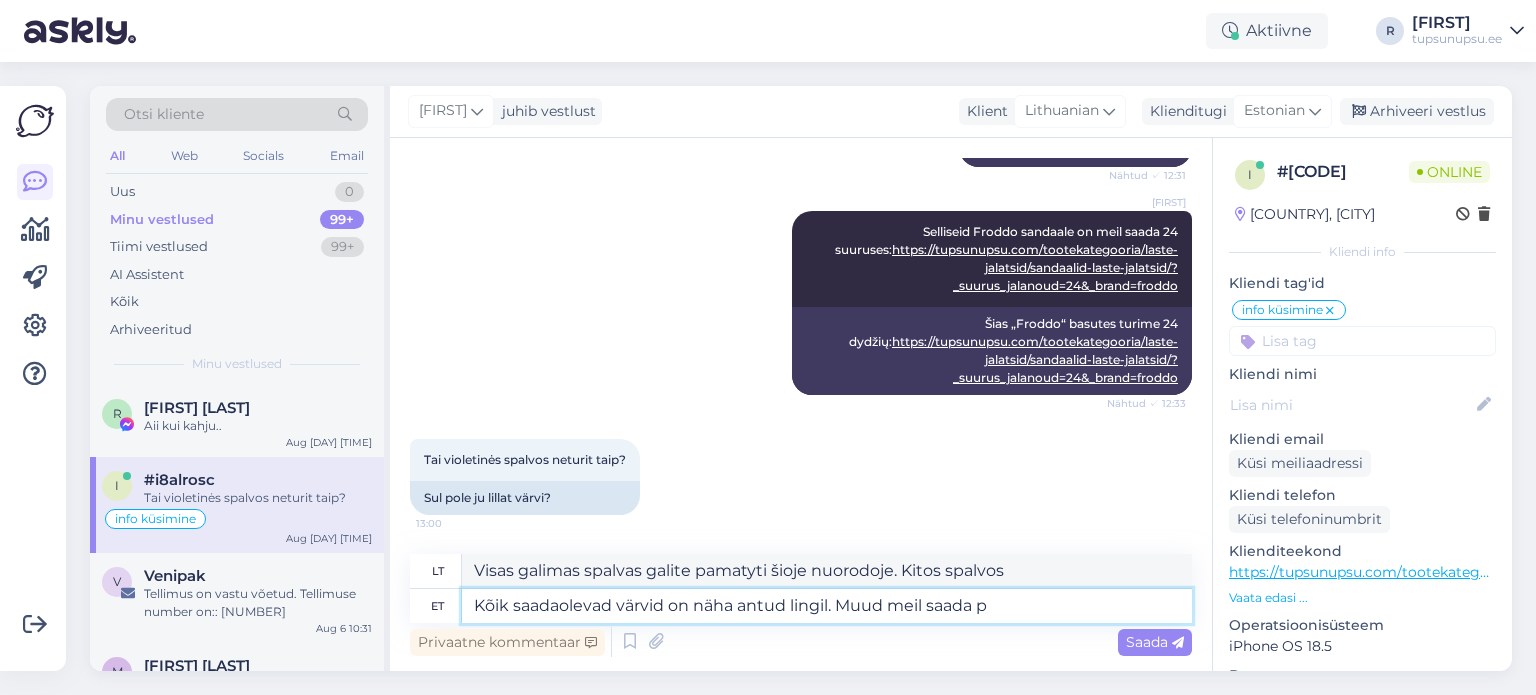 type on "Kõik saadaolevad värvid on näha antud lingil. Muud meil saada po" 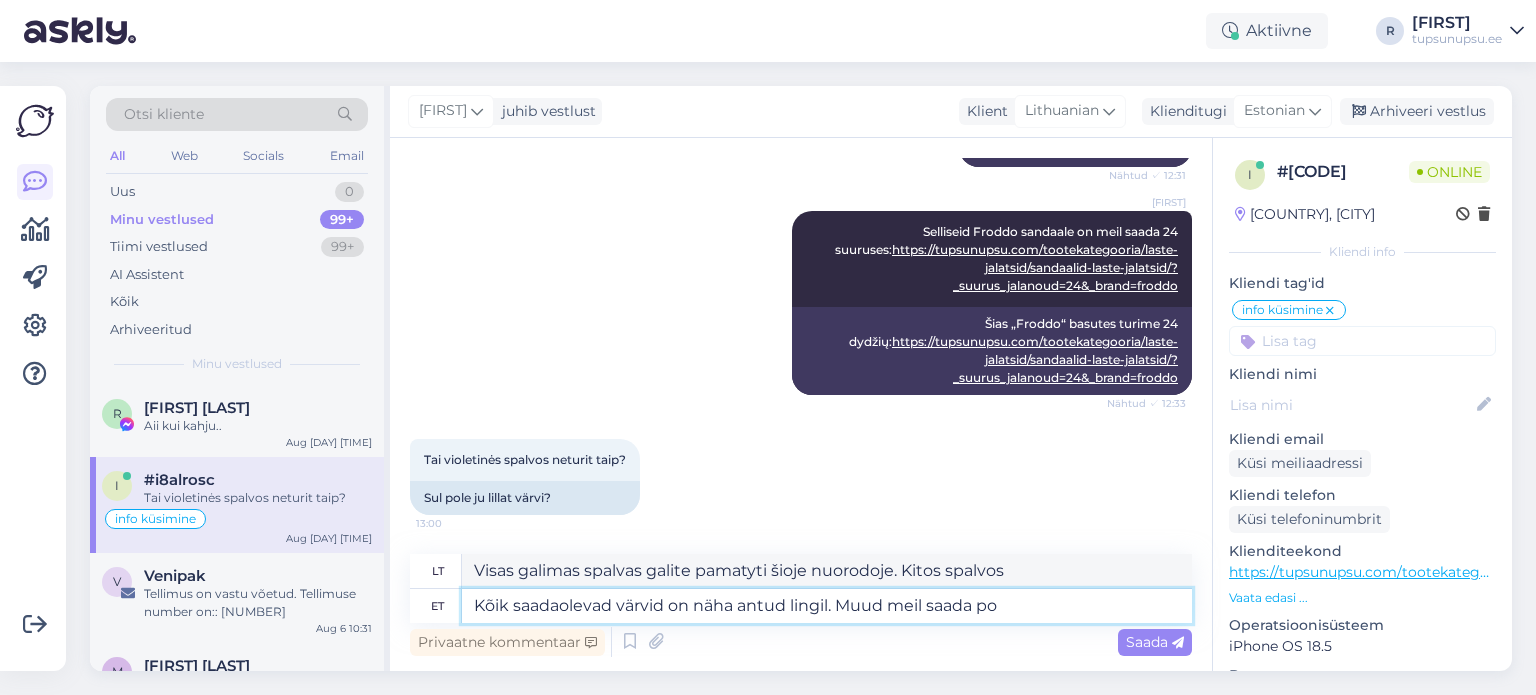 type on "Visas galimas spalvas galite pamatyti šioje nuorodoje. Dėl kitų spalvų susisiekite su mumis." 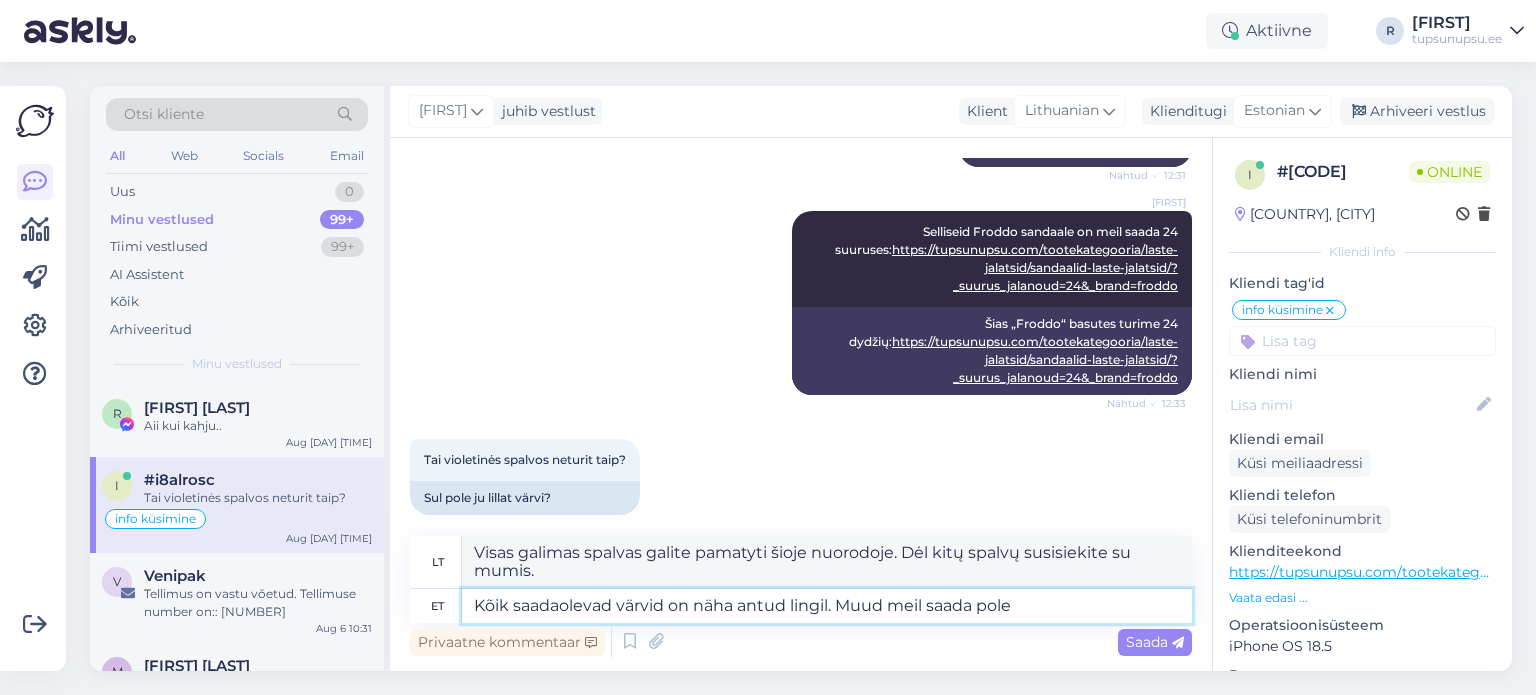type on "Kõik saadaolevad värvid on näha antud lingil. Muud meil saada pole." 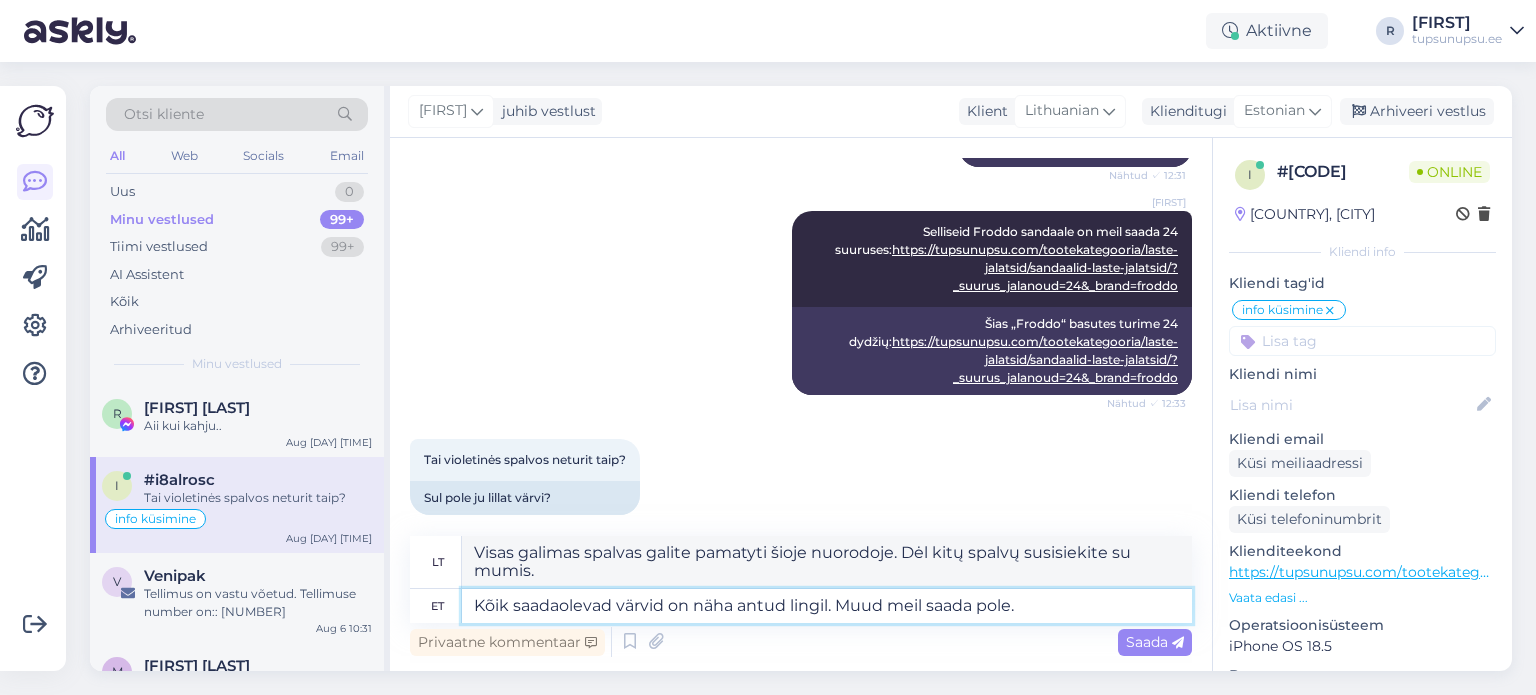 type on "Visas galimas spalvas galite pamatyti šioje nuorodoje. Kitų spalvų neturime." 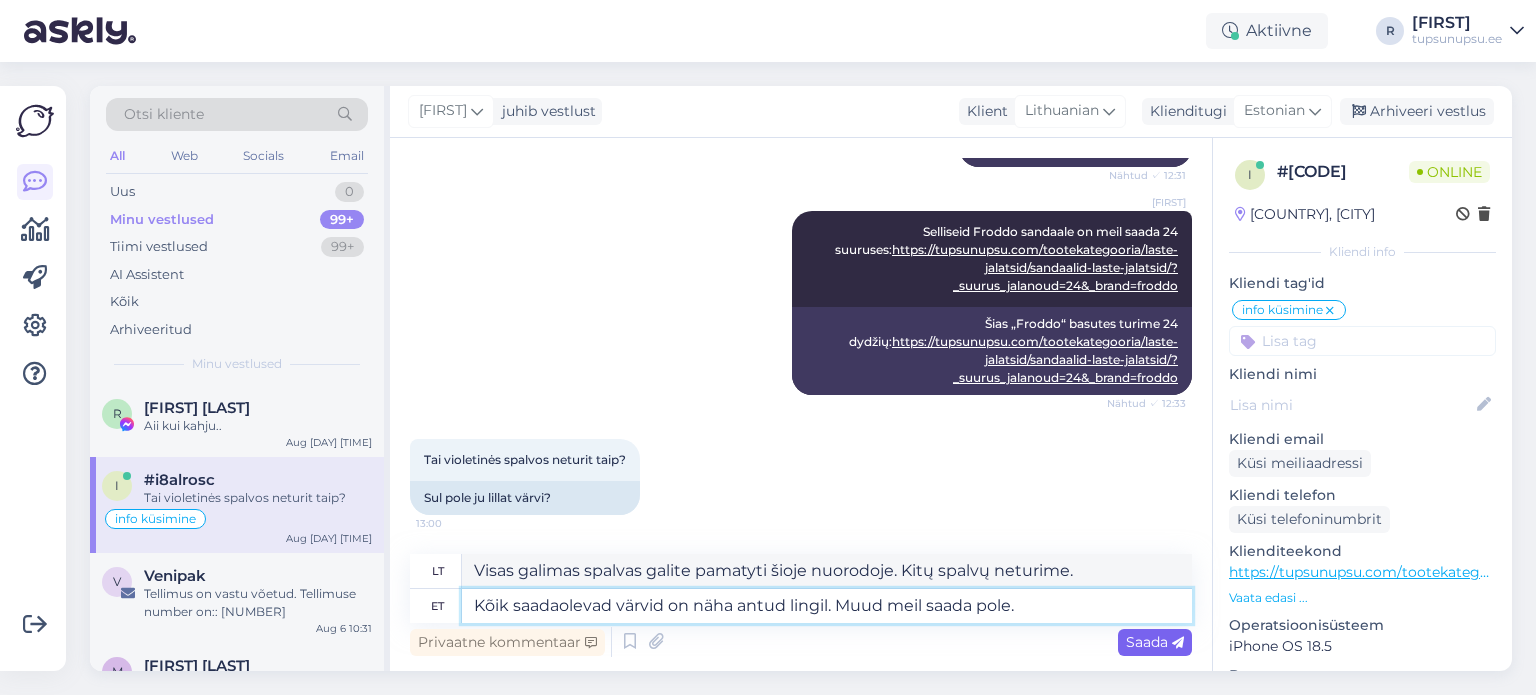 type on "Kõik saadaolevad värvid on näha antud lingil. Muud meil saada pole." 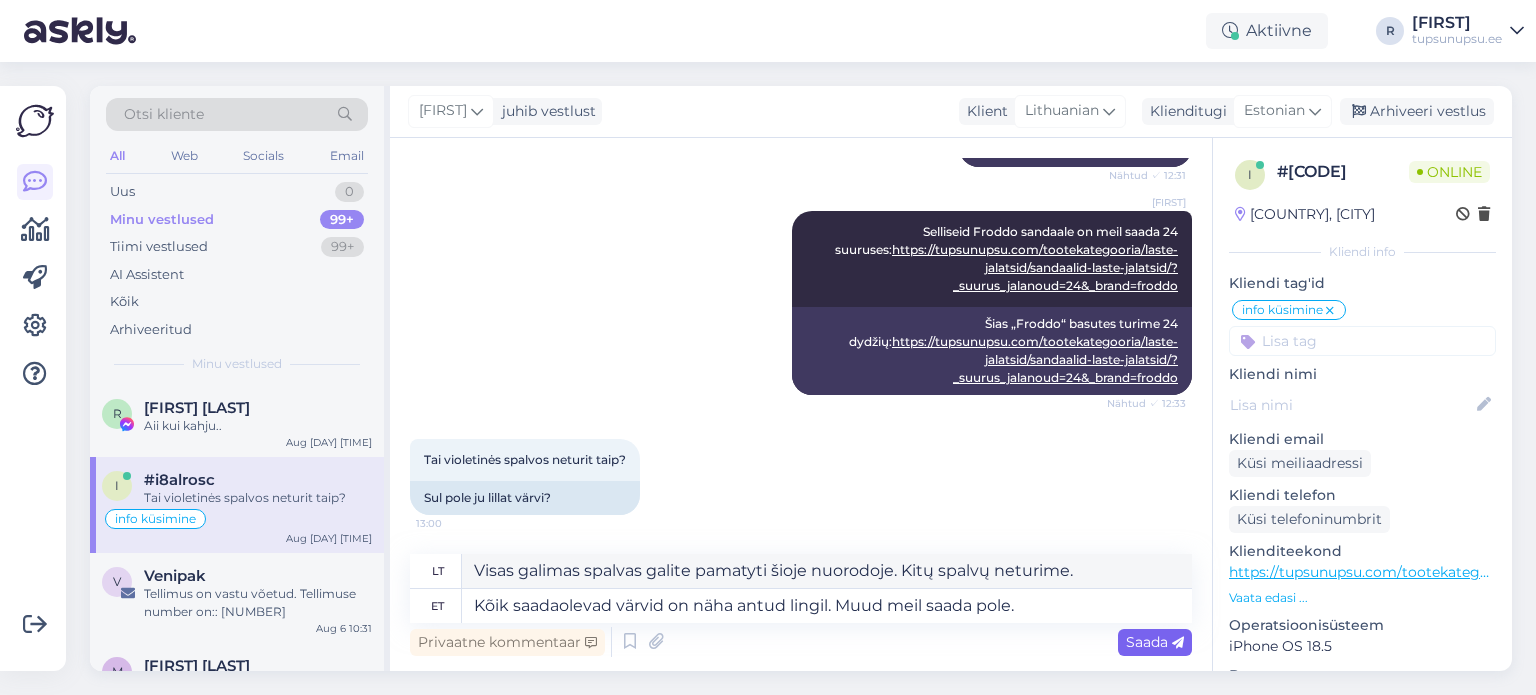 click on "Saada" at bounding box center (1155, 642) 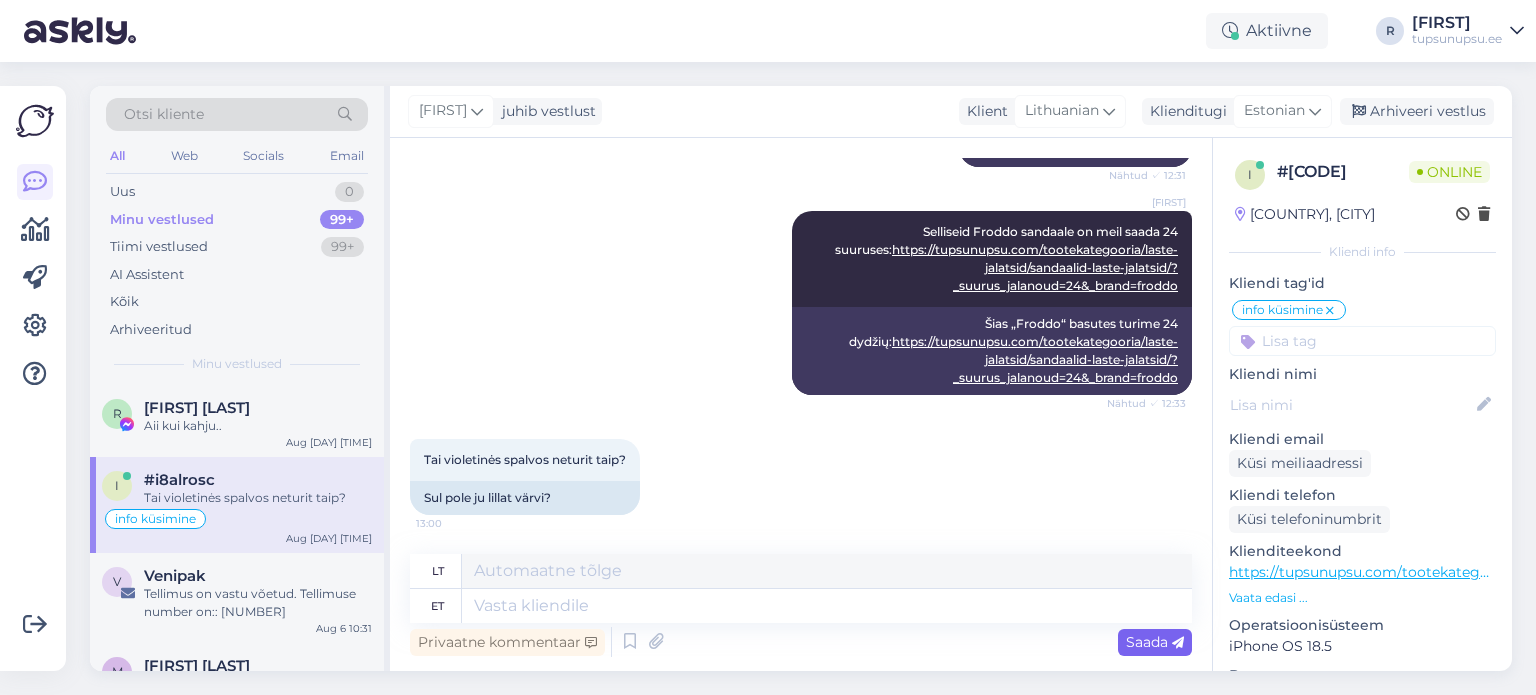 scroll, scrollTop: 641, scrollLeft: 0, axis: vertical 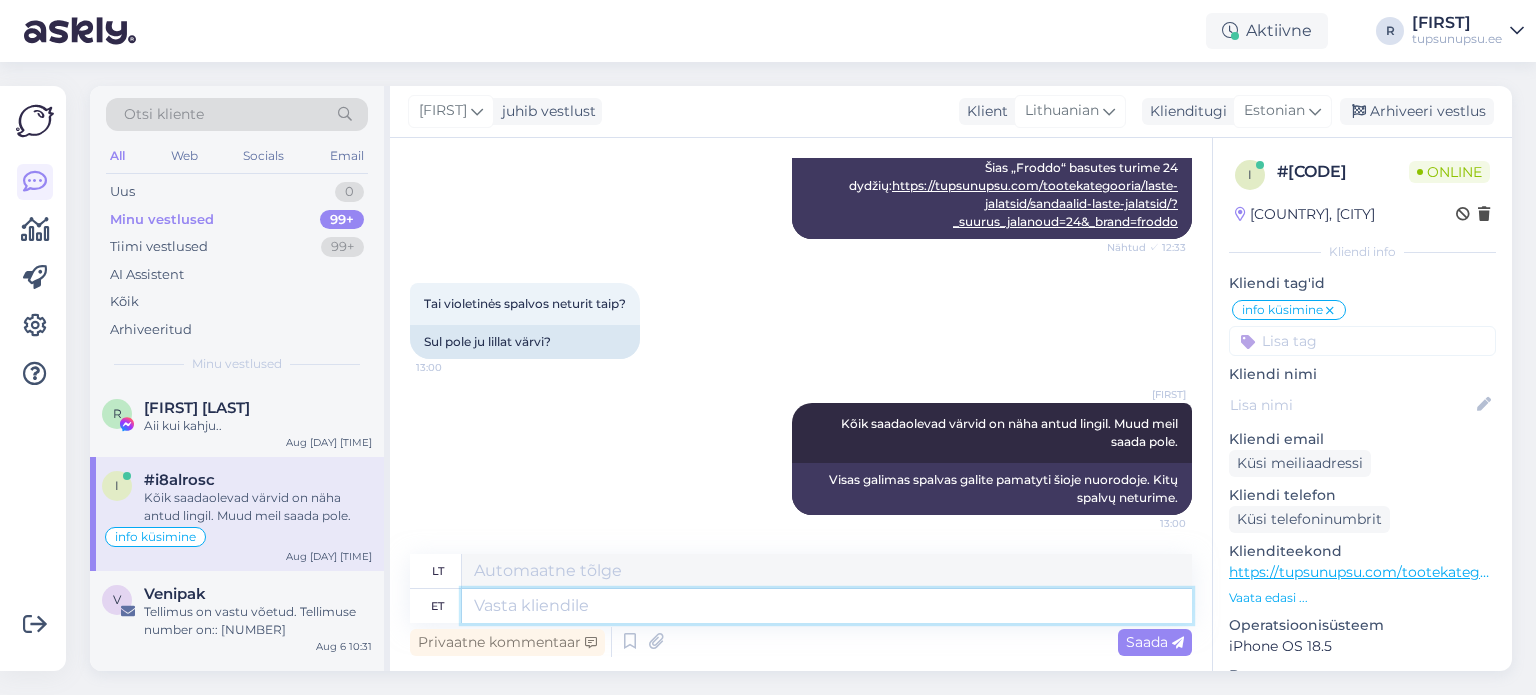 click at bounding box center (827, 606) 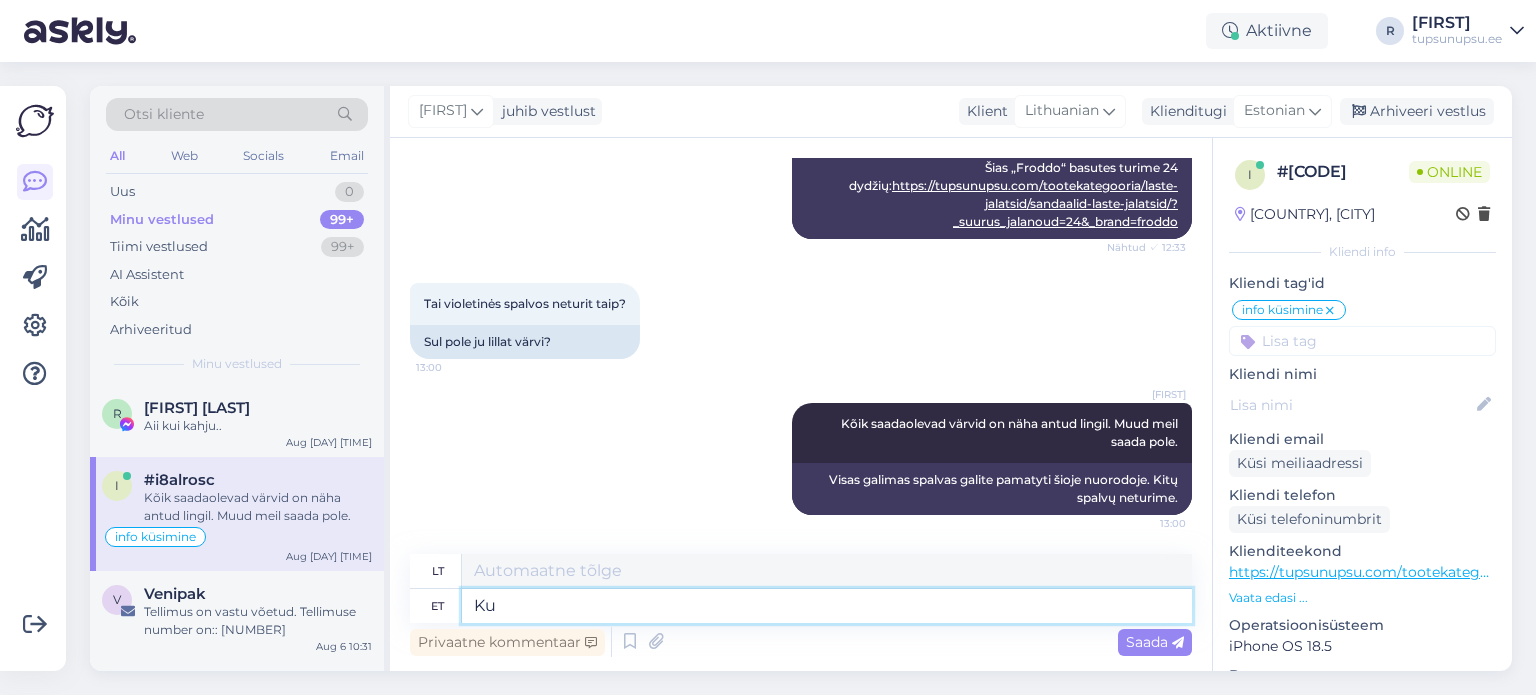 type on "K" 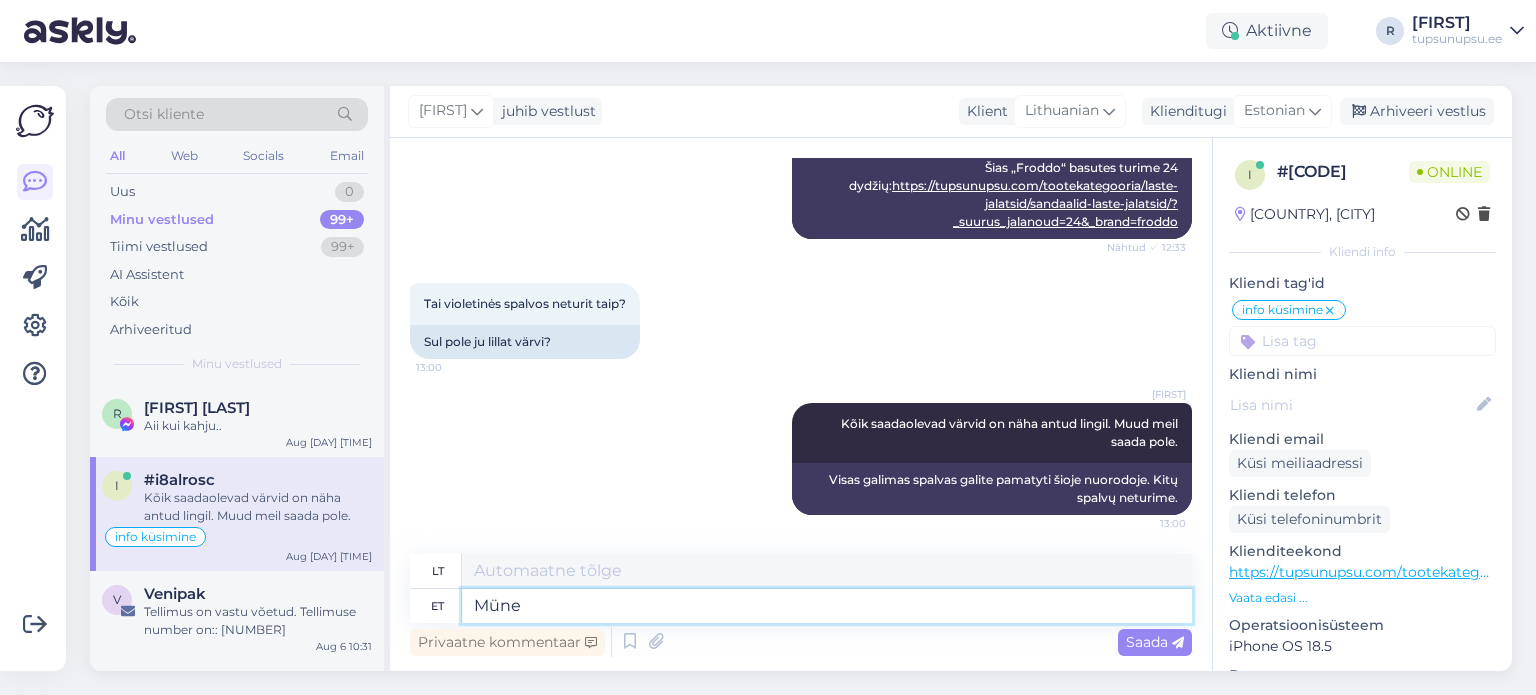 type on "Müne" 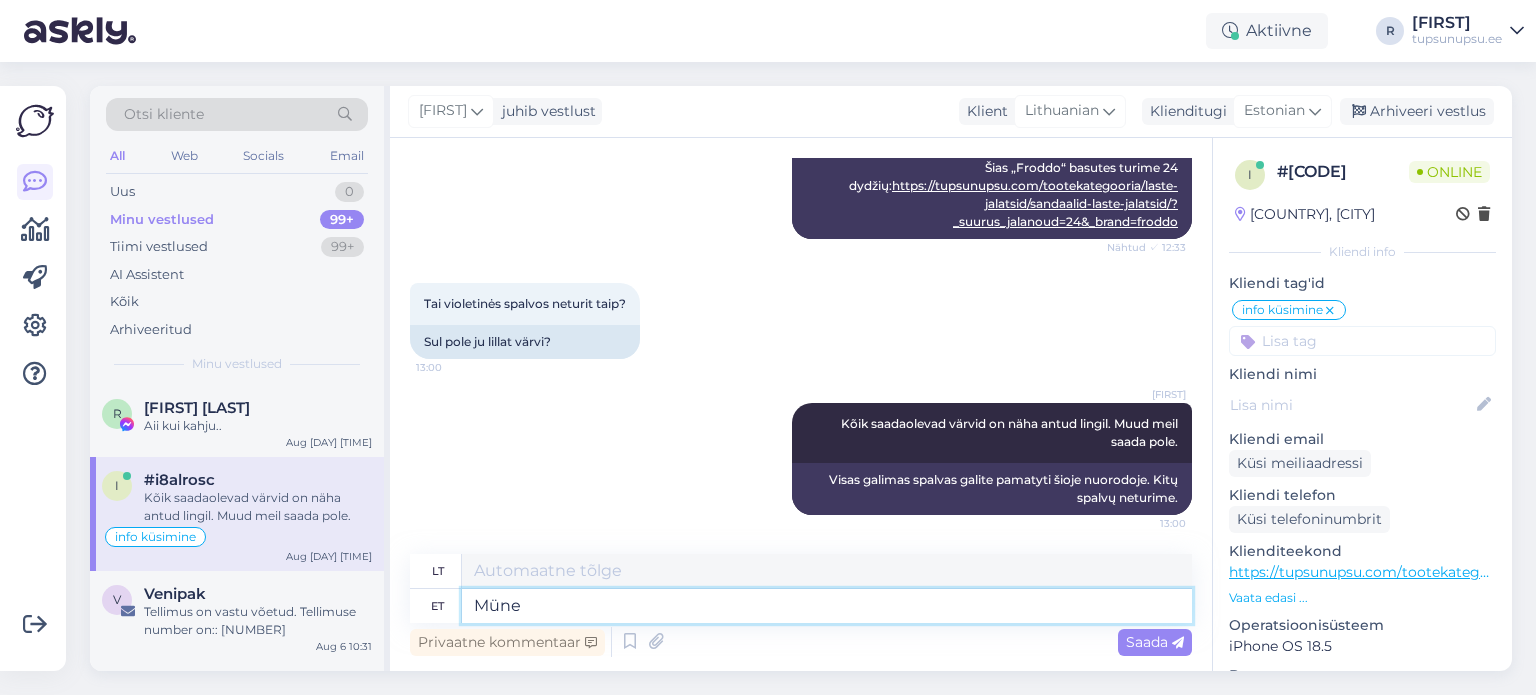 type on "Myne" 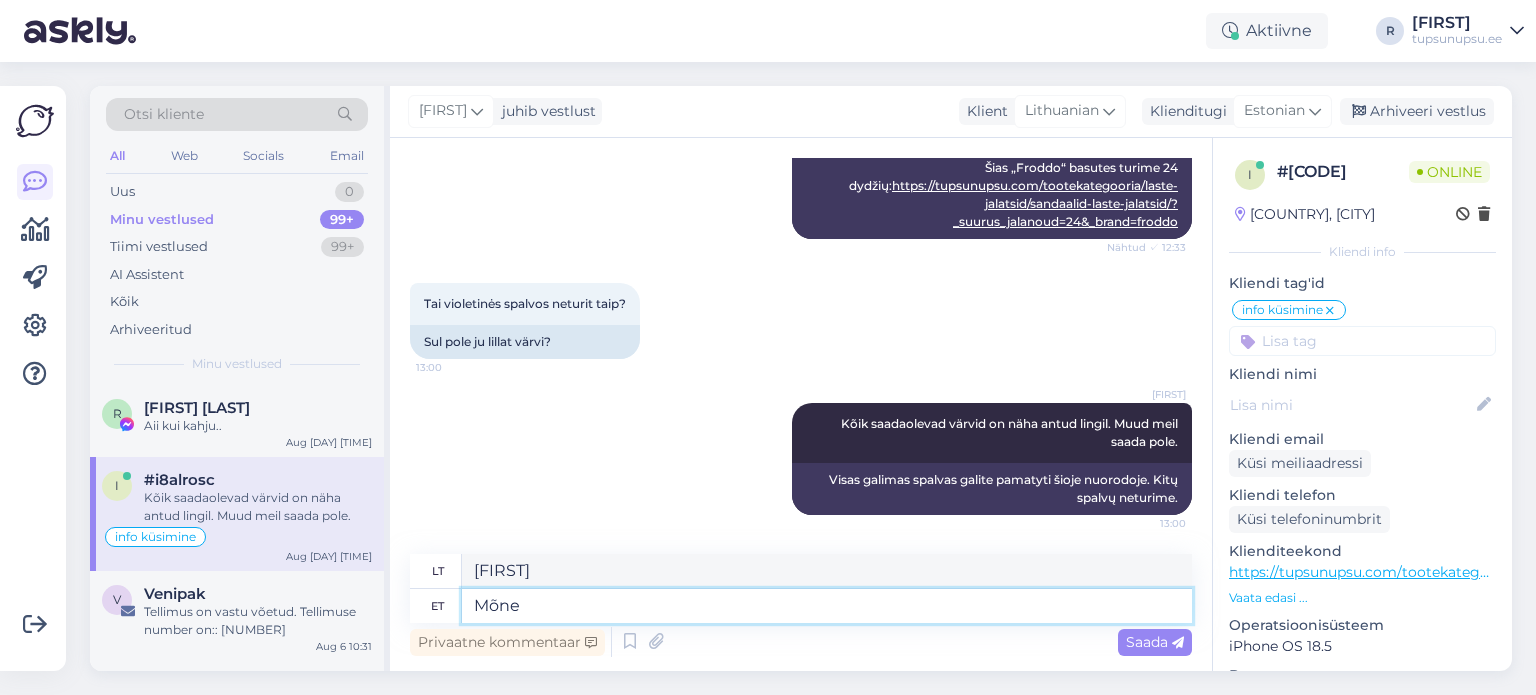 type on "Mõne j" 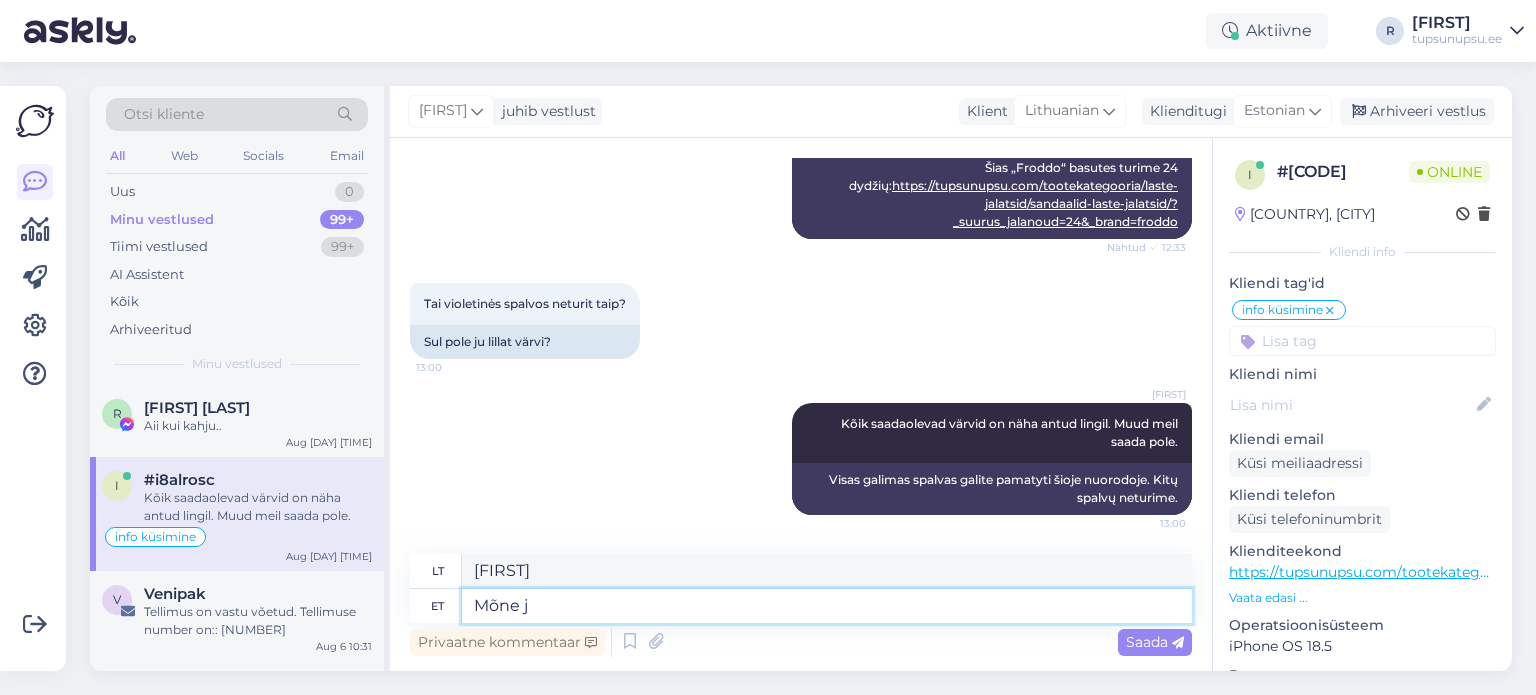 type on "Kai kurie" 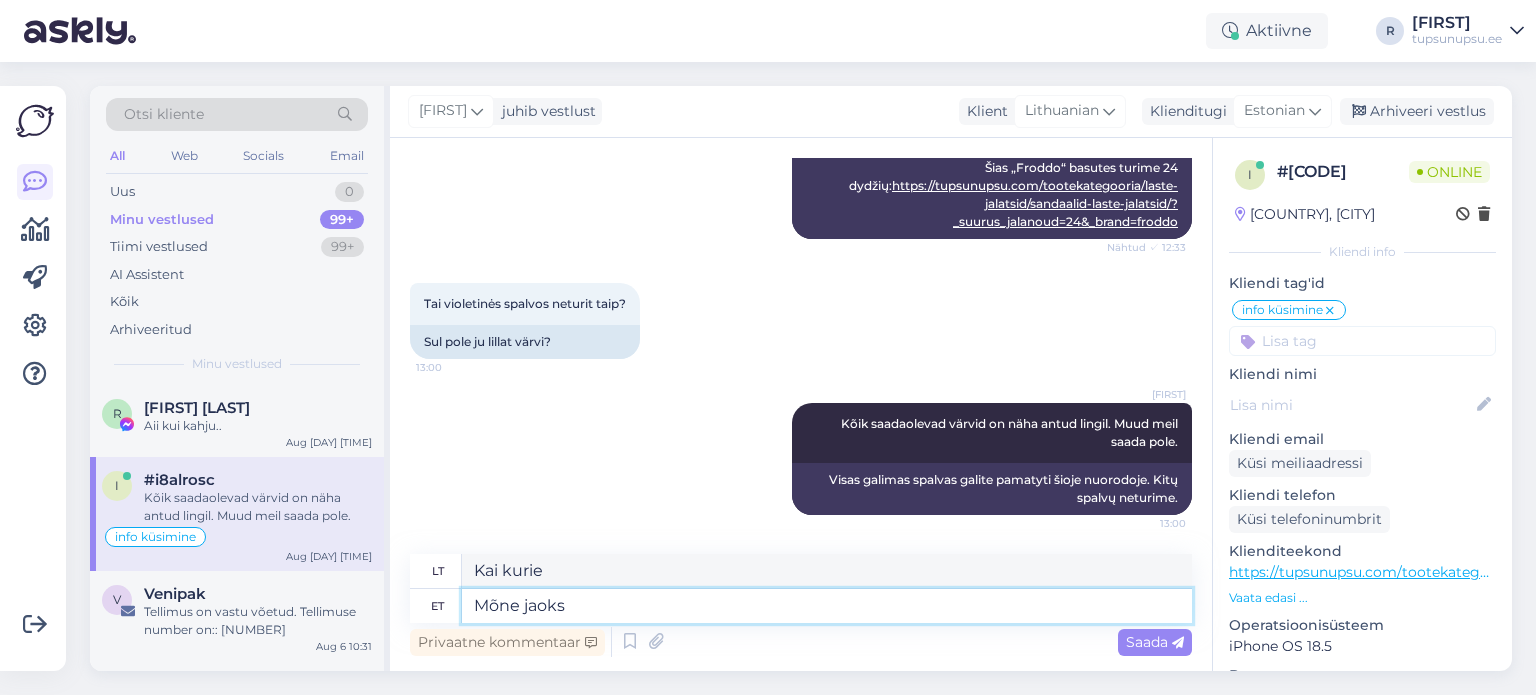 type on "Mõne jaoks o" 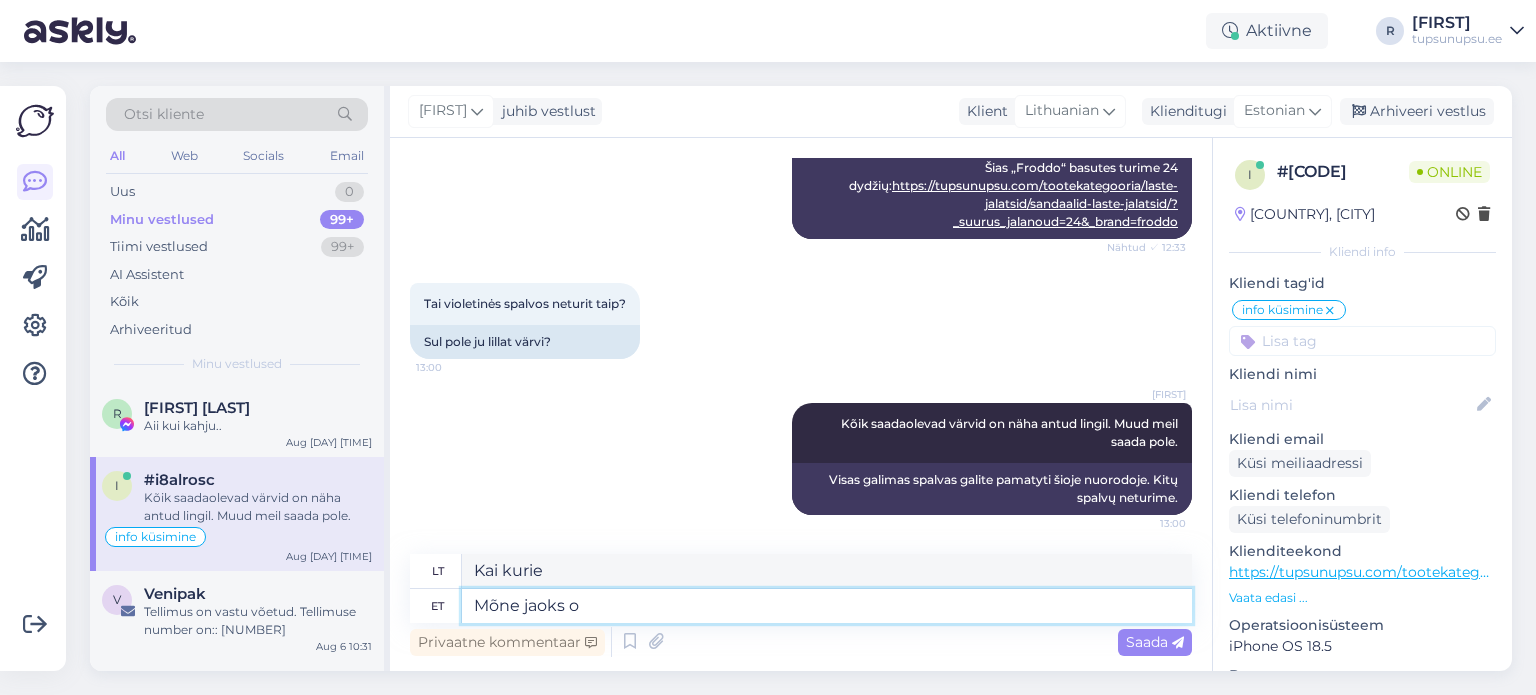 type on "Kai kuriems" 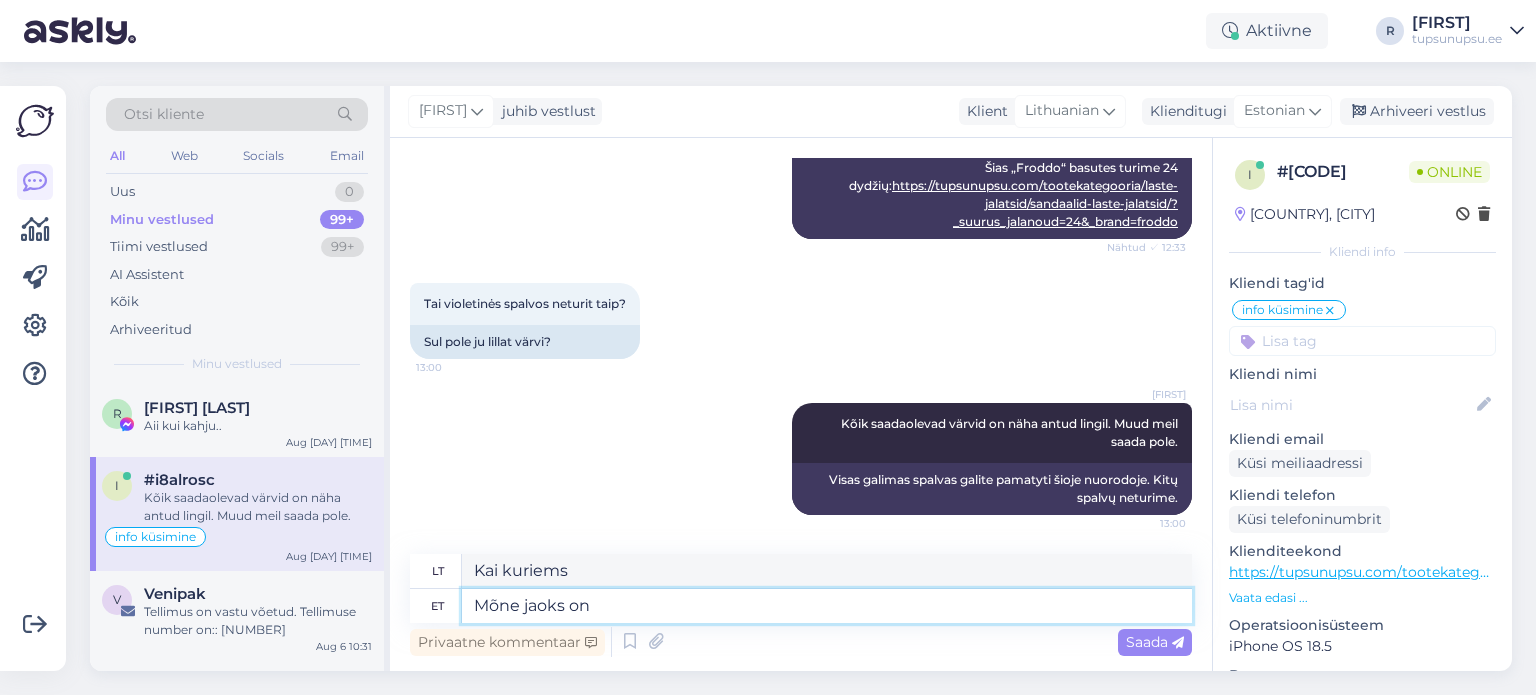 type on "Mõne jaoks on k" 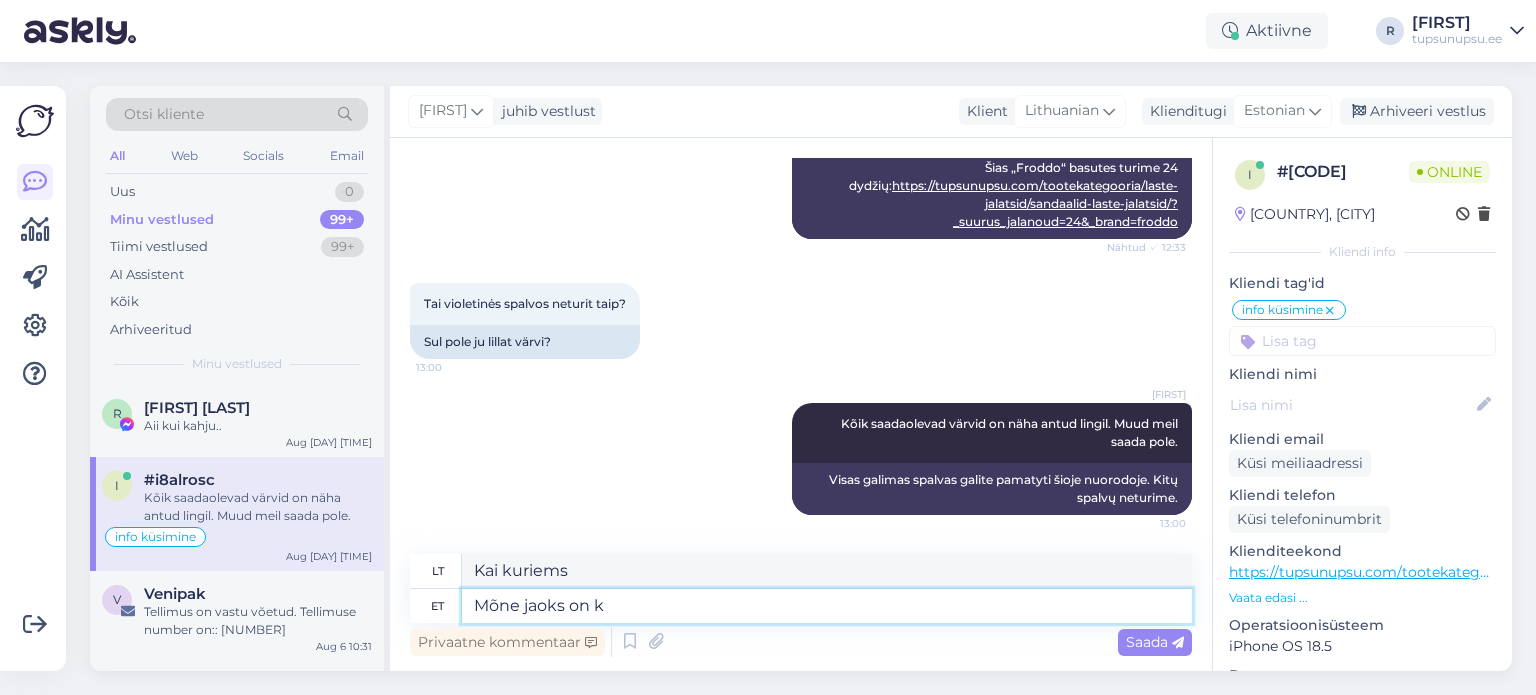 type on "Kai kuriems tai yra" 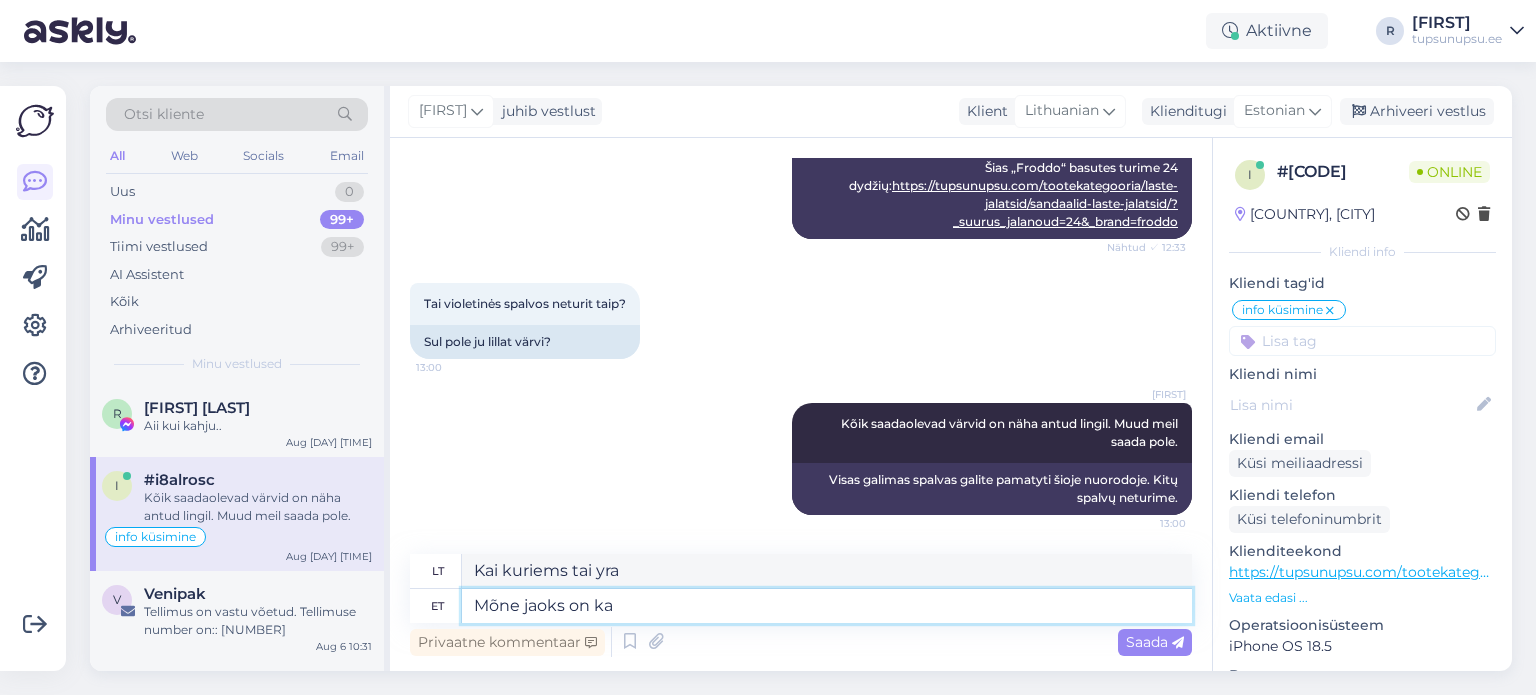 type on "Mõne jaoks on ka" 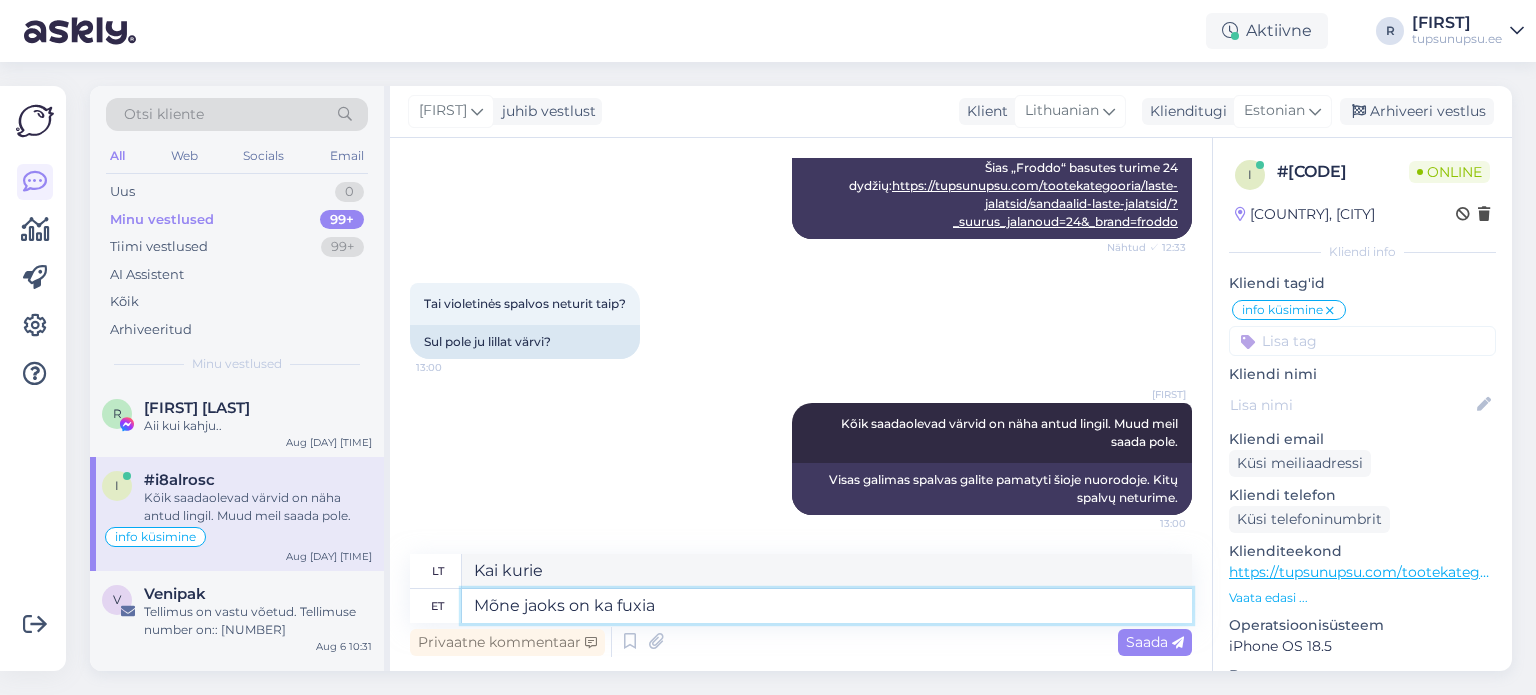 type on "Mõne jaoks on ka fuxia" 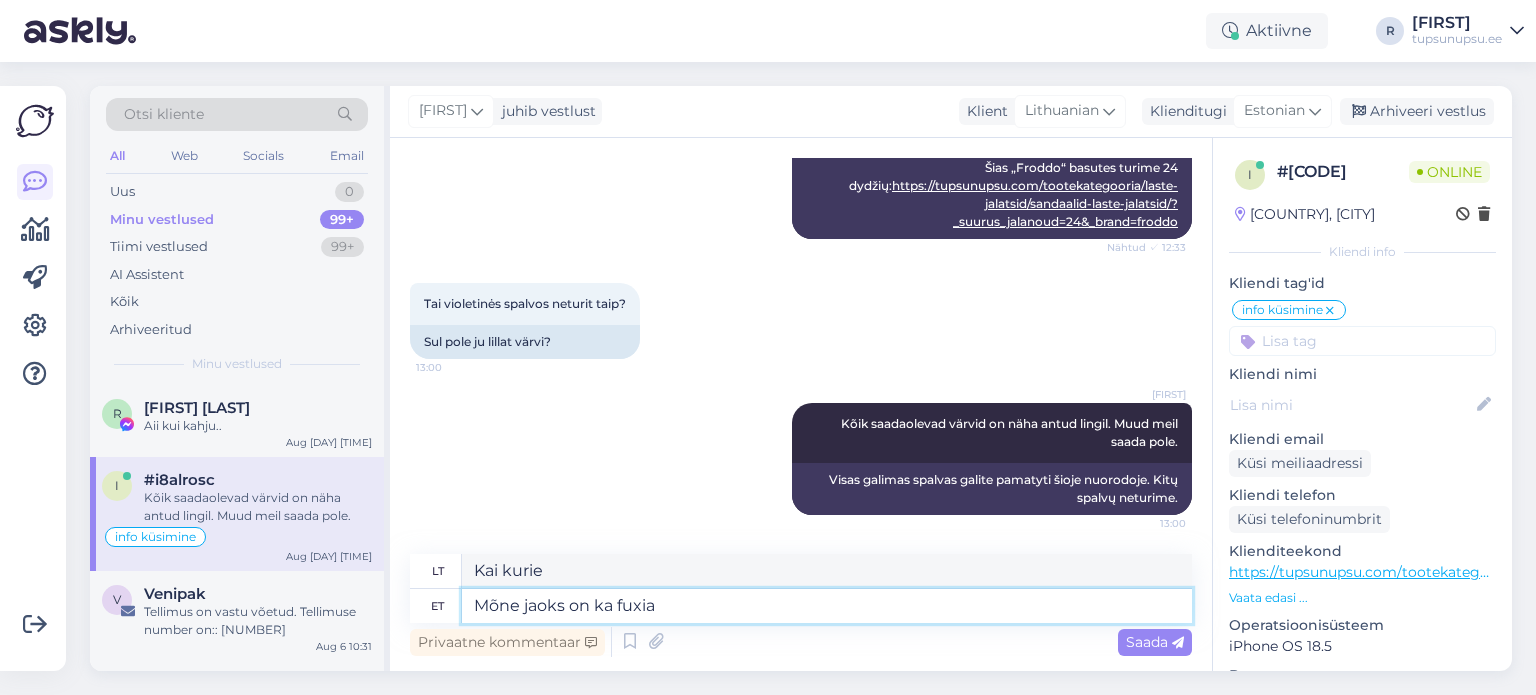 type on "Kai kuriems taip pat yra fuksija" 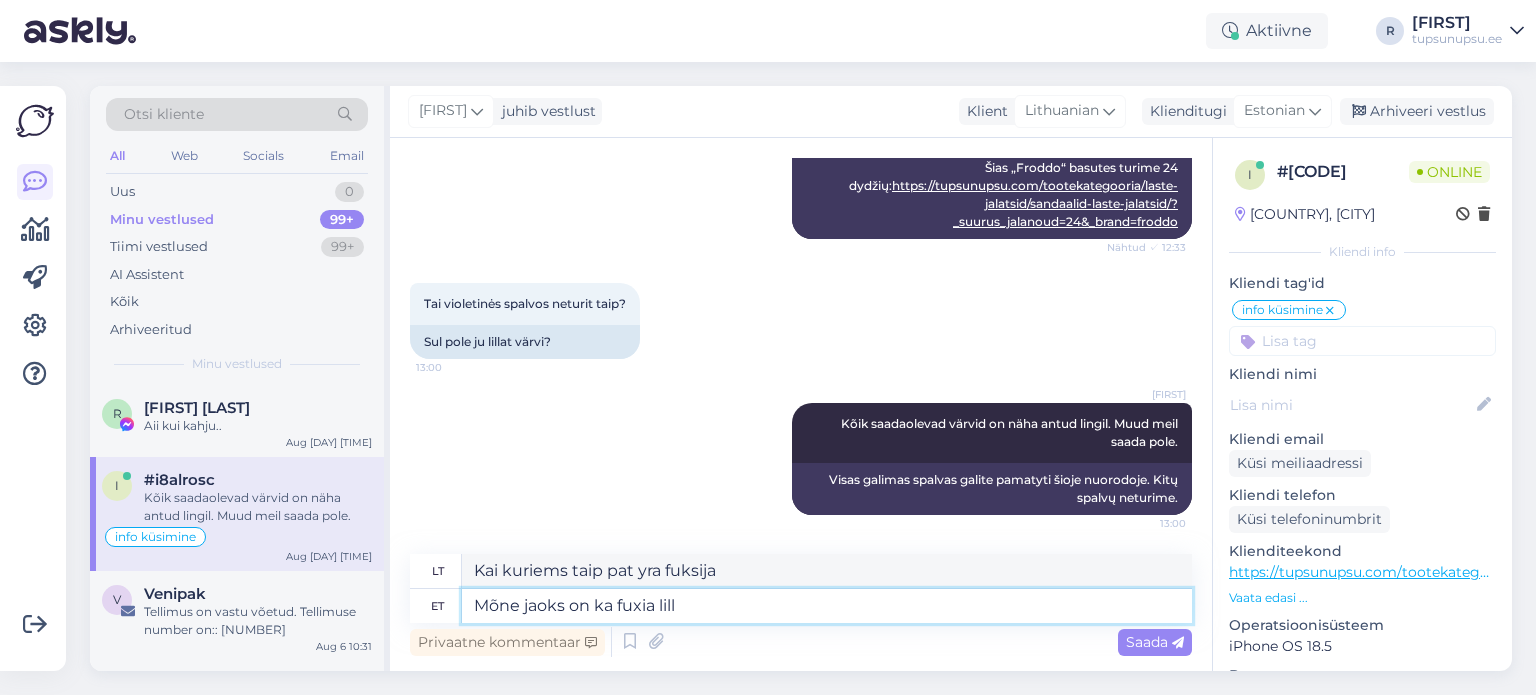 type on "Mõne jaoks on ka fuxia lilla" 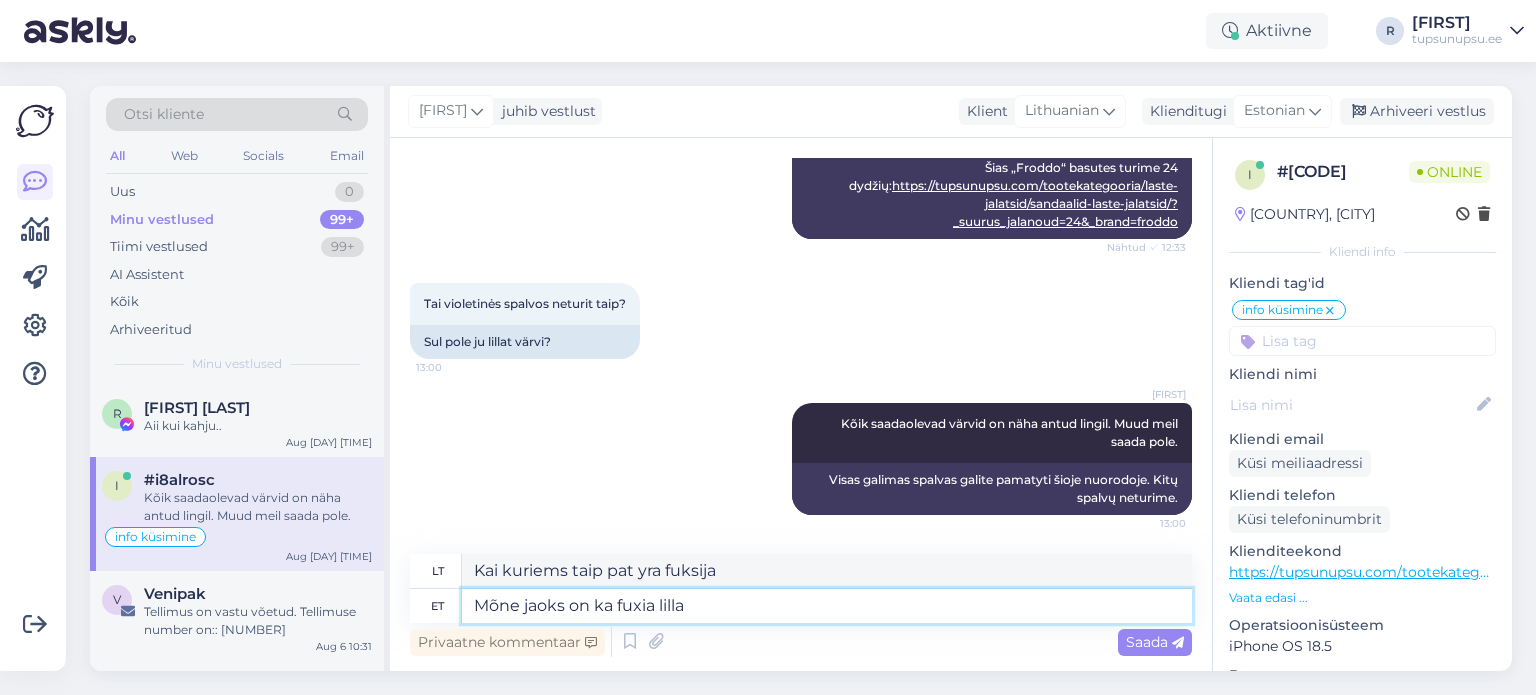 type on "Kai kuriems fuksija taip pat yra violetinė" 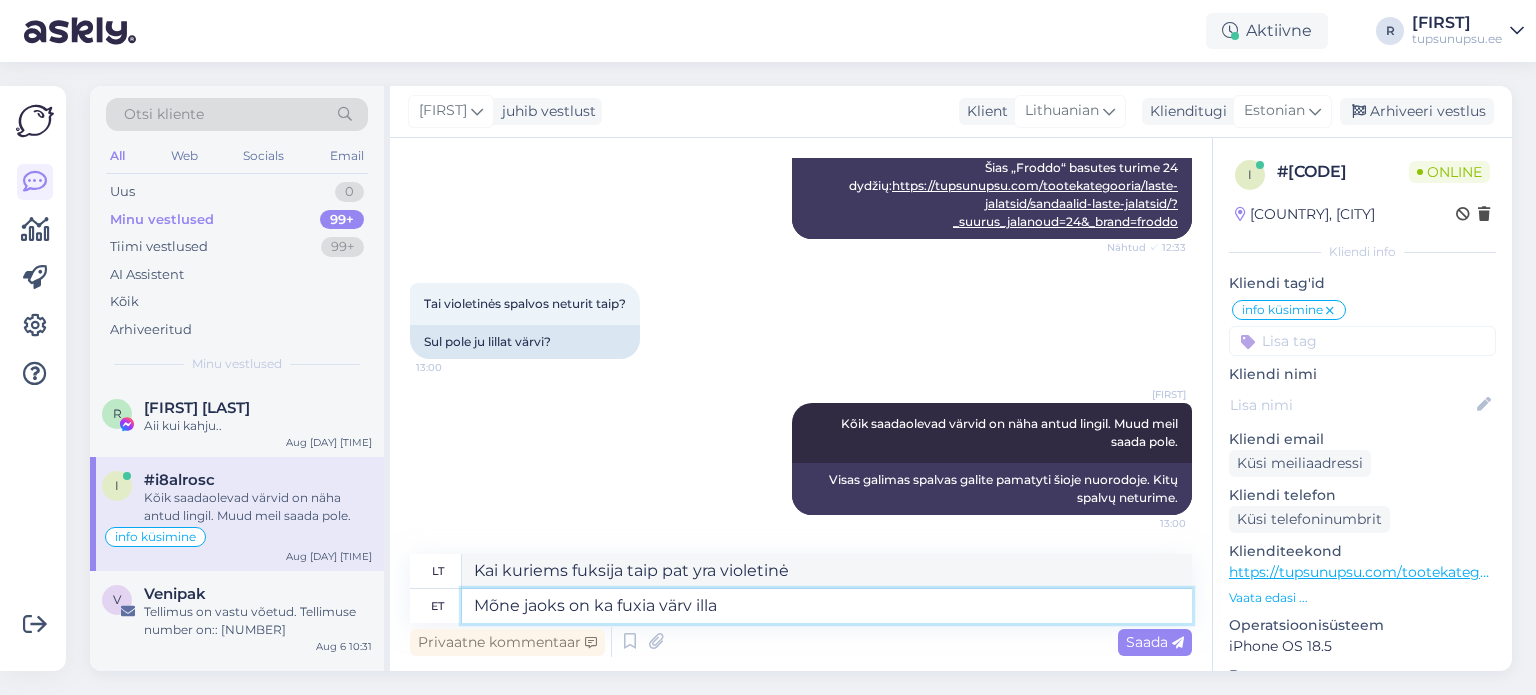 type on "Mõne jaoks on ka fuxia värv lilla" 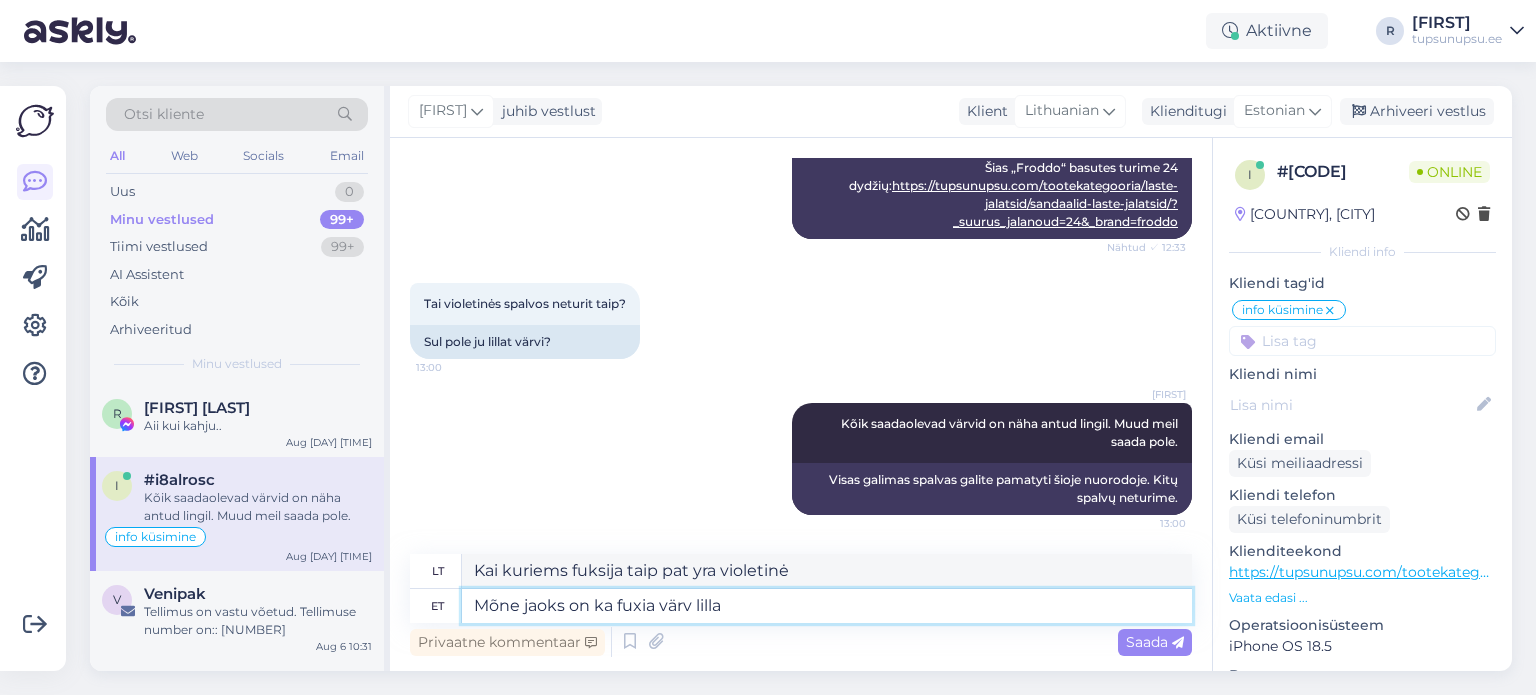type on "Kai kuriems fuksijos spalva taip pat yra violetinė" 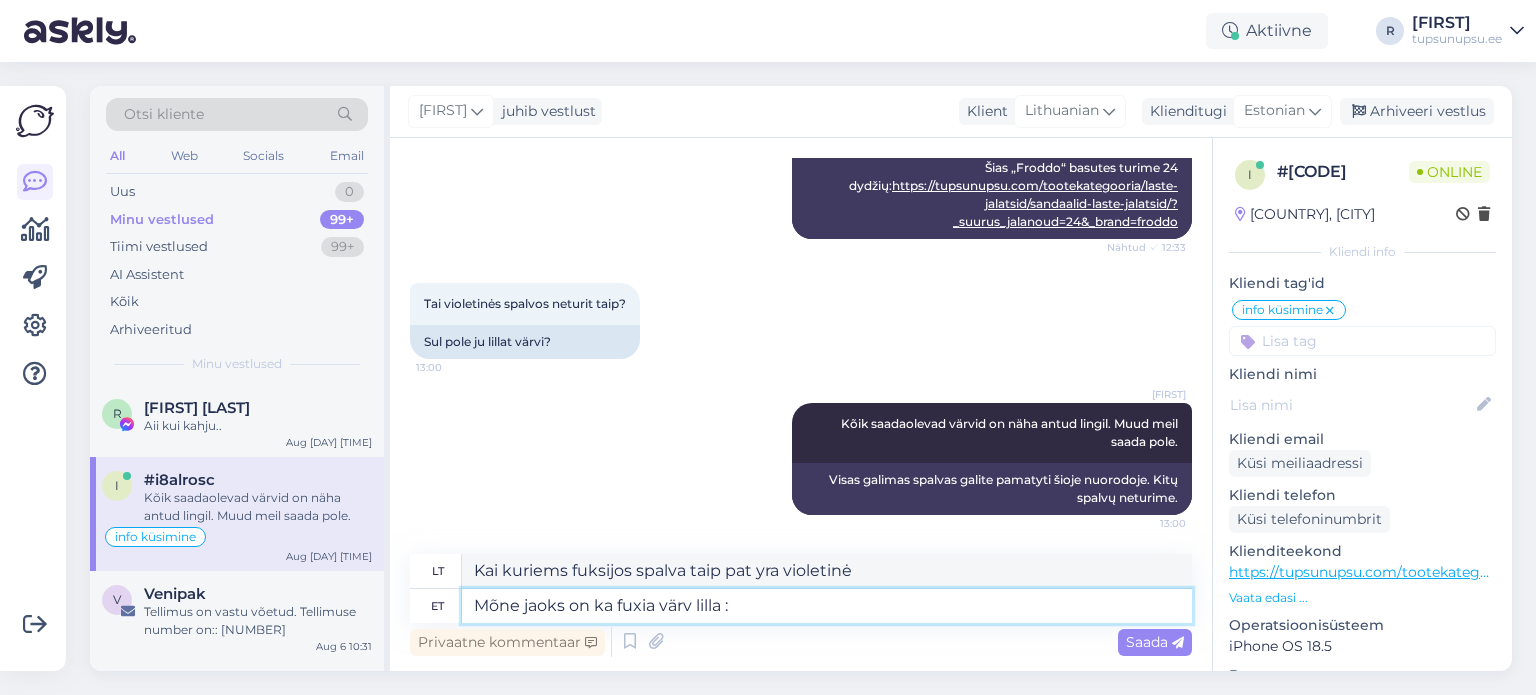 type on "Mõne jaoks on ka fuxia värv lilla :)" 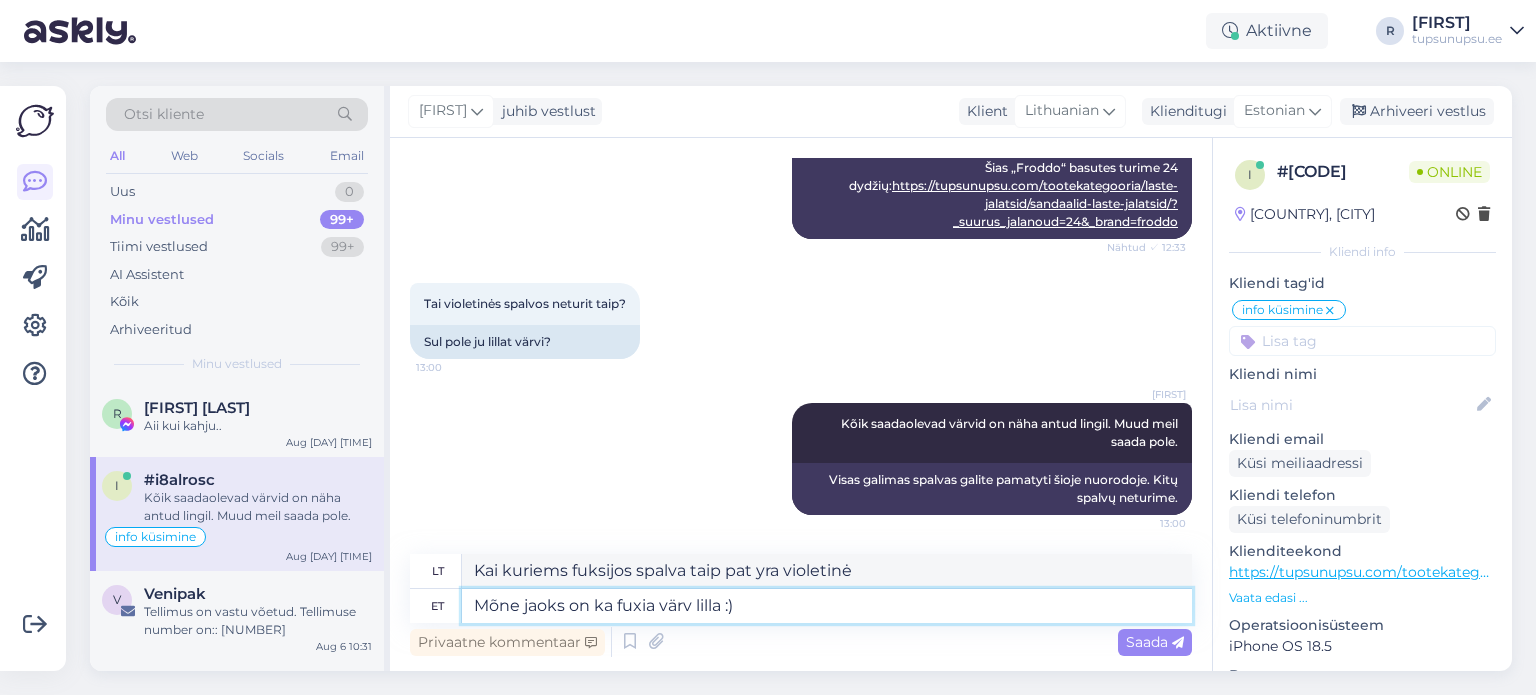 type on "Kai kuriems fuksijos spalva taip pat yra violetinė :)" 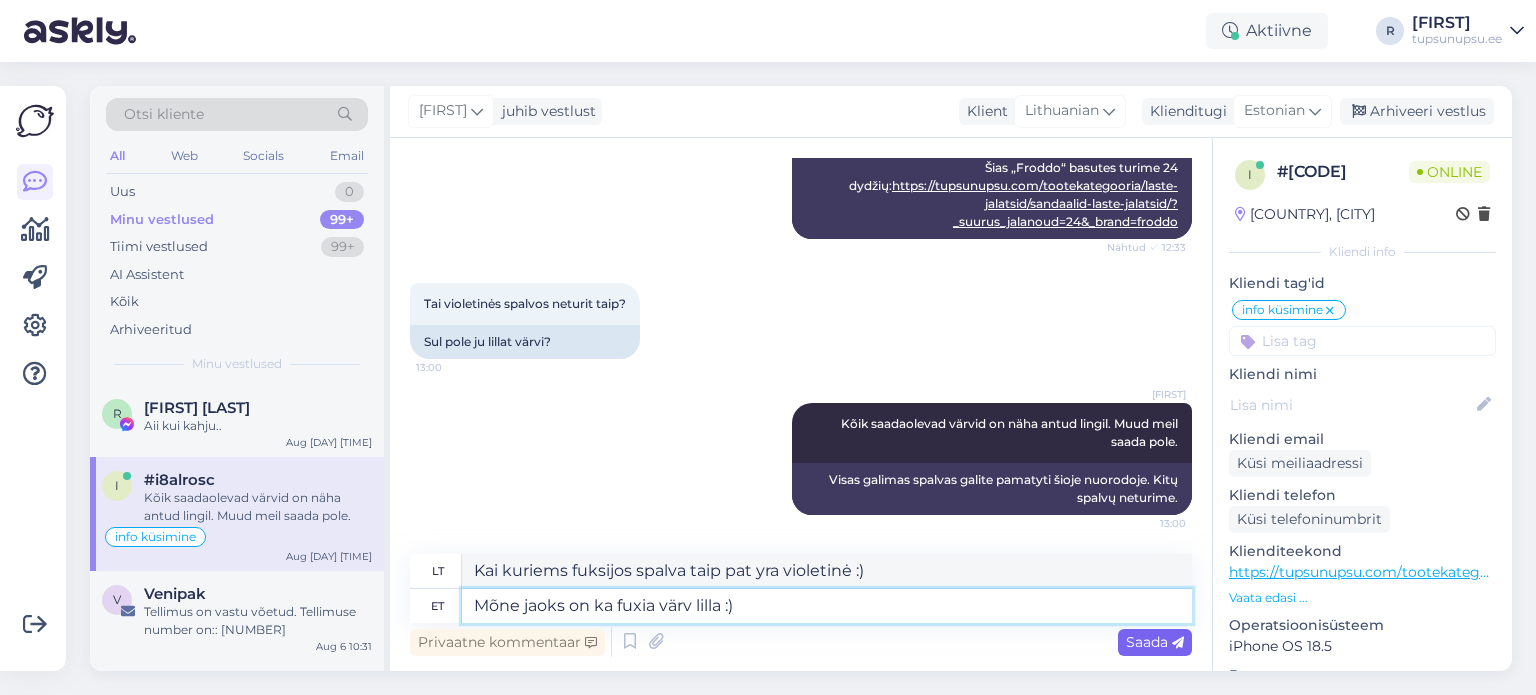 type on "Mõne jaoks on ka fuxia värv lilla :)" 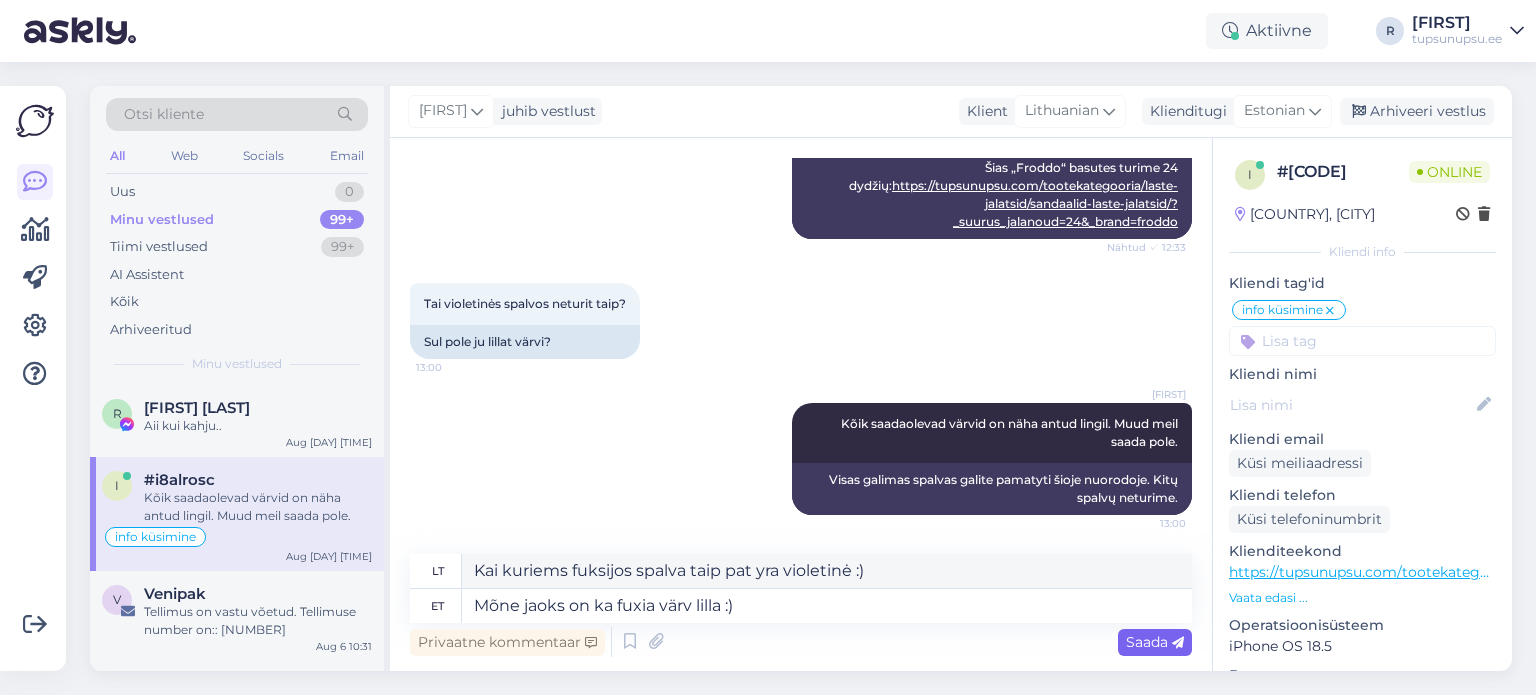 click on "Saada" at bounding box center [1155, 642] 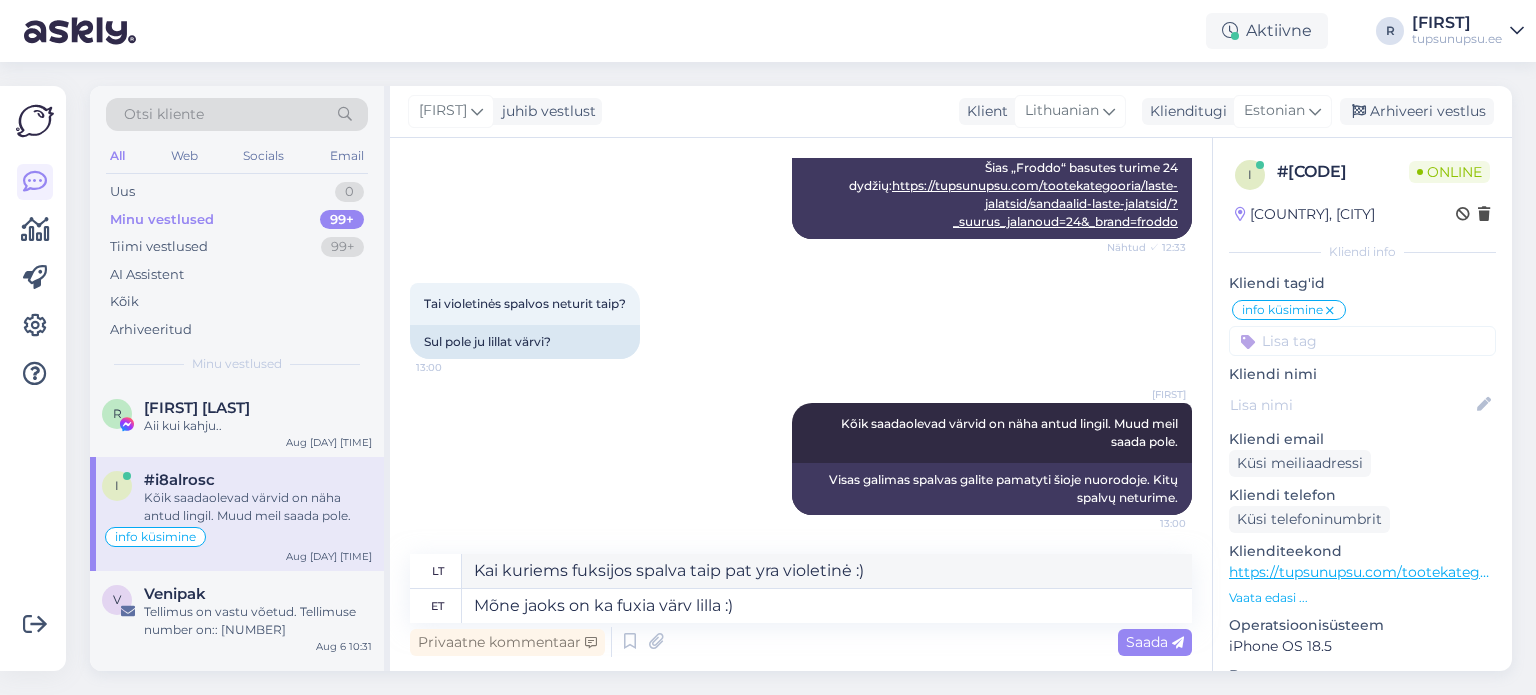 type 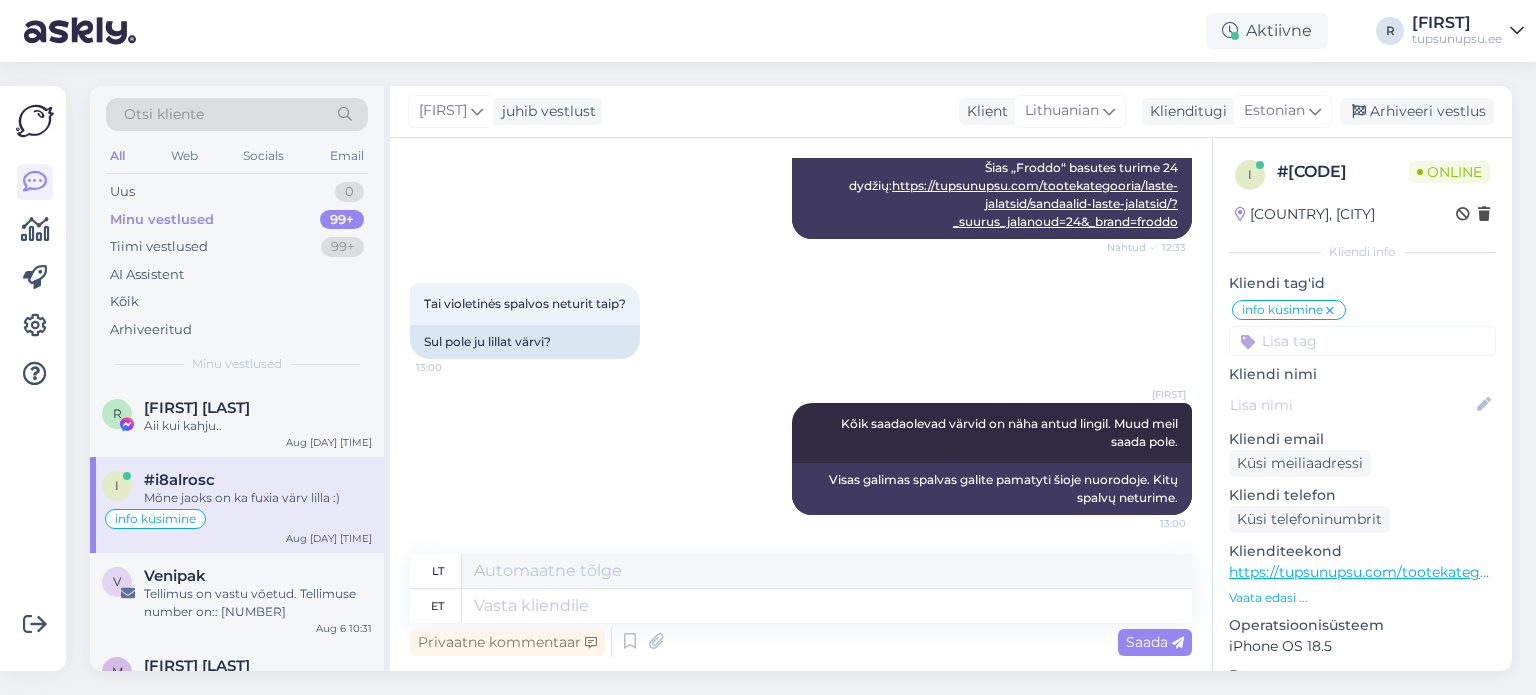 scroll, scrollTop: 761, scrollLeft: 0, axis: vertical 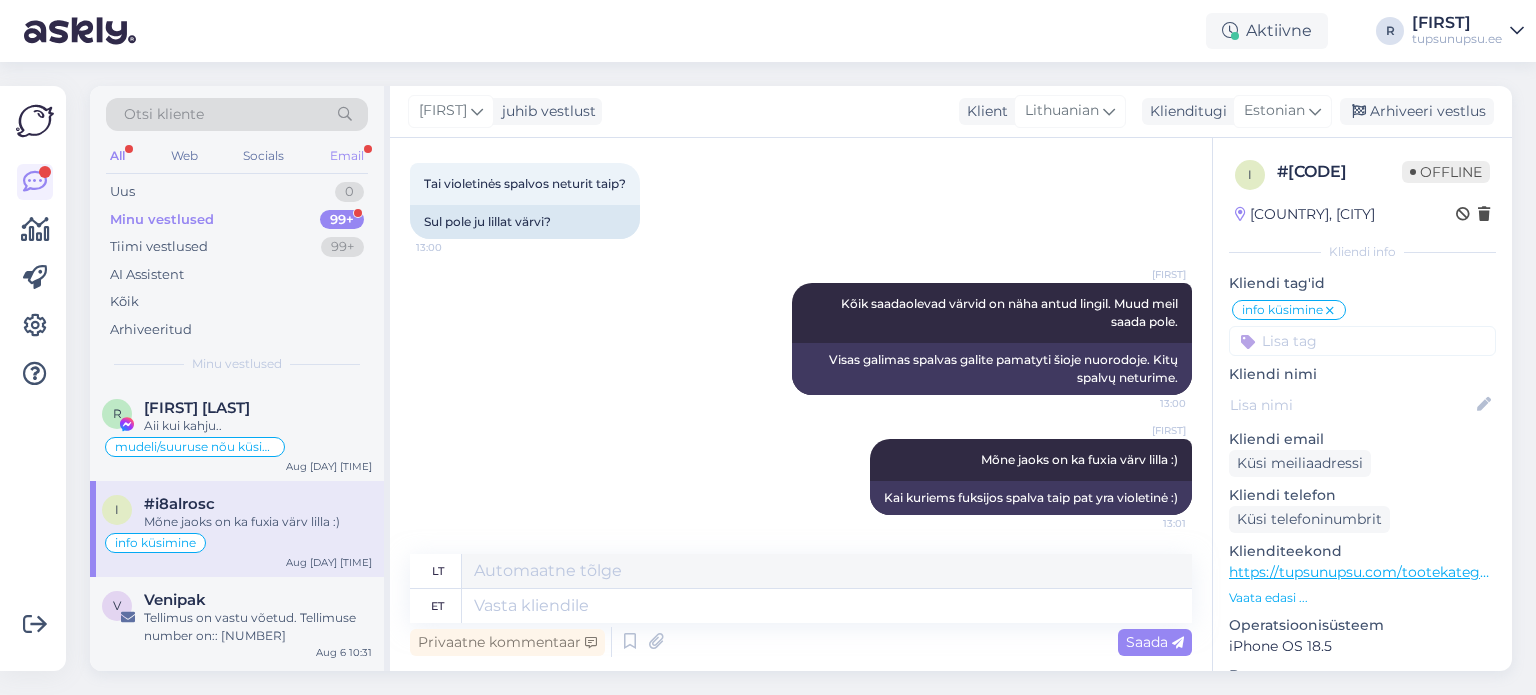 click on "Email" at bounding box center (347, 156) 